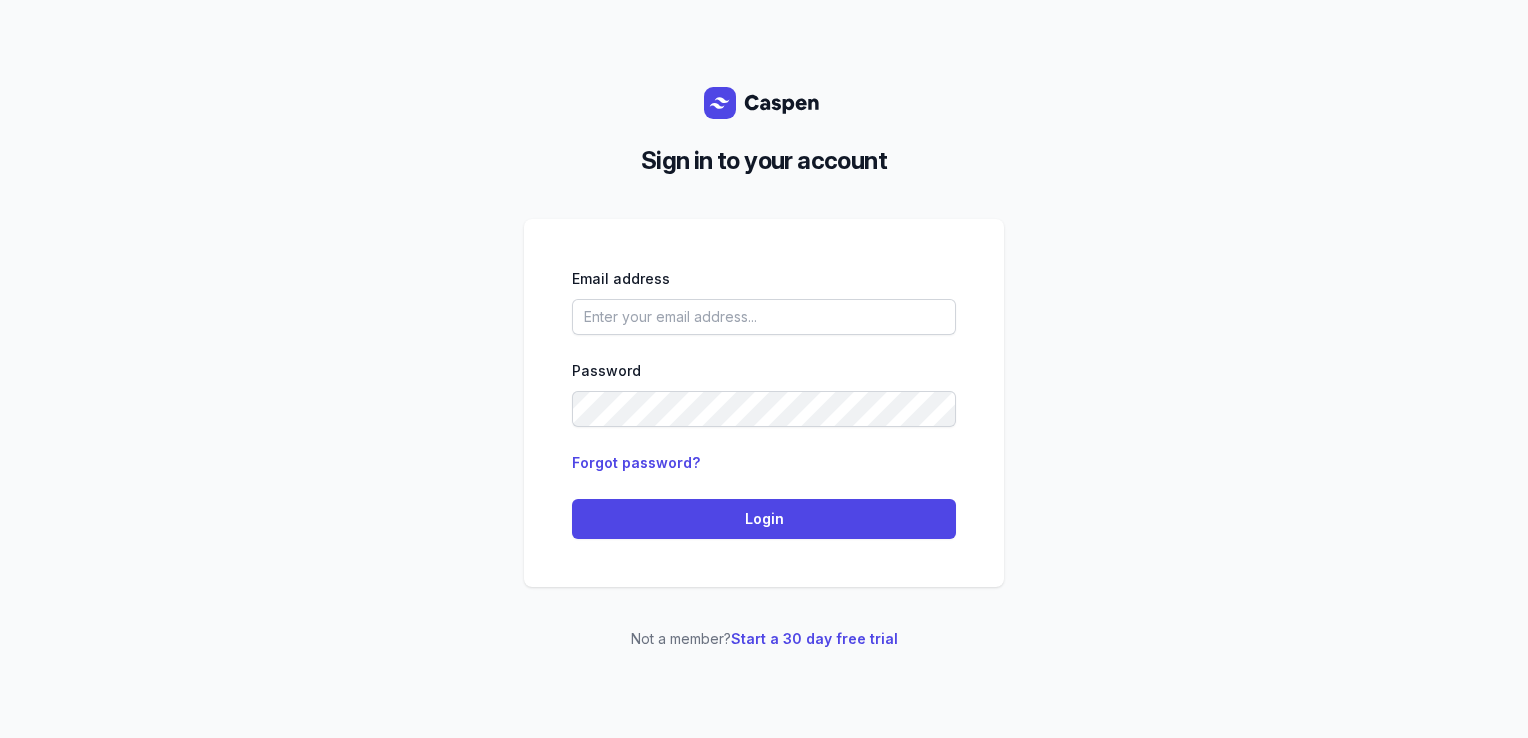 scroll, scrollTop: 0, scrollLeft: 0, axis: both 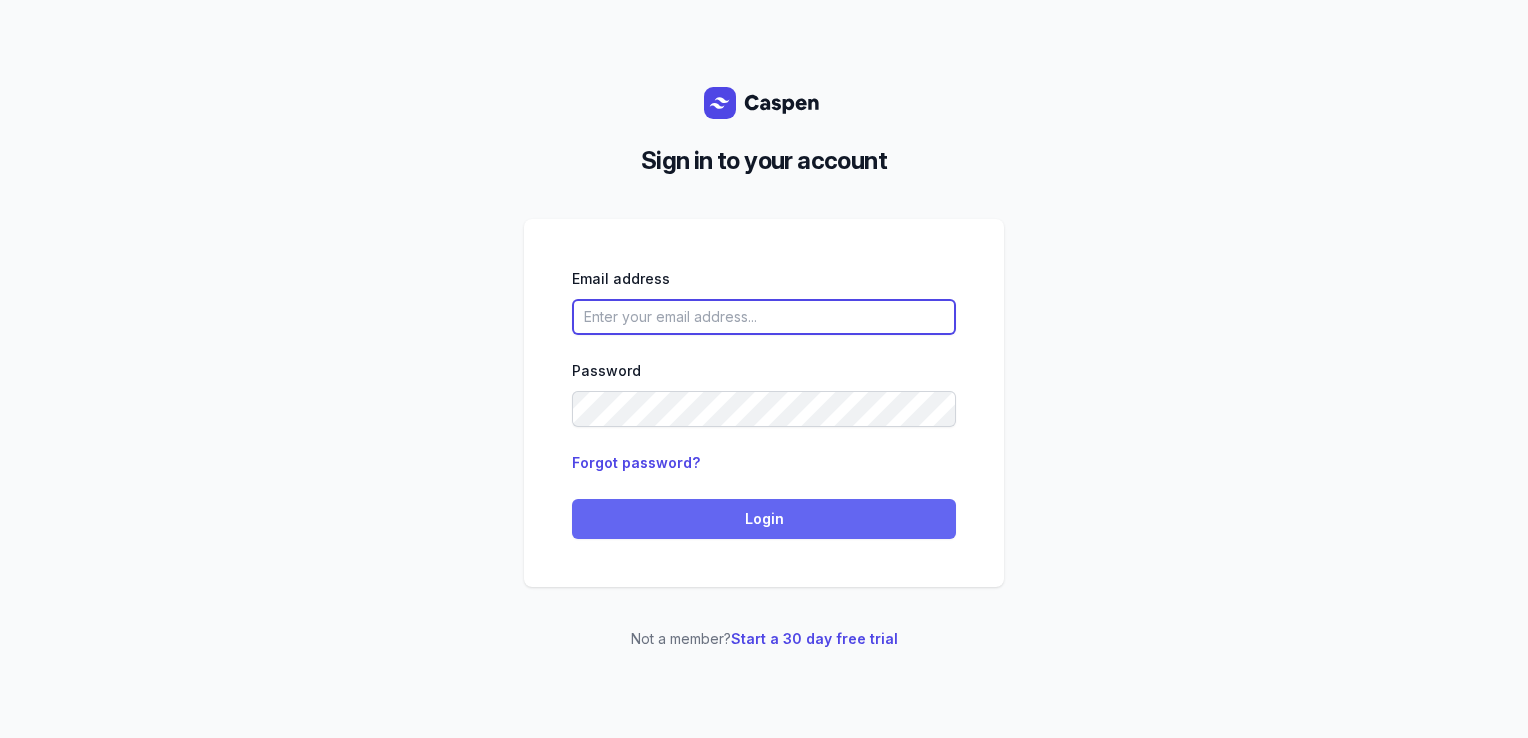 type on "[EMAIL]" 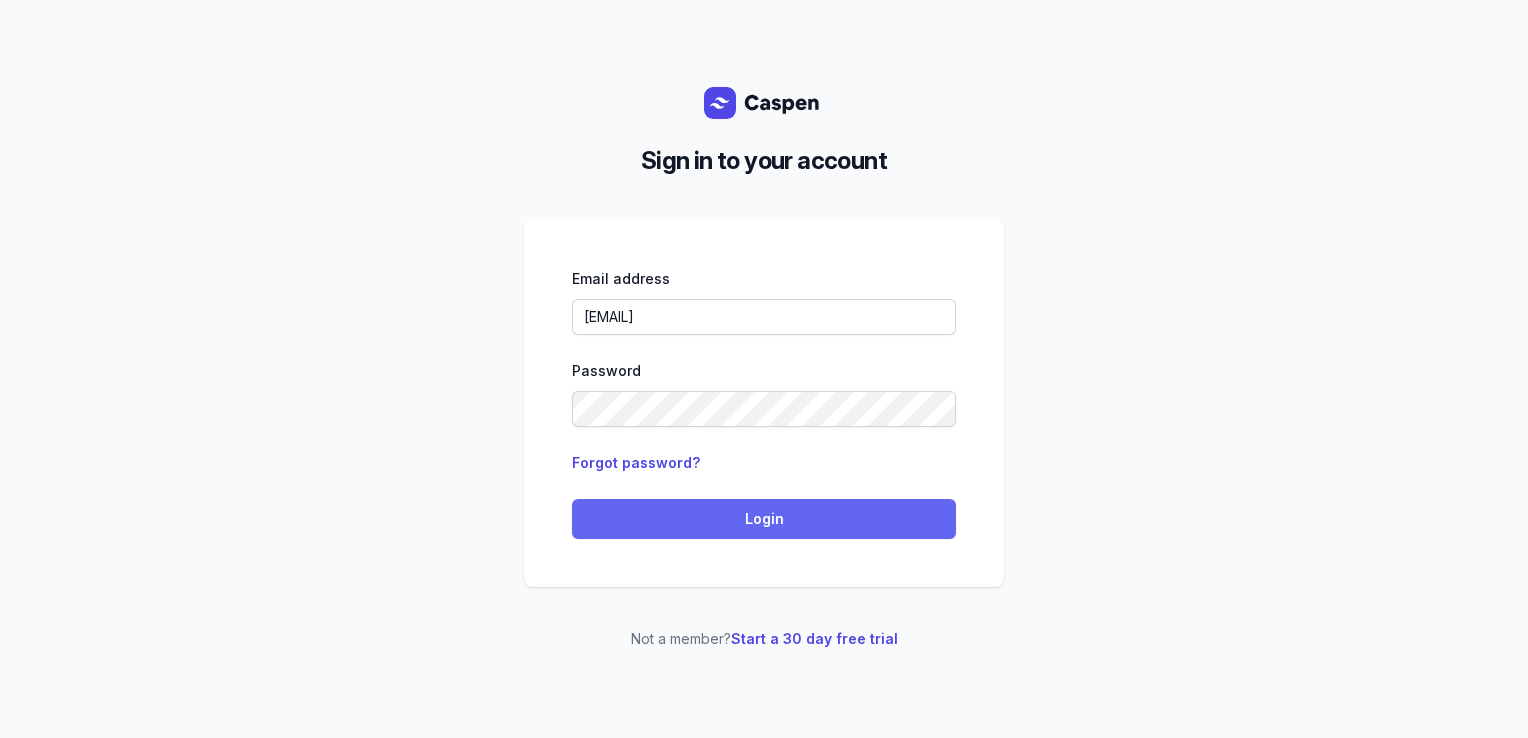 click on "Login" at bounding box center (764, 519) 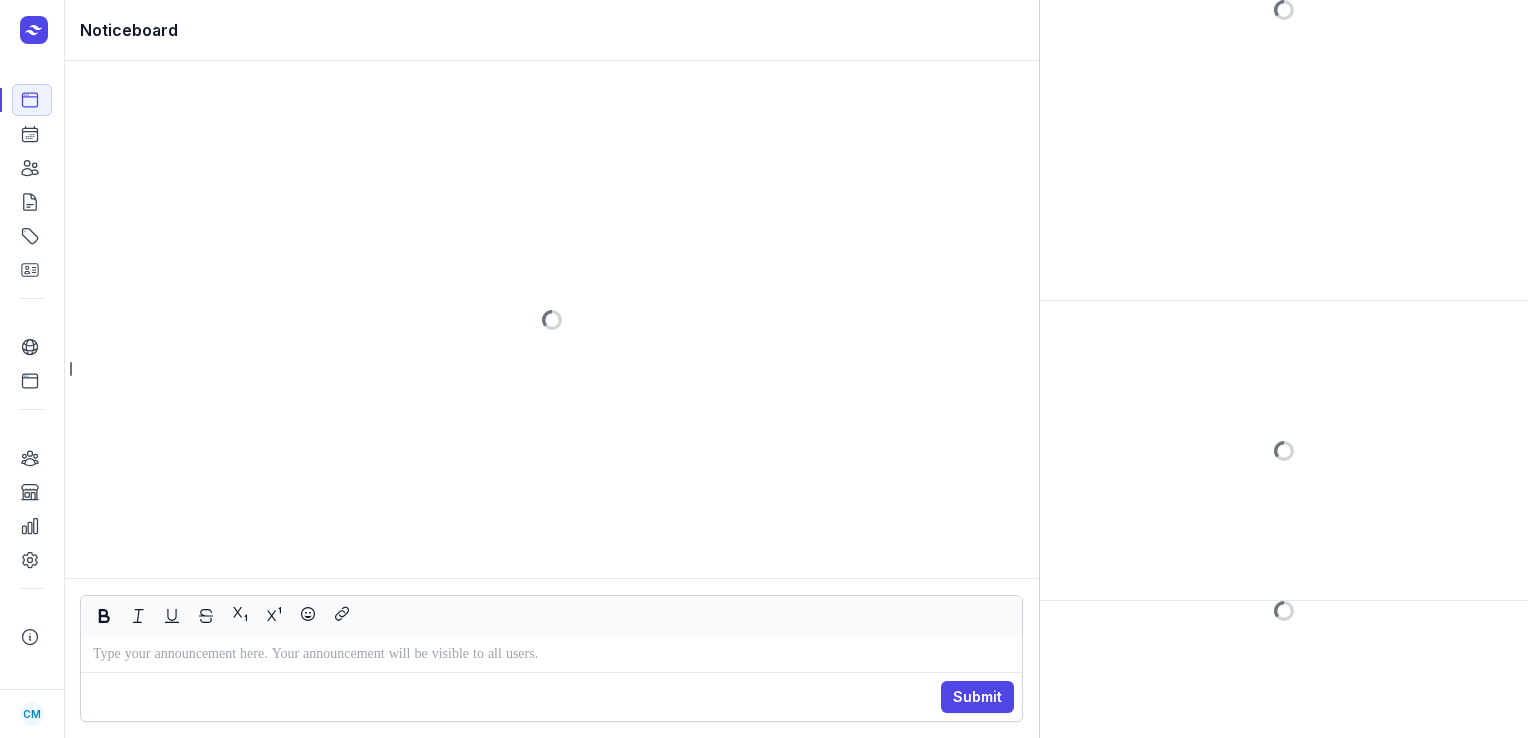 scroll, scrollTop: 0, scrollLeft: 0, axis: both 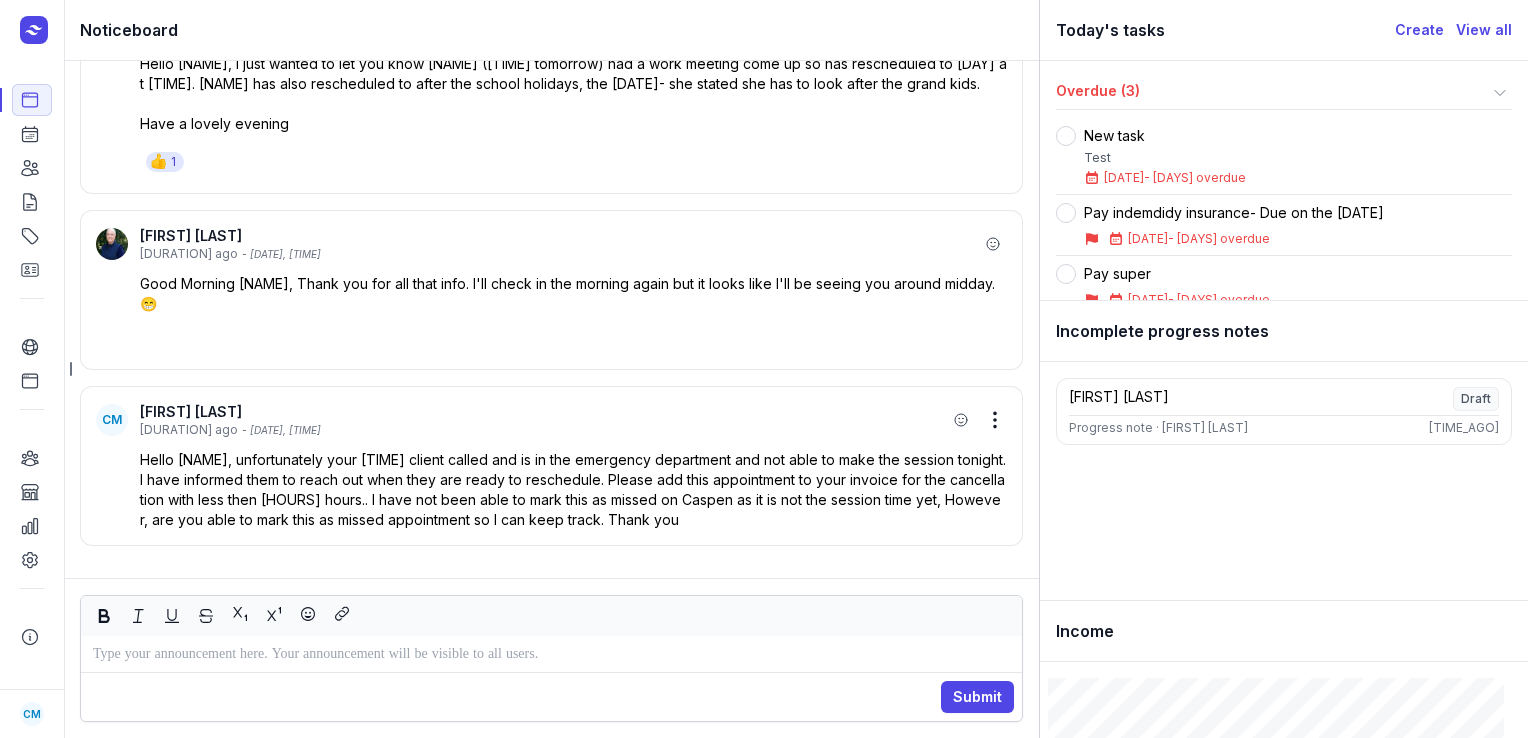 click 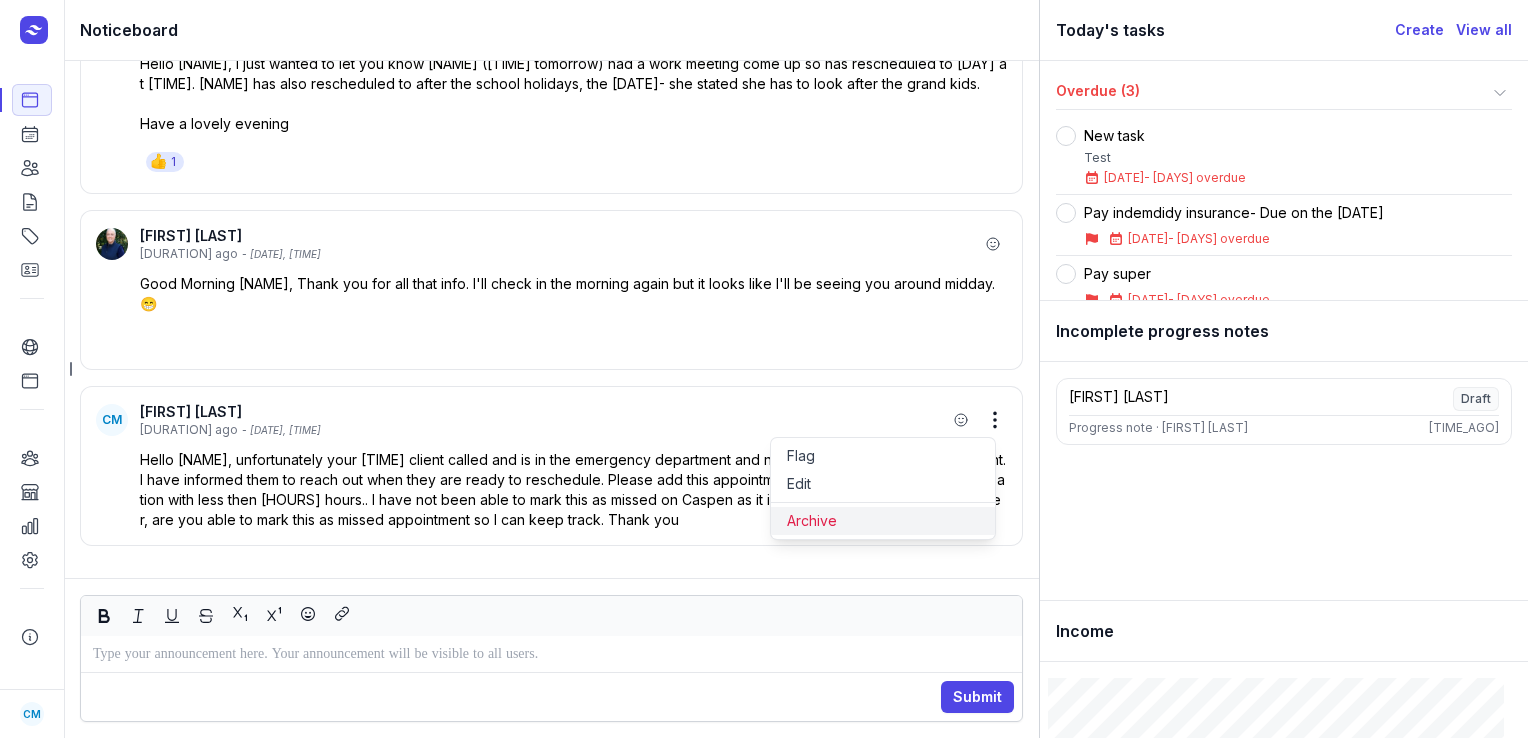 click on "Archive" at bounding box center [883, 521] 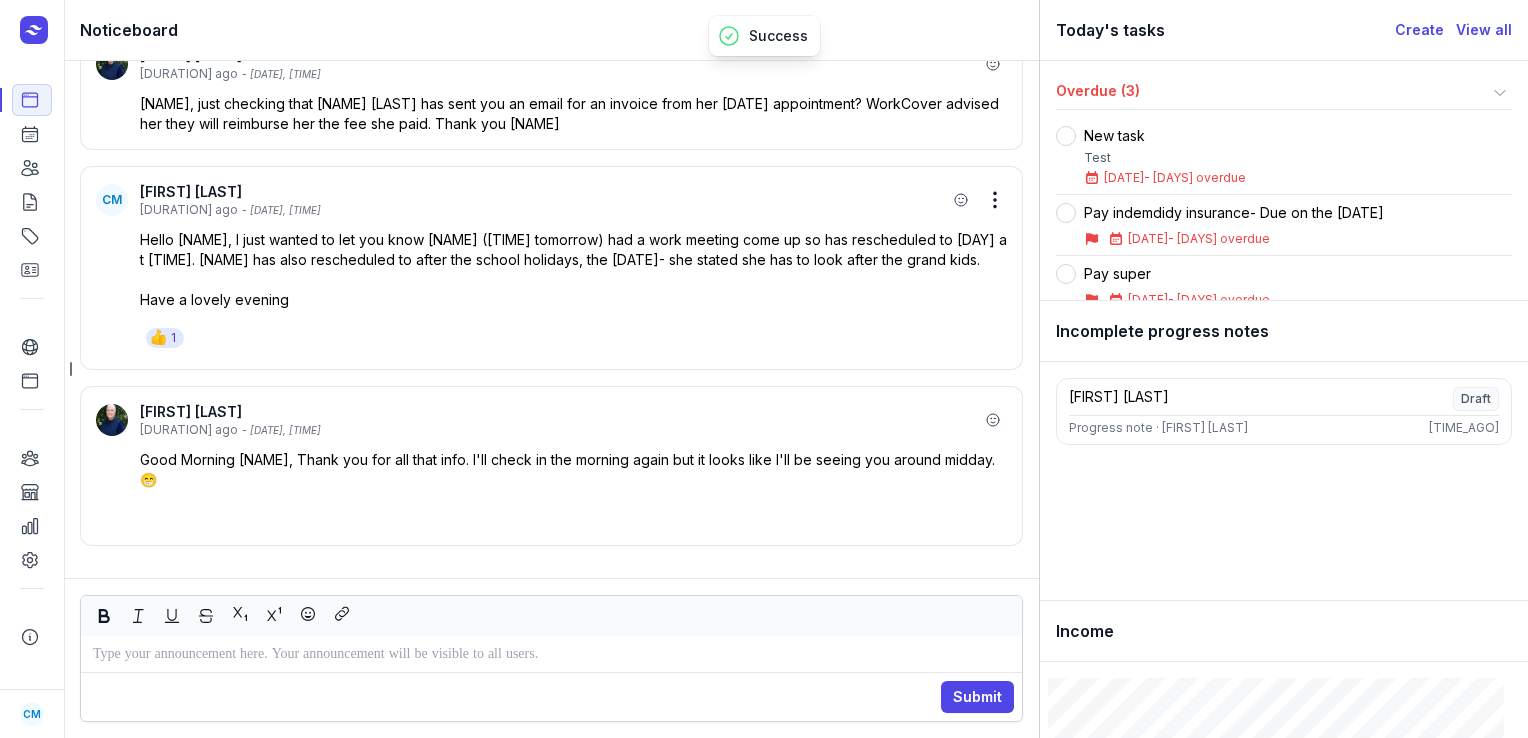 click 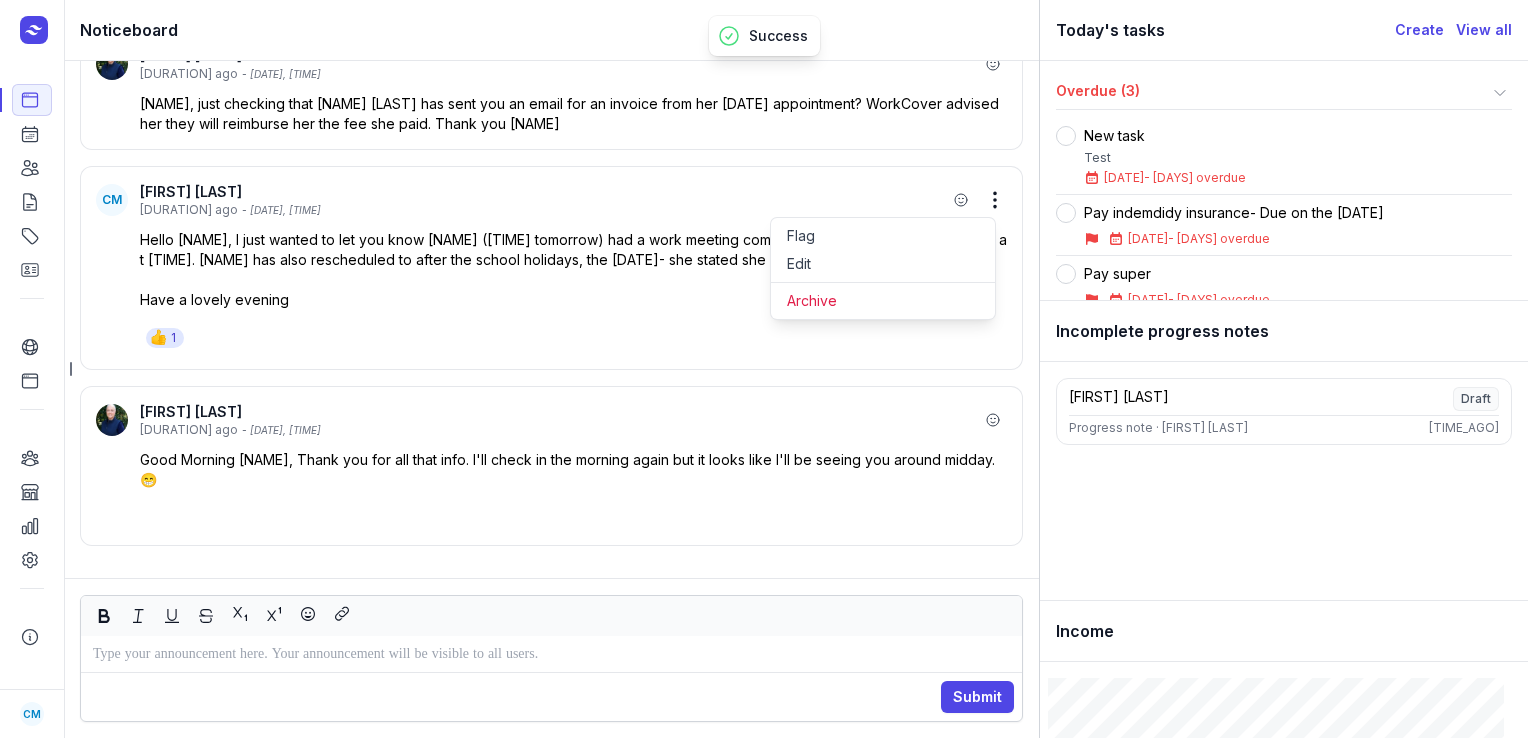 click 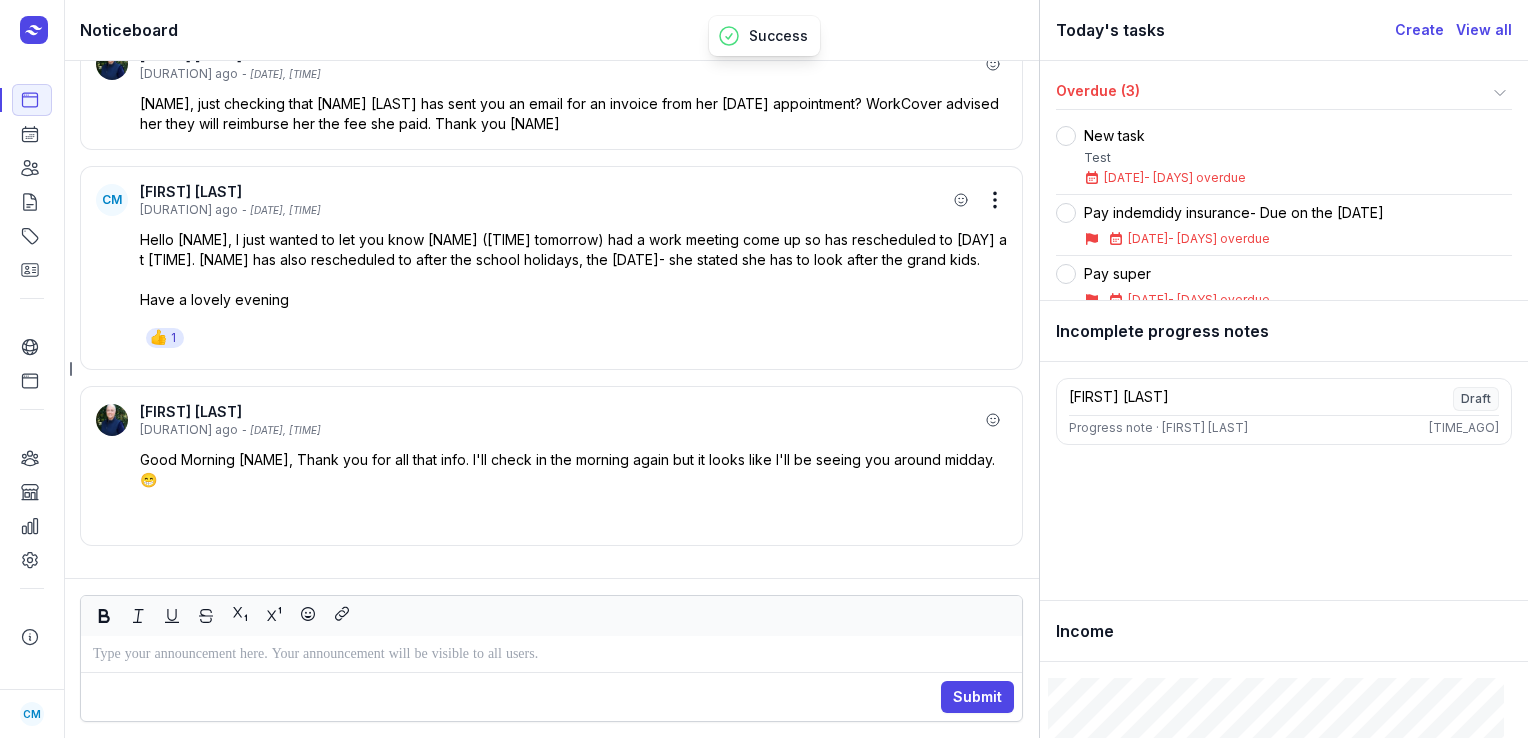 click 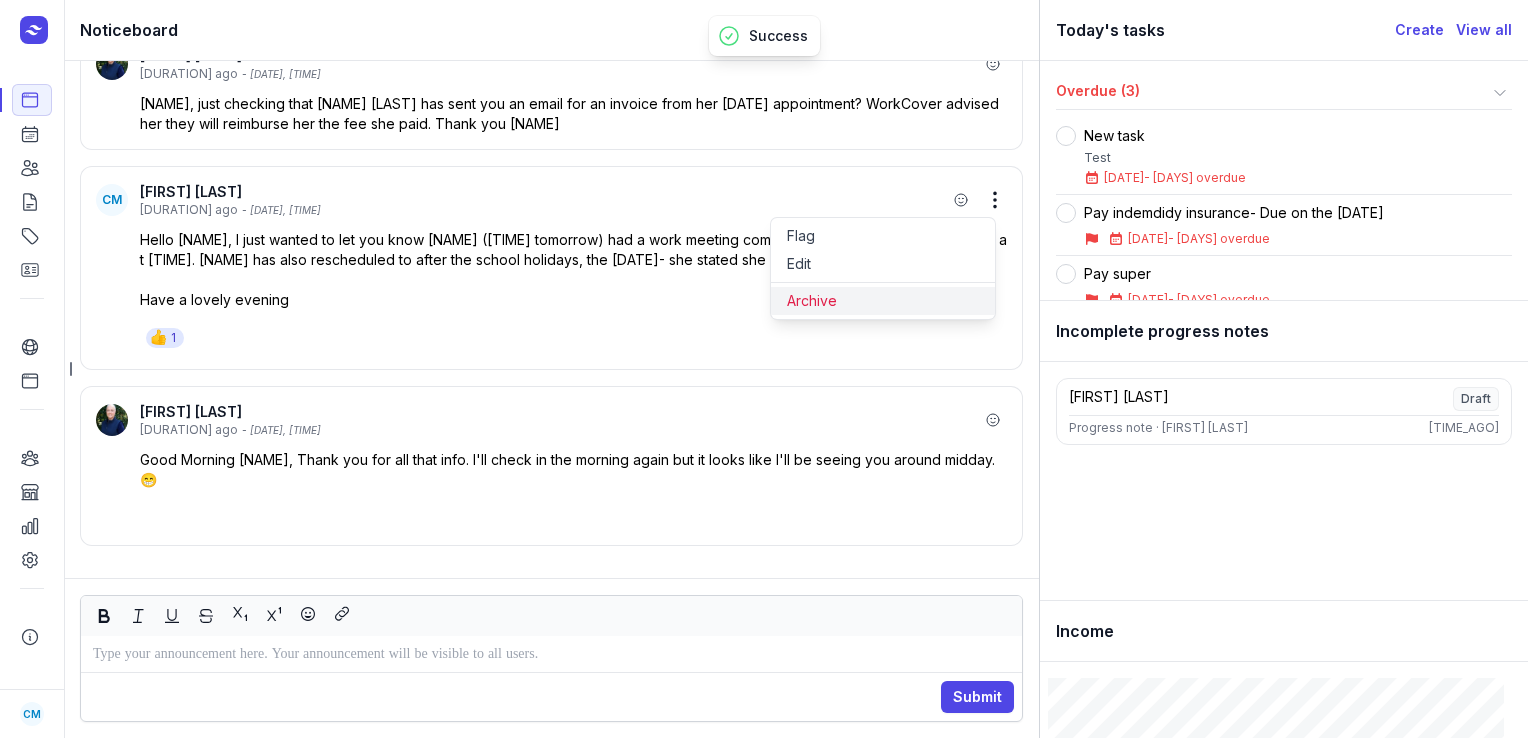 click on "Archive" at bounding box center [883, 301] 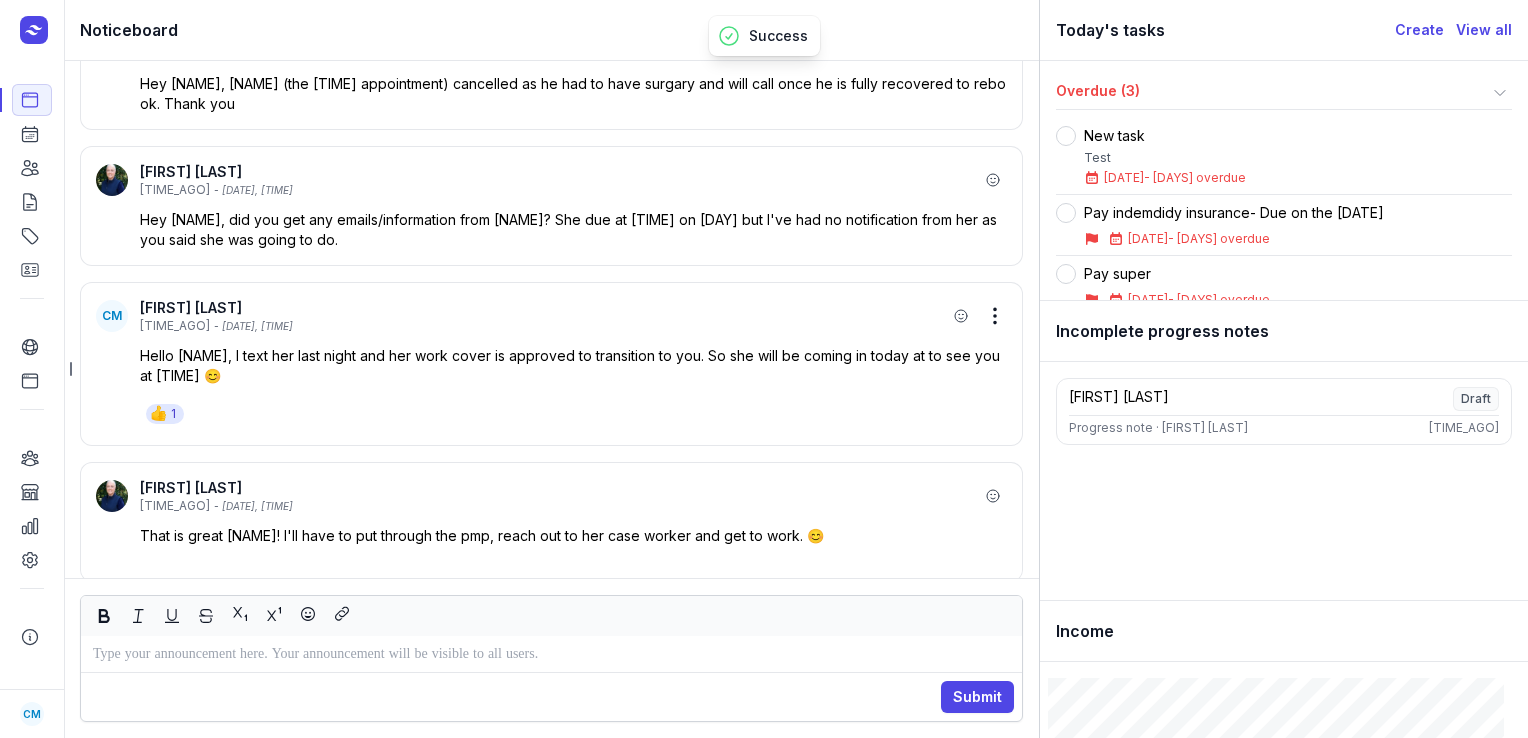 scroll, scrollTop: -404, scrollLeft: 0, axis: vertical 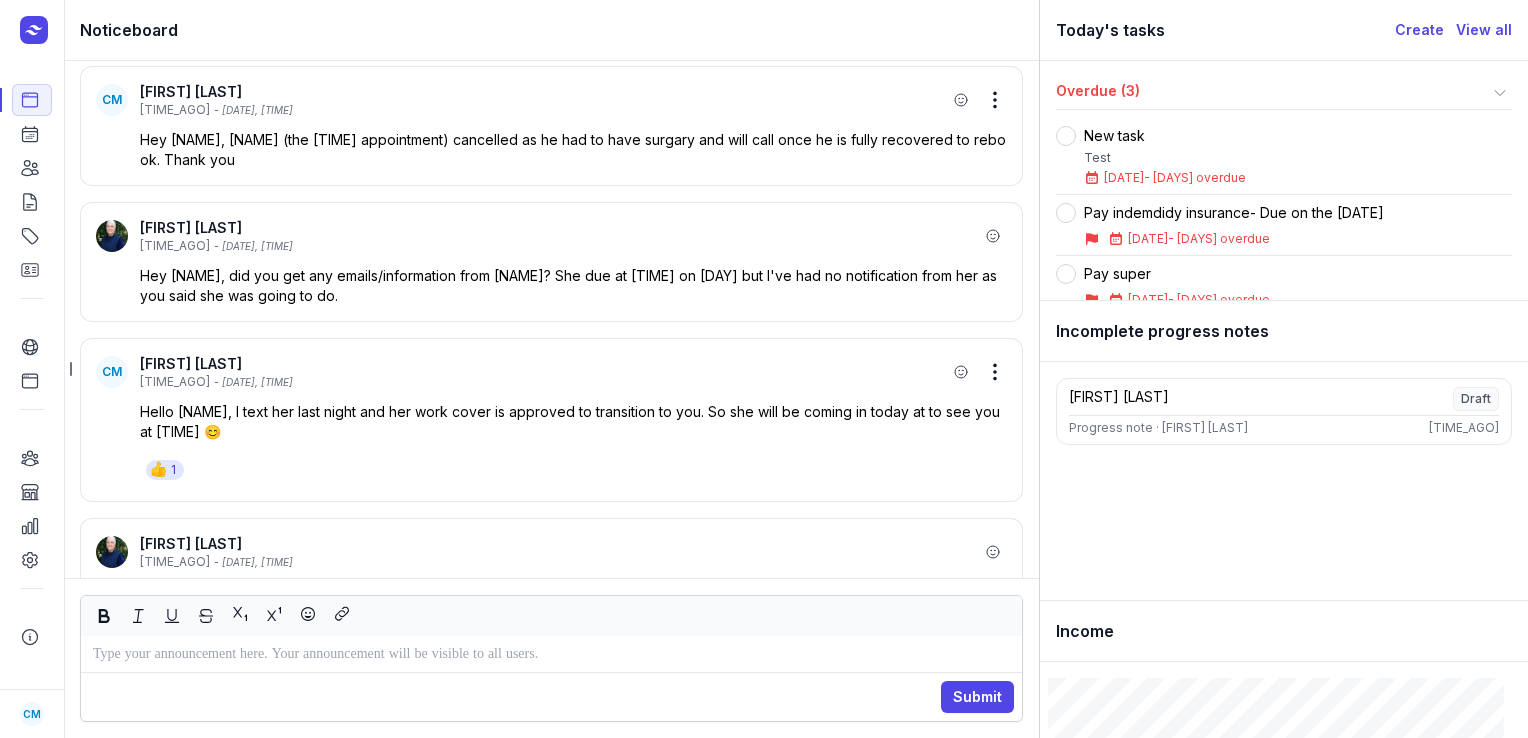 click 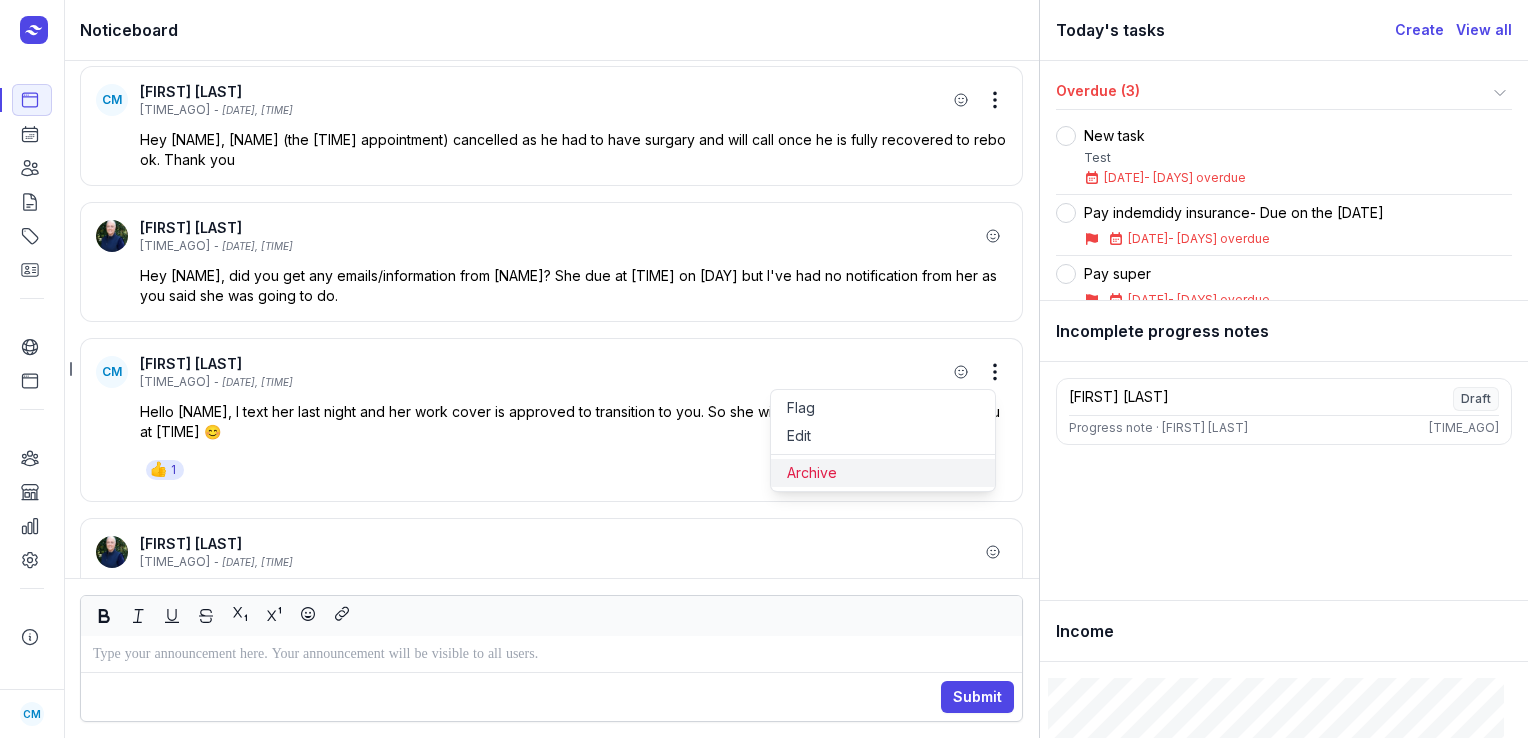click on "Archive" at bounding box center (883, 473) 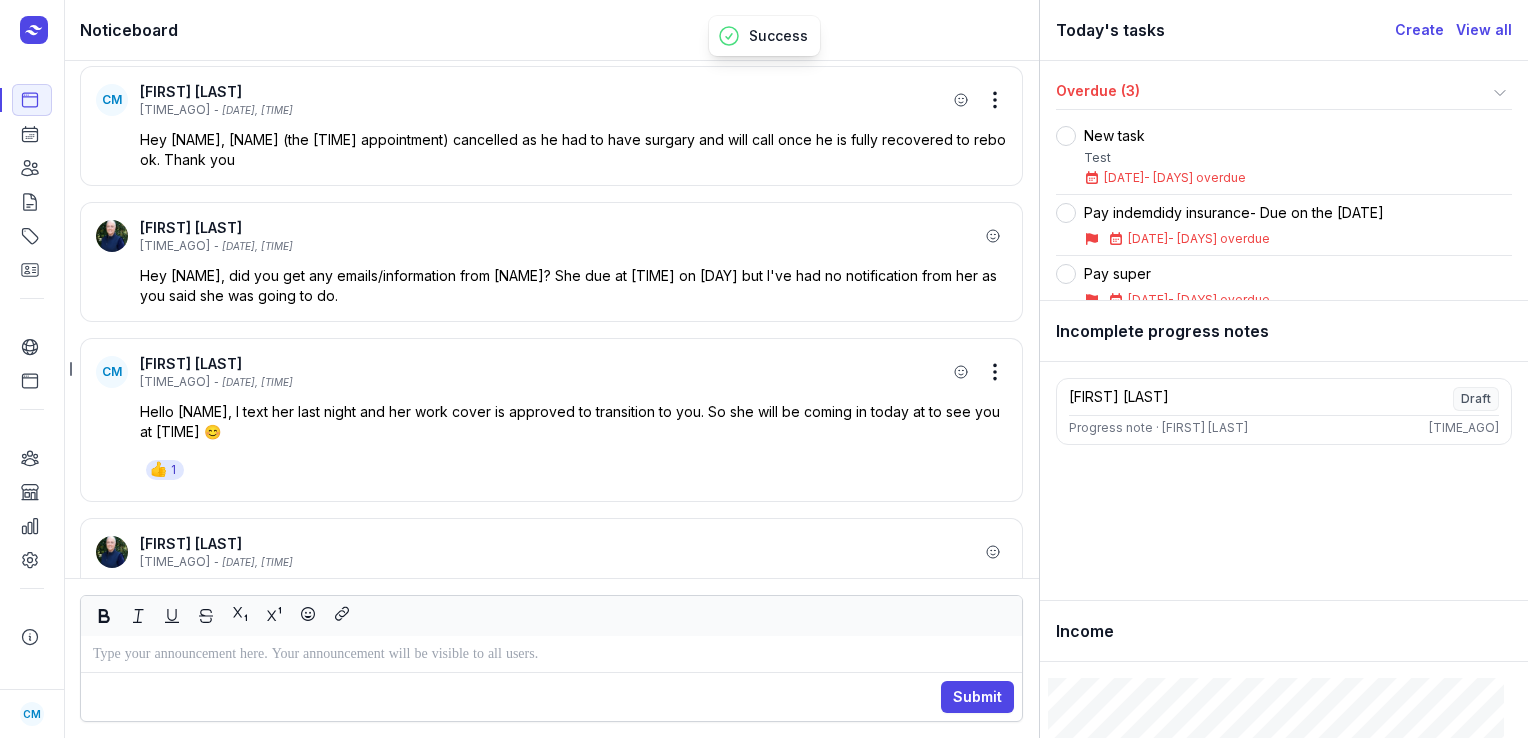scroll, scrollTop: -224, scrollLeft: 0, axis: vertical 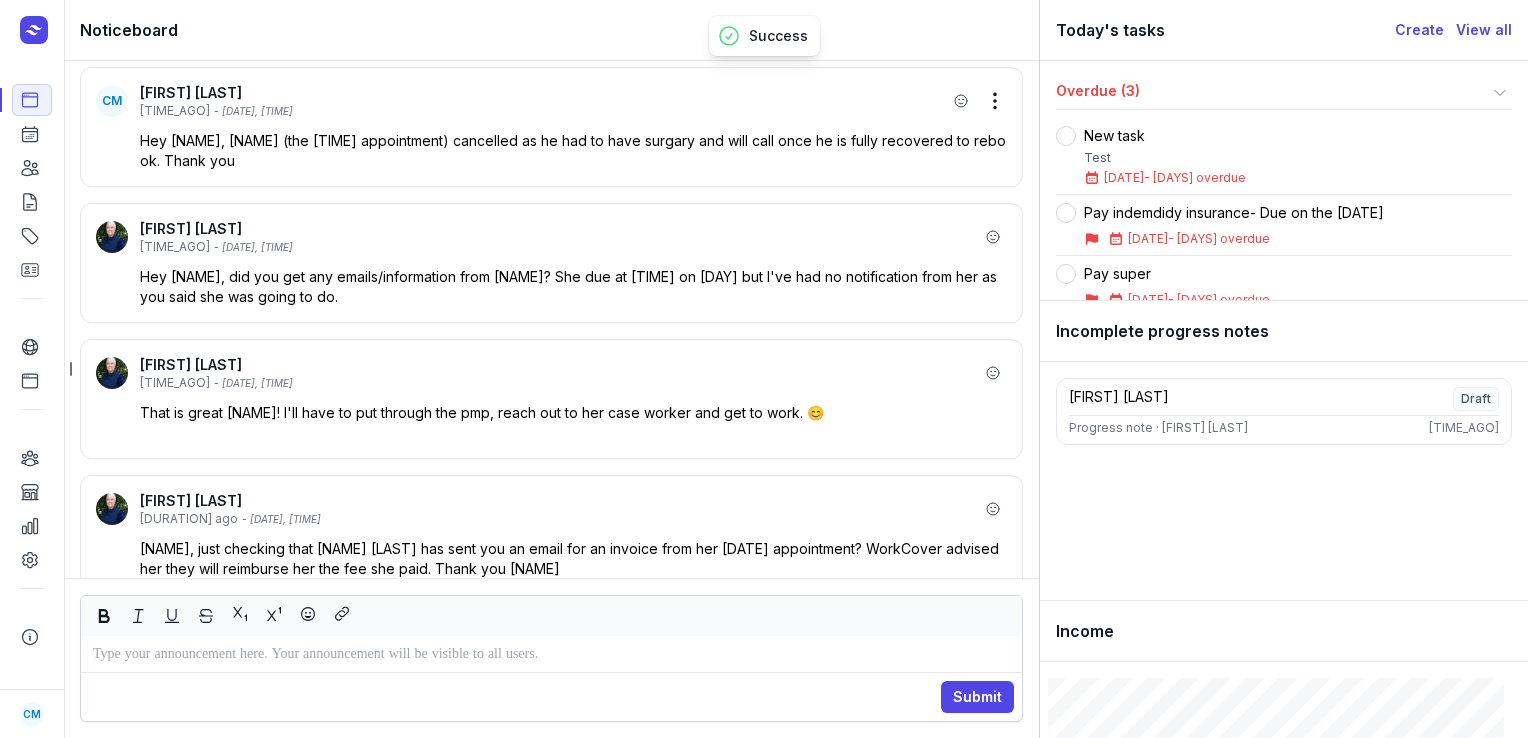 click 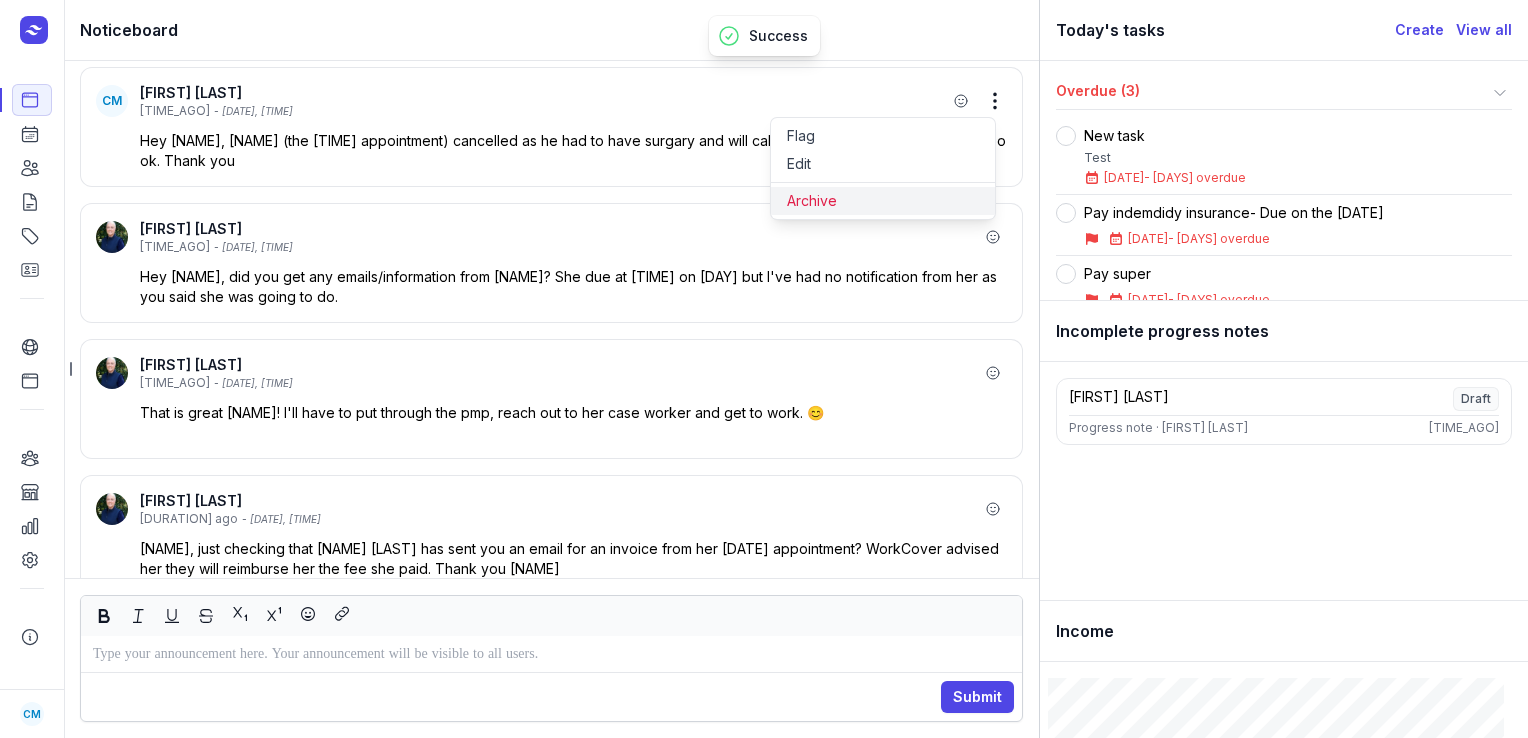 click on "Archive" at bounding box center [883, 201] 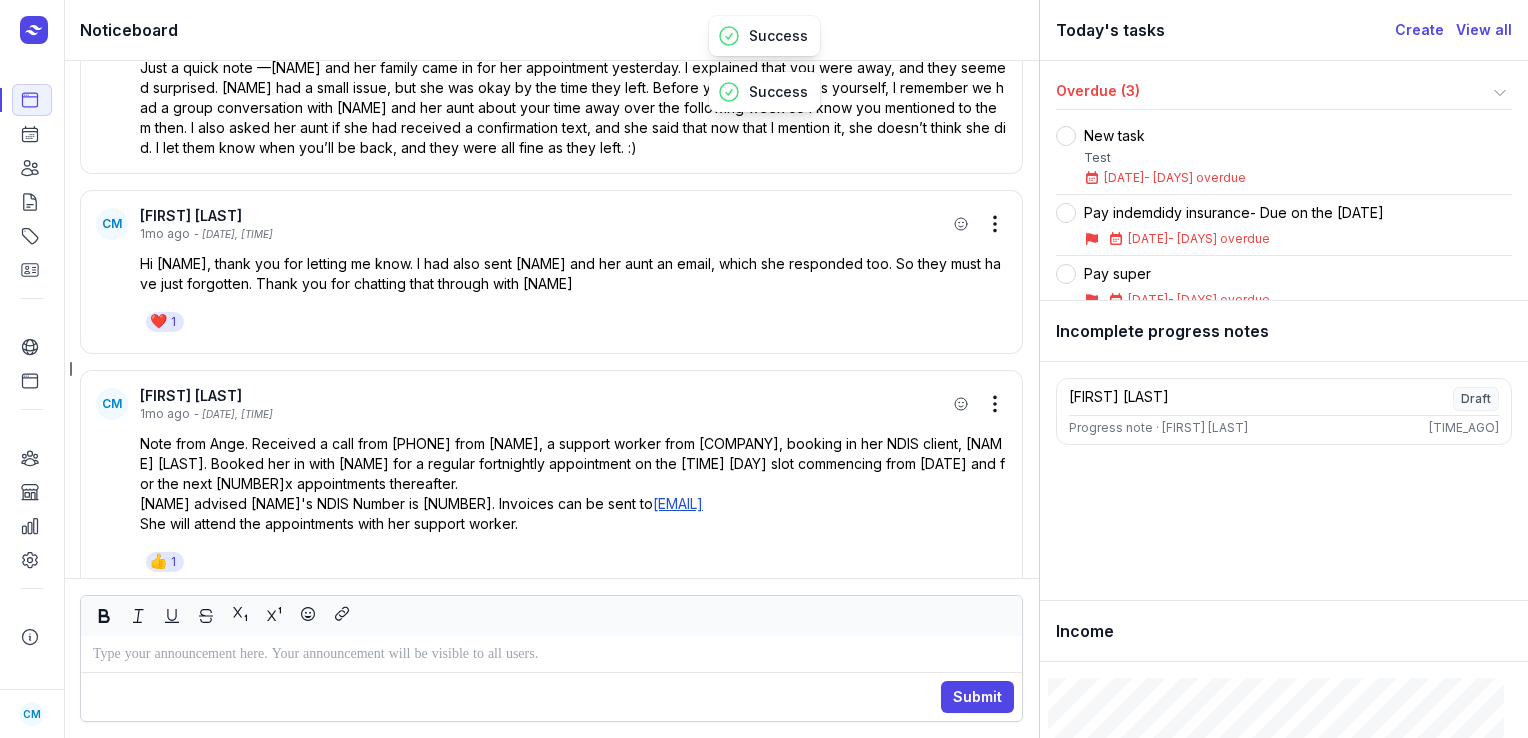 scroll, scrollTop: -770, scrollLeft: 0, axis: vertical 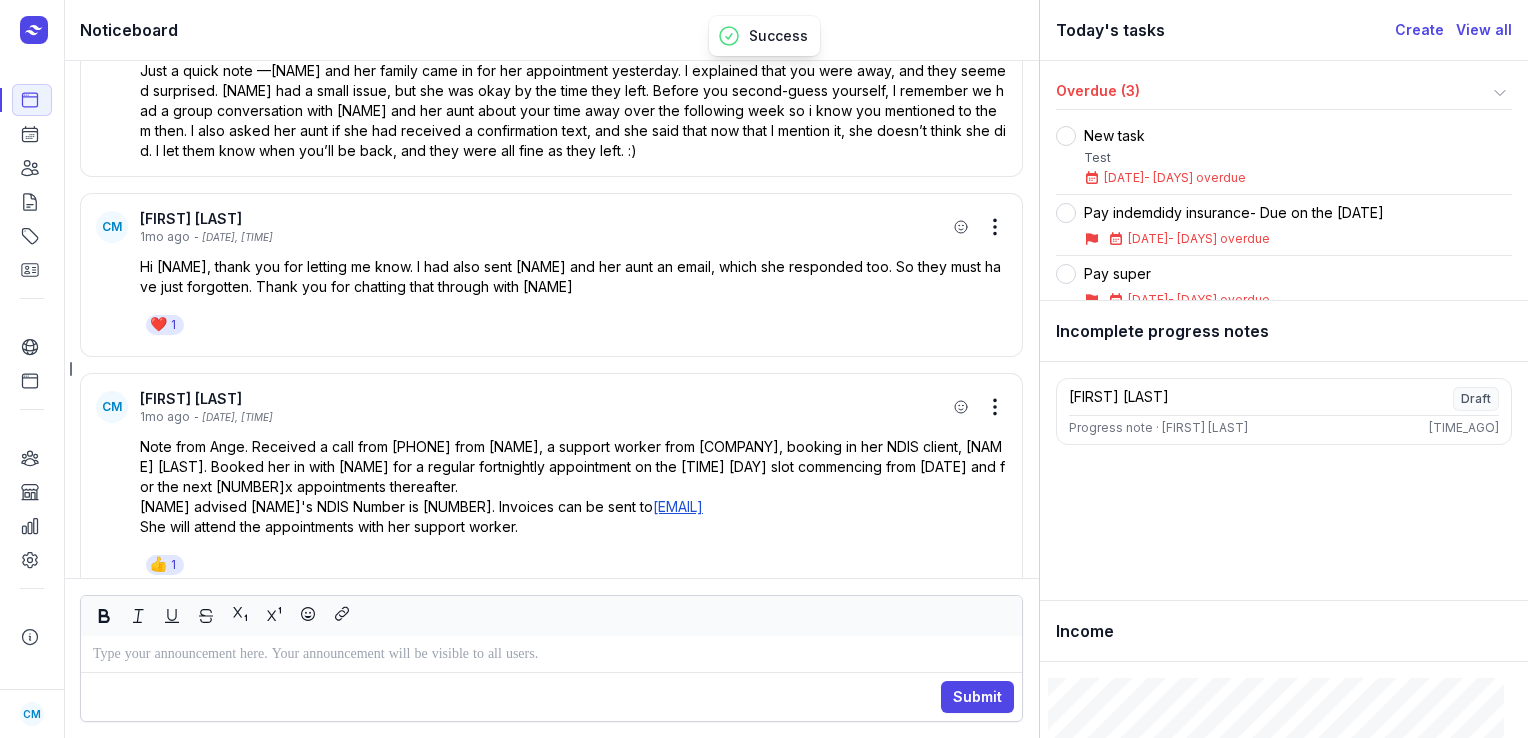click 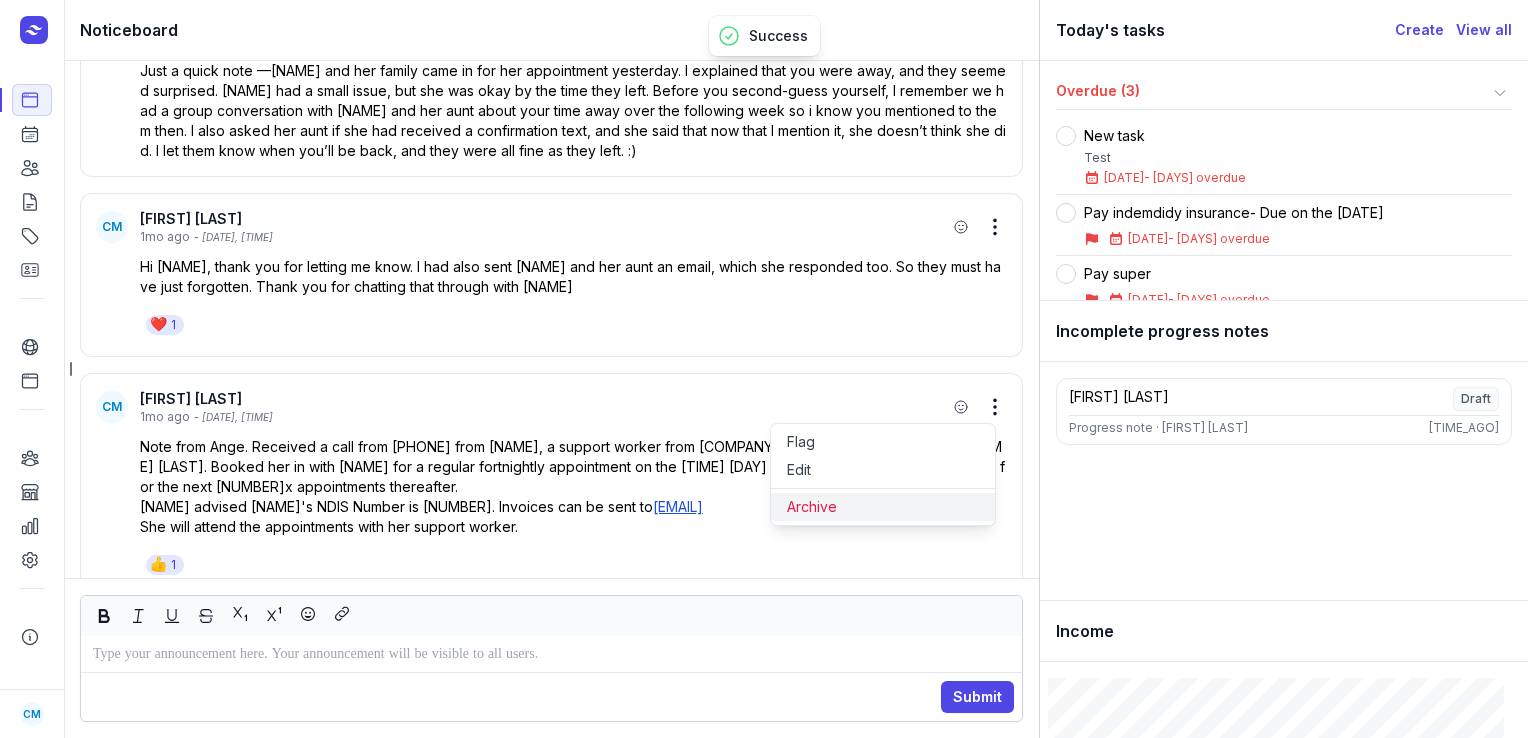 click on "Archive" at bounding box center (883, 507) 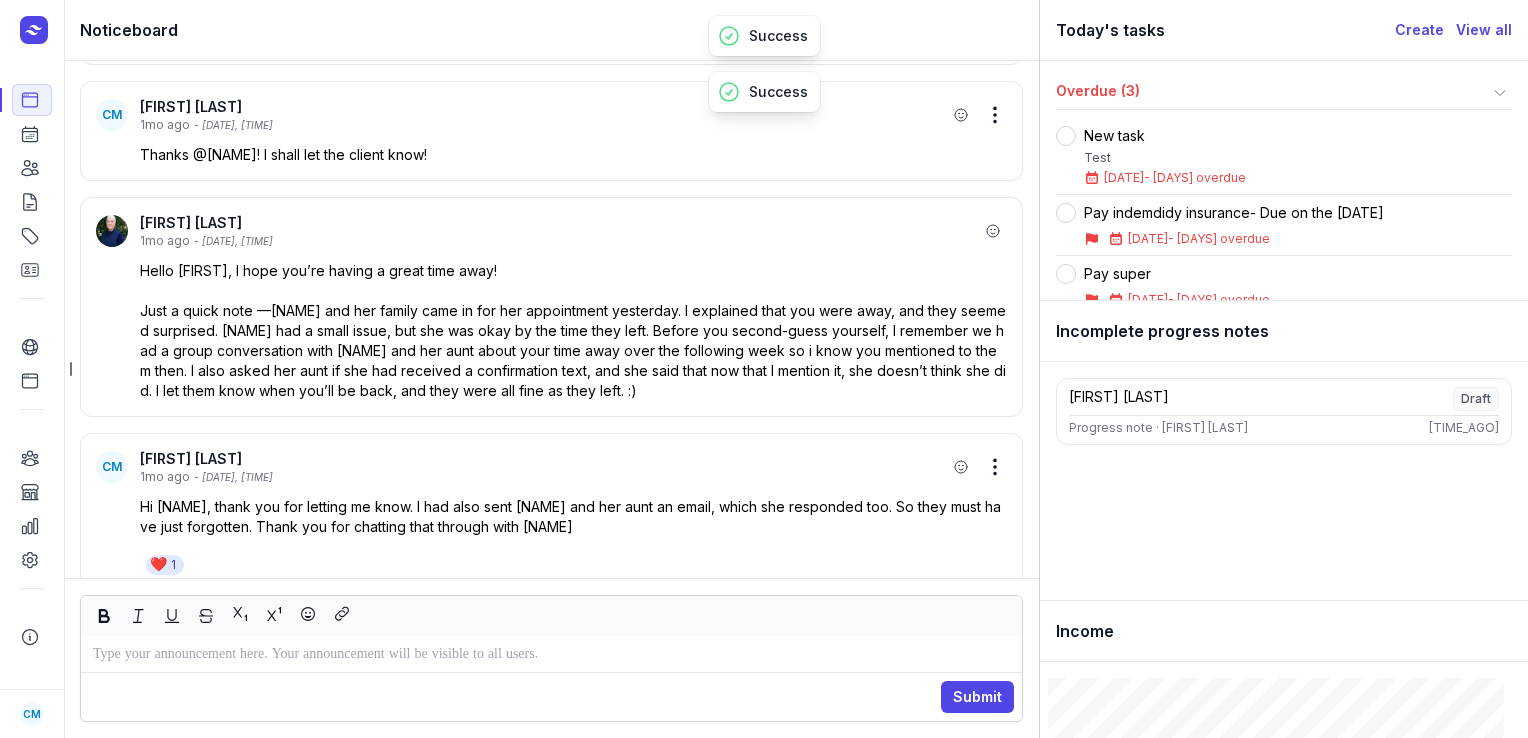 scroll, scrollTop: -531, scrollLeft: 0, axis: vertical 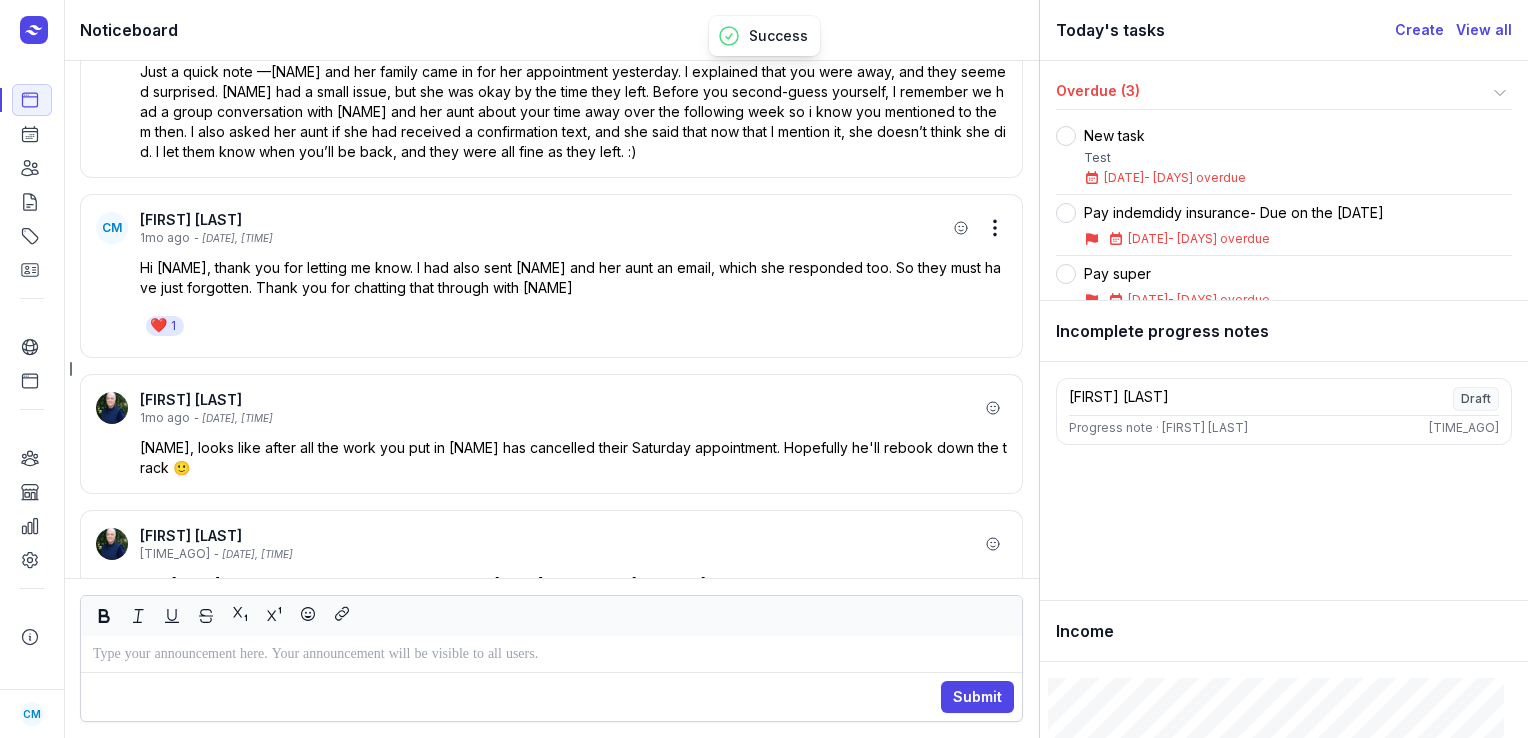 click 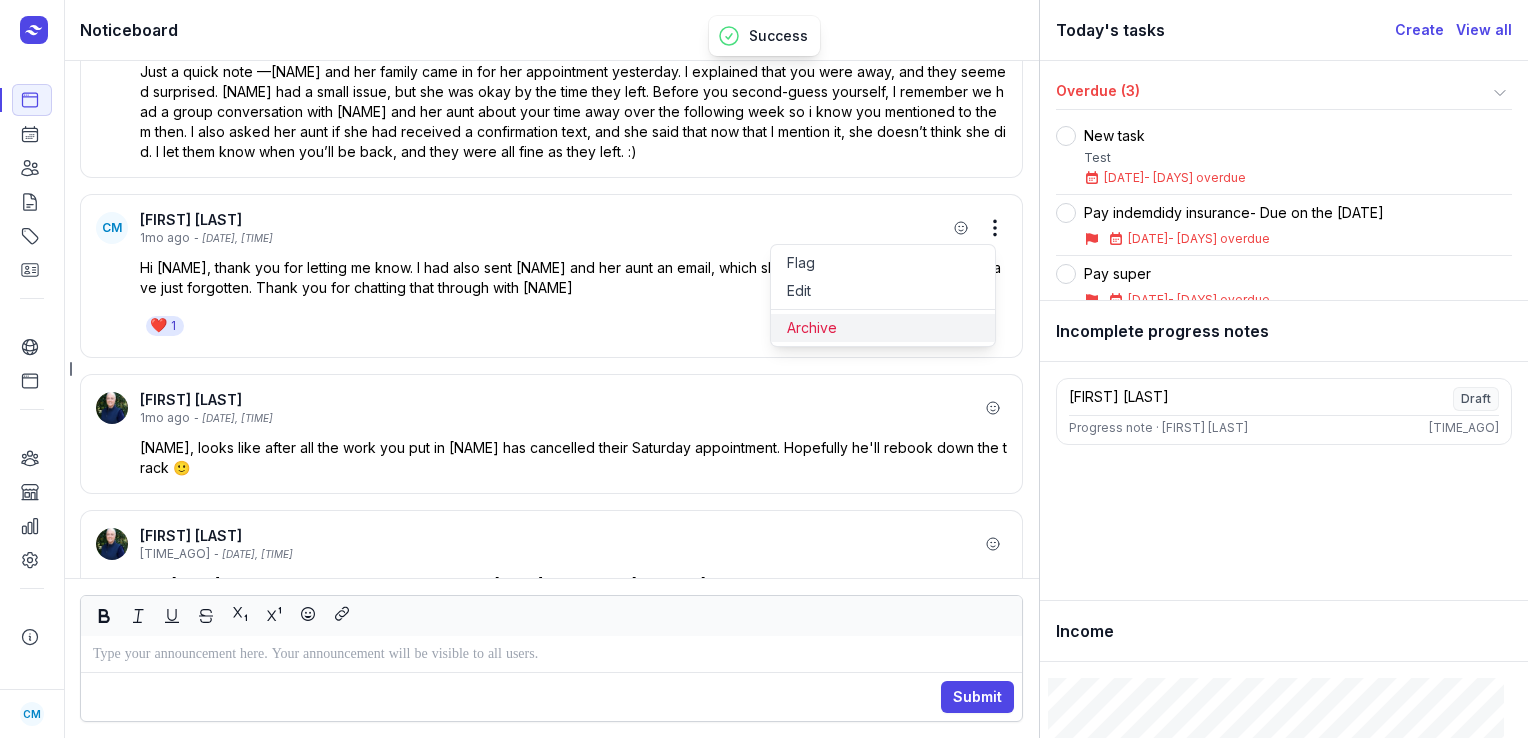 click on "Archive" at bounding box center [883, 328] 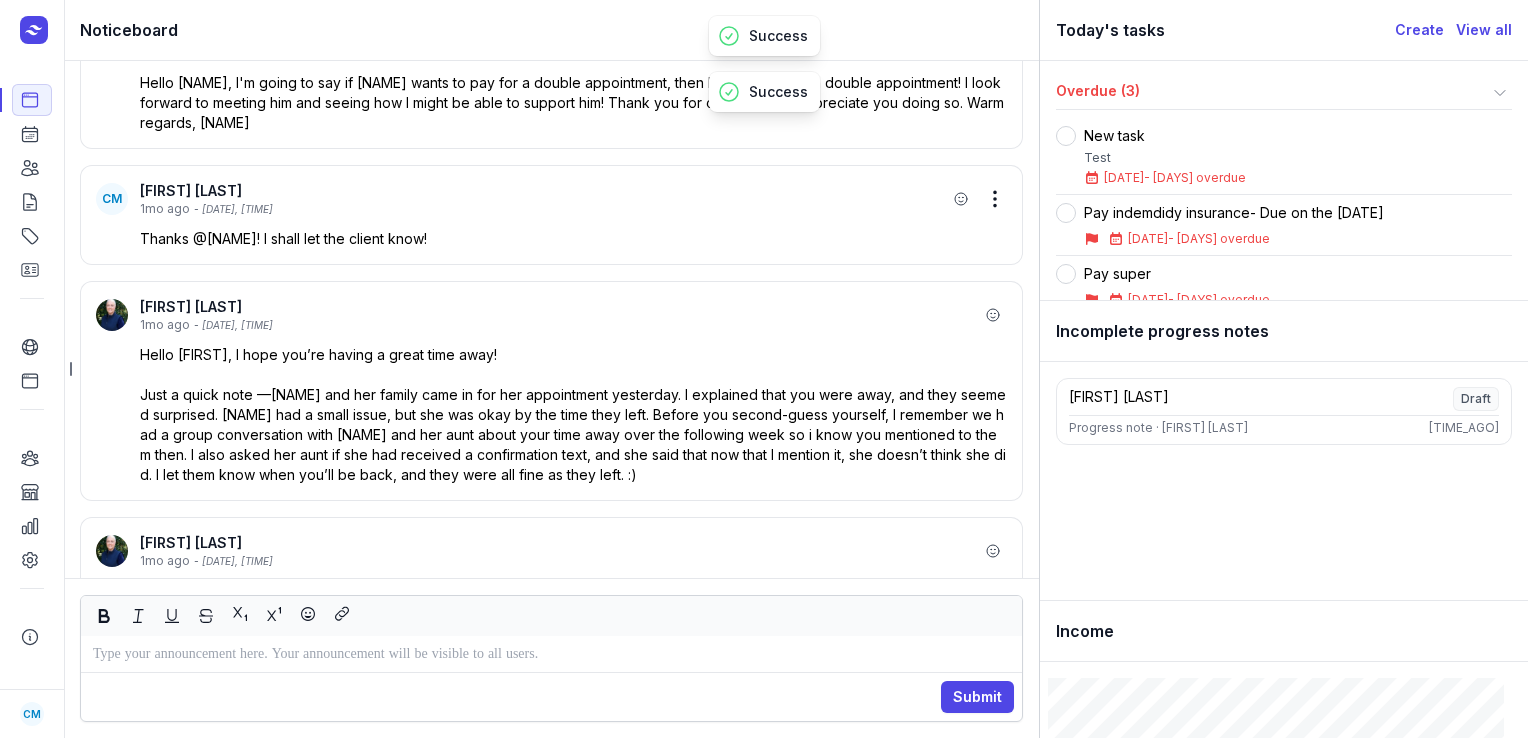scroll, scrollTop: -682, scrollLeft: 0, axis: vertical 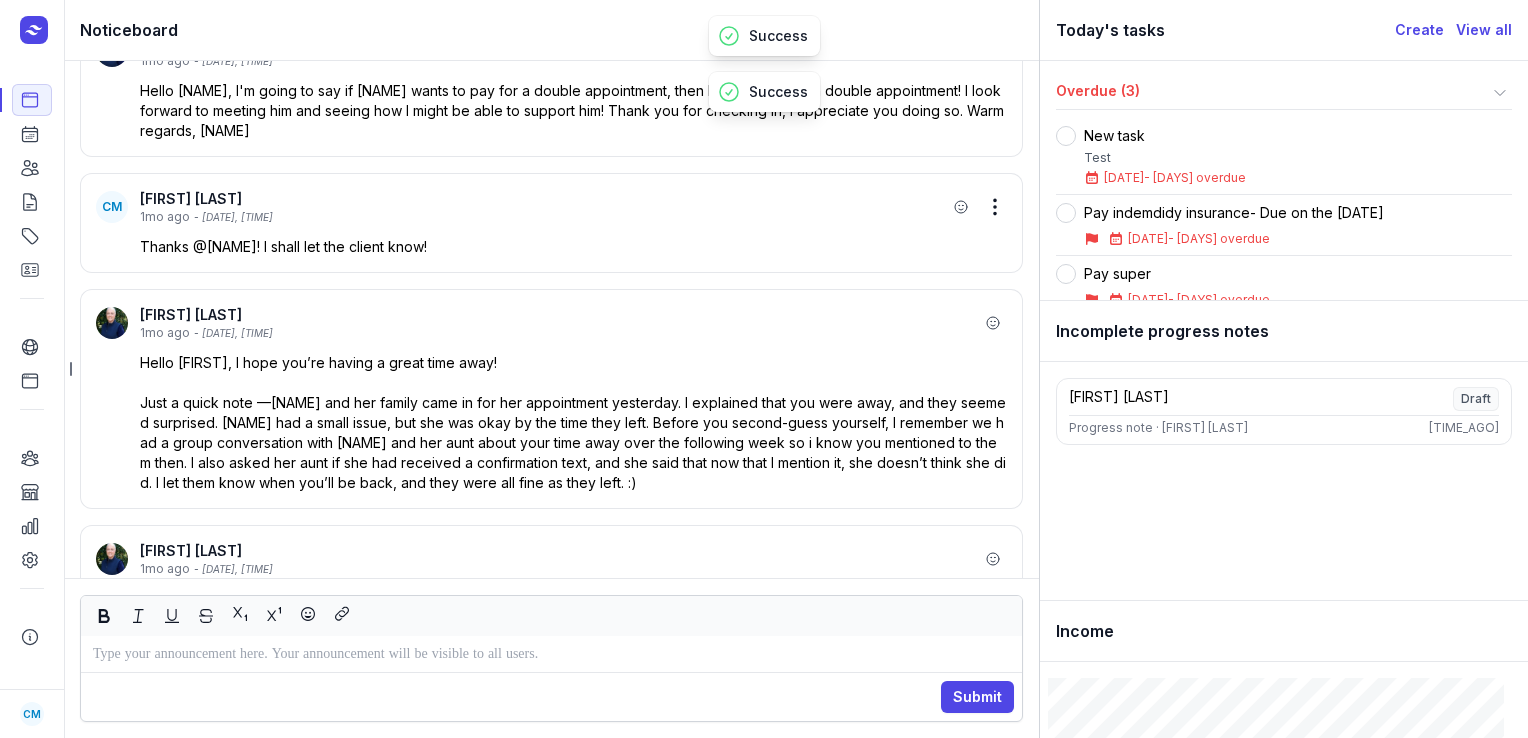 click 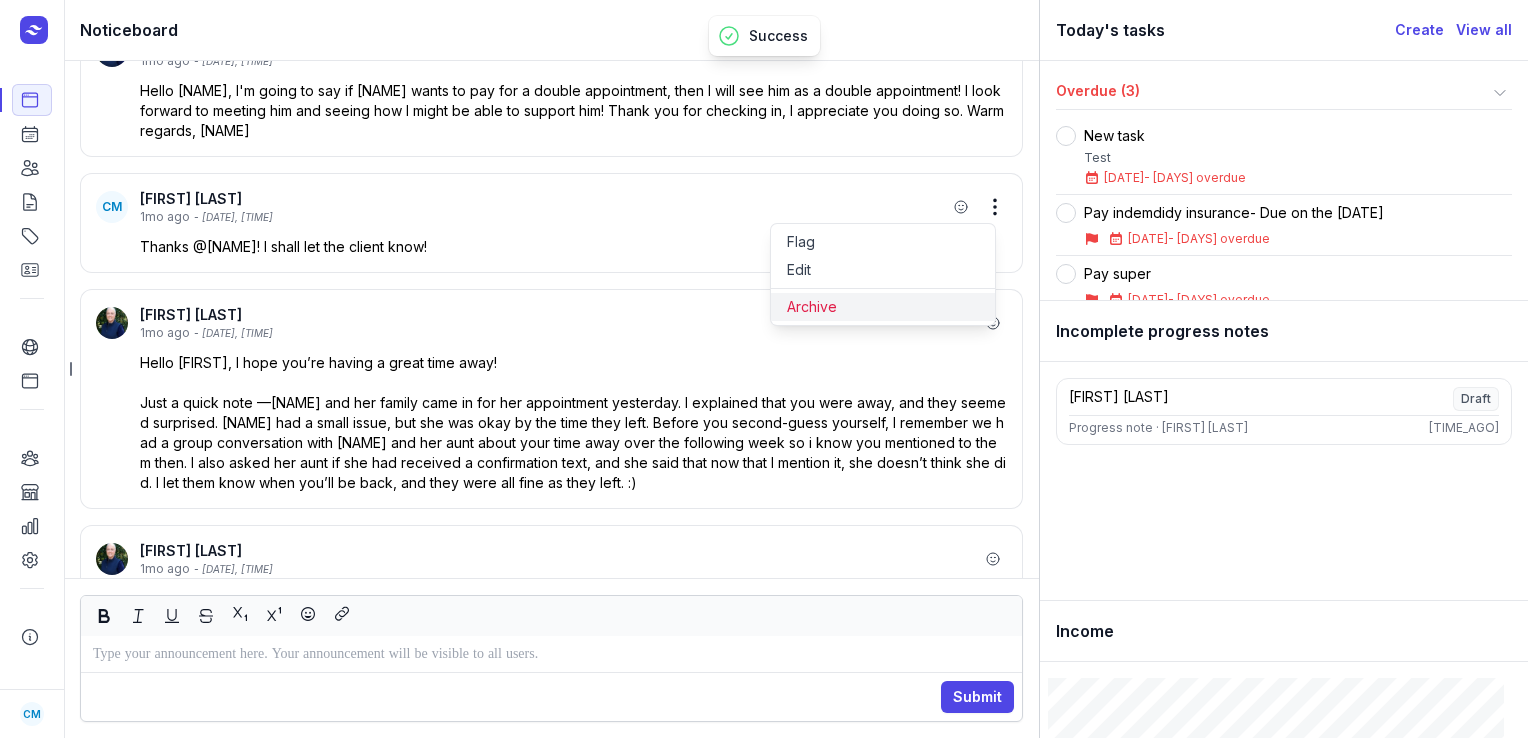 click on "Archive" at bounding box center (883, 307) 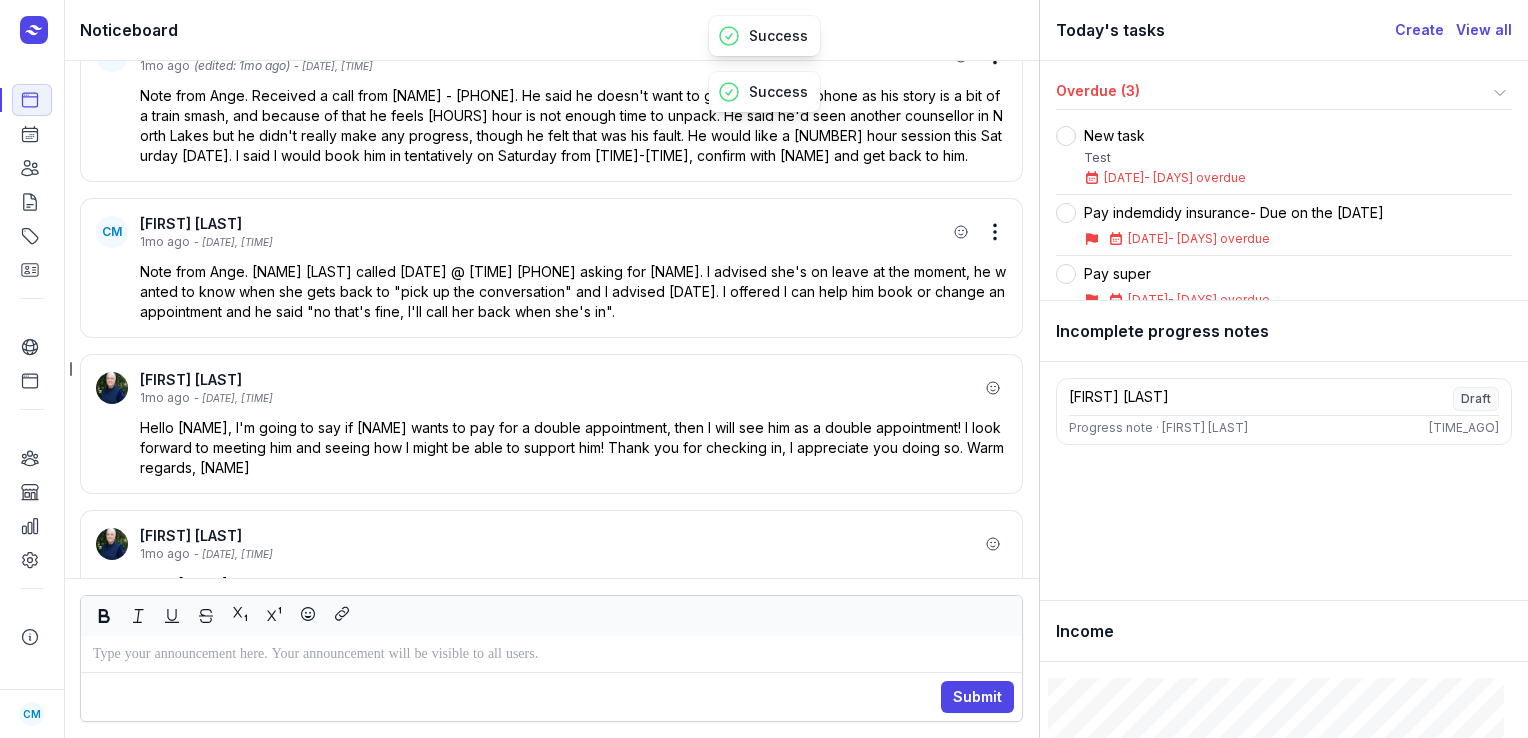 scroll, scrollTop: -942, scrollLeft: 0, axis: vertical 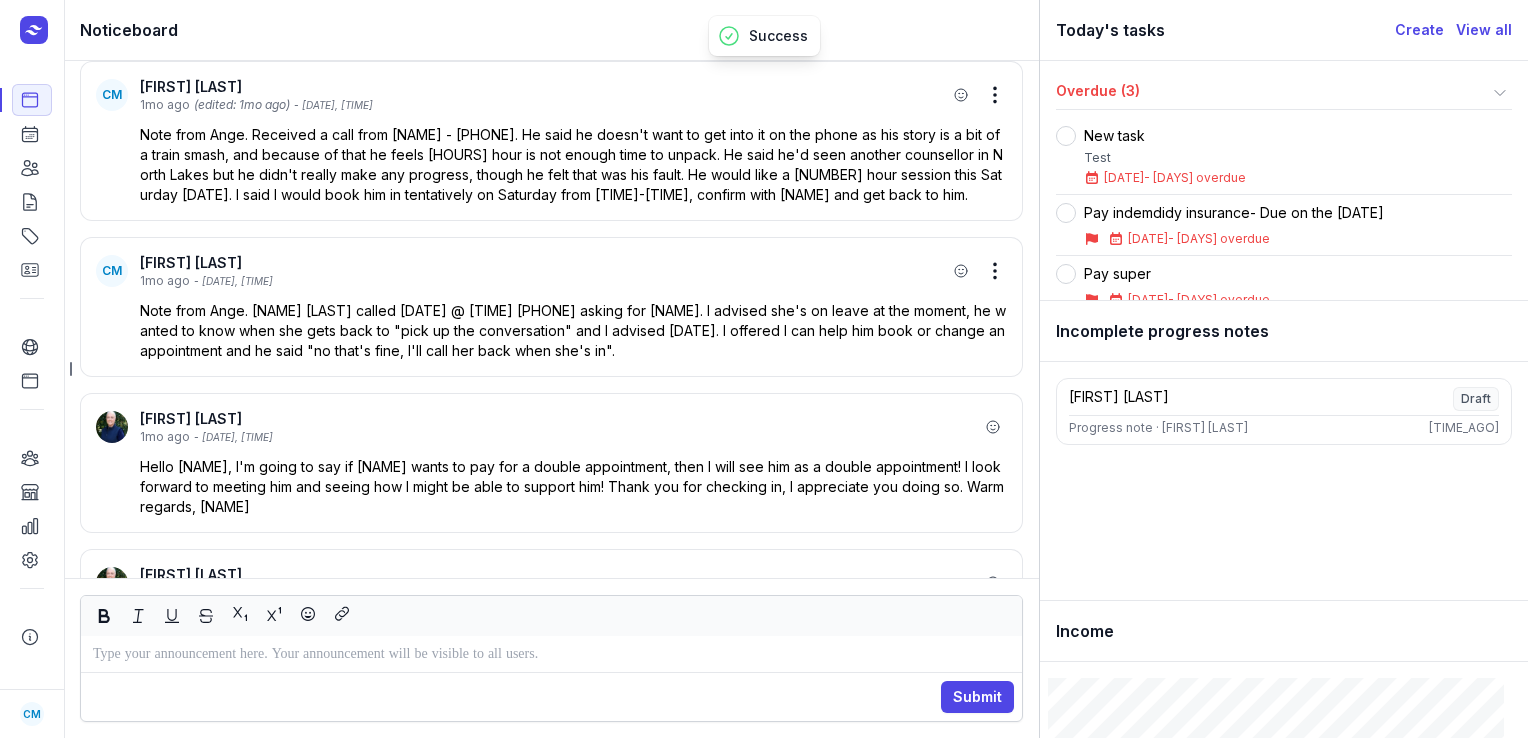 click 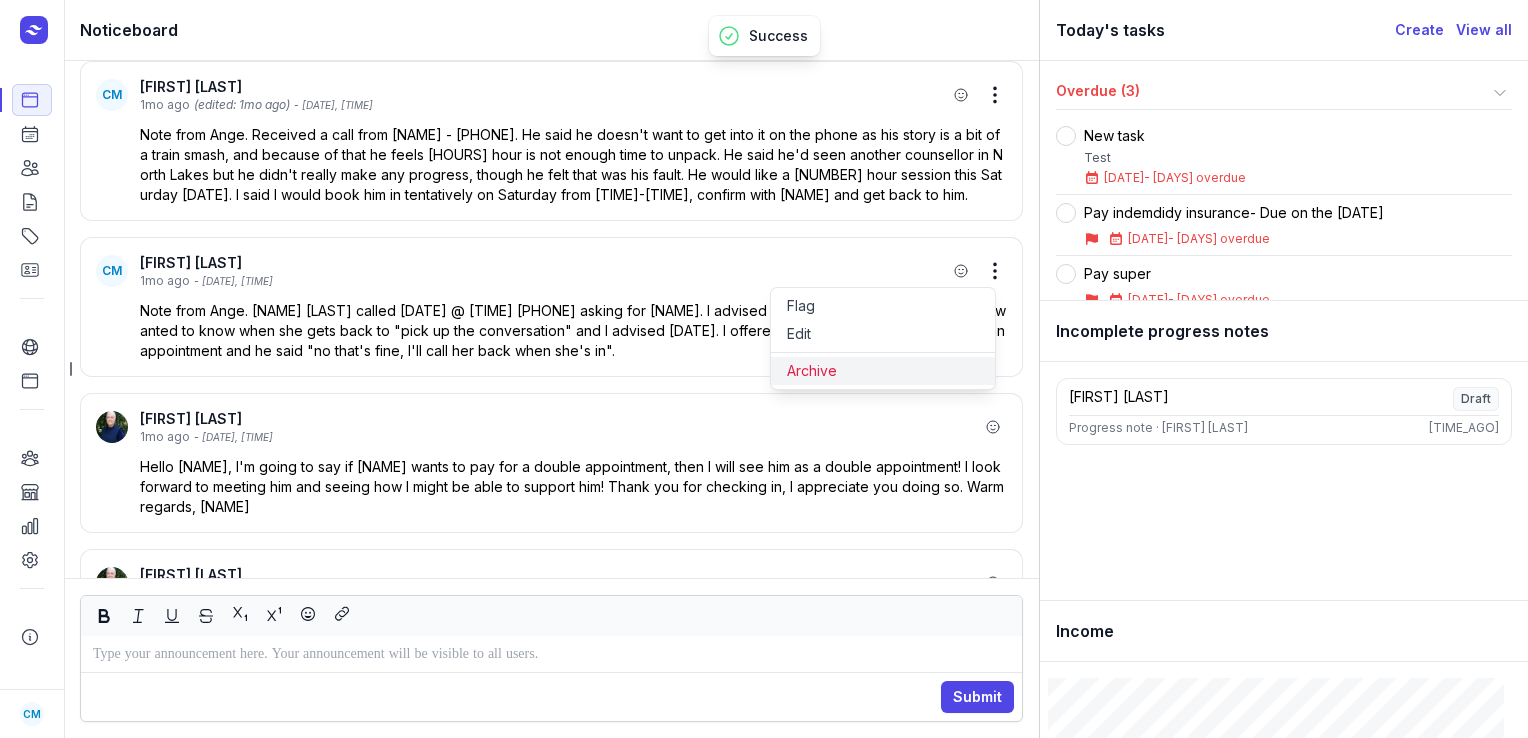 click on "Archive" at bounding box center (883, 371) 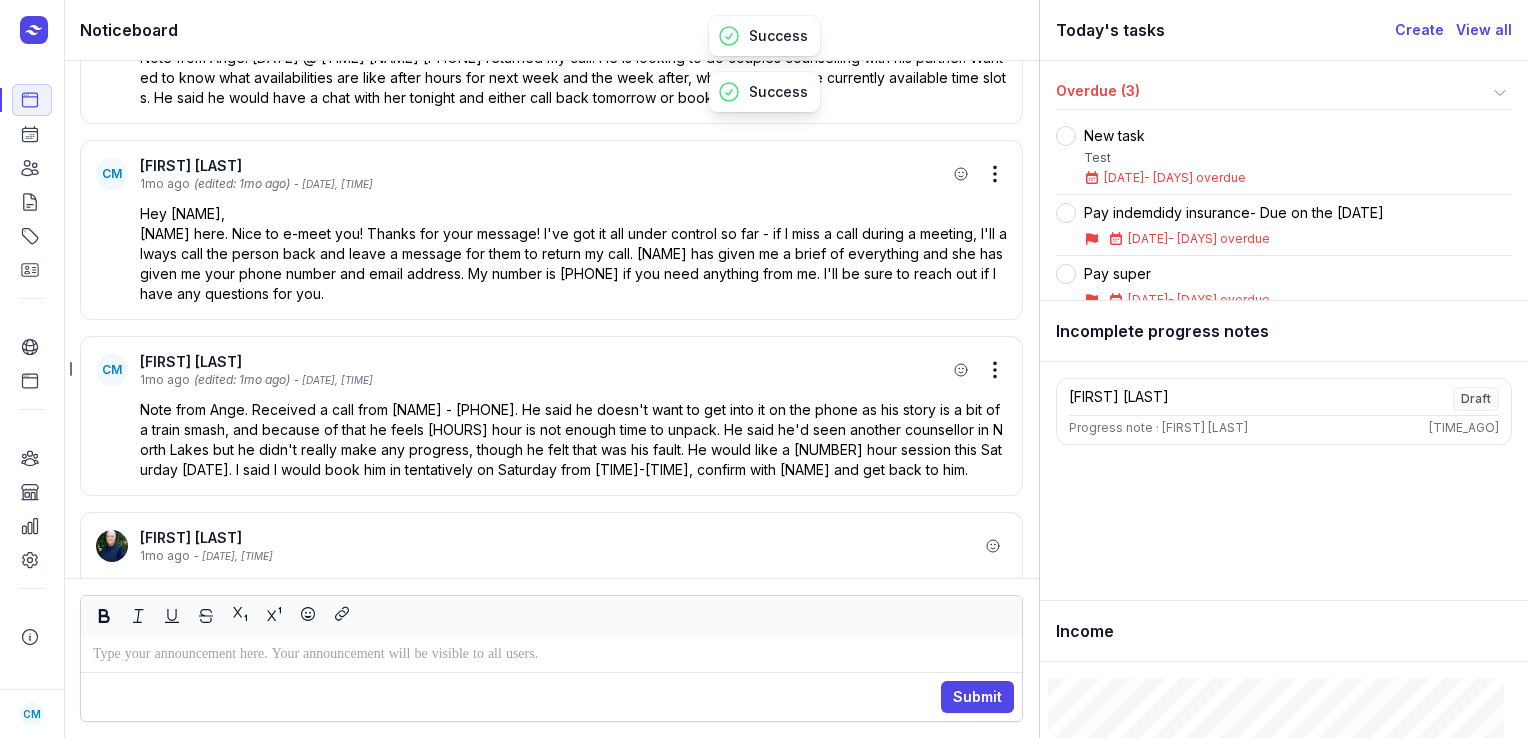 scroll, scrollTop: -1080, scrollLeft: 0, axis: vertical 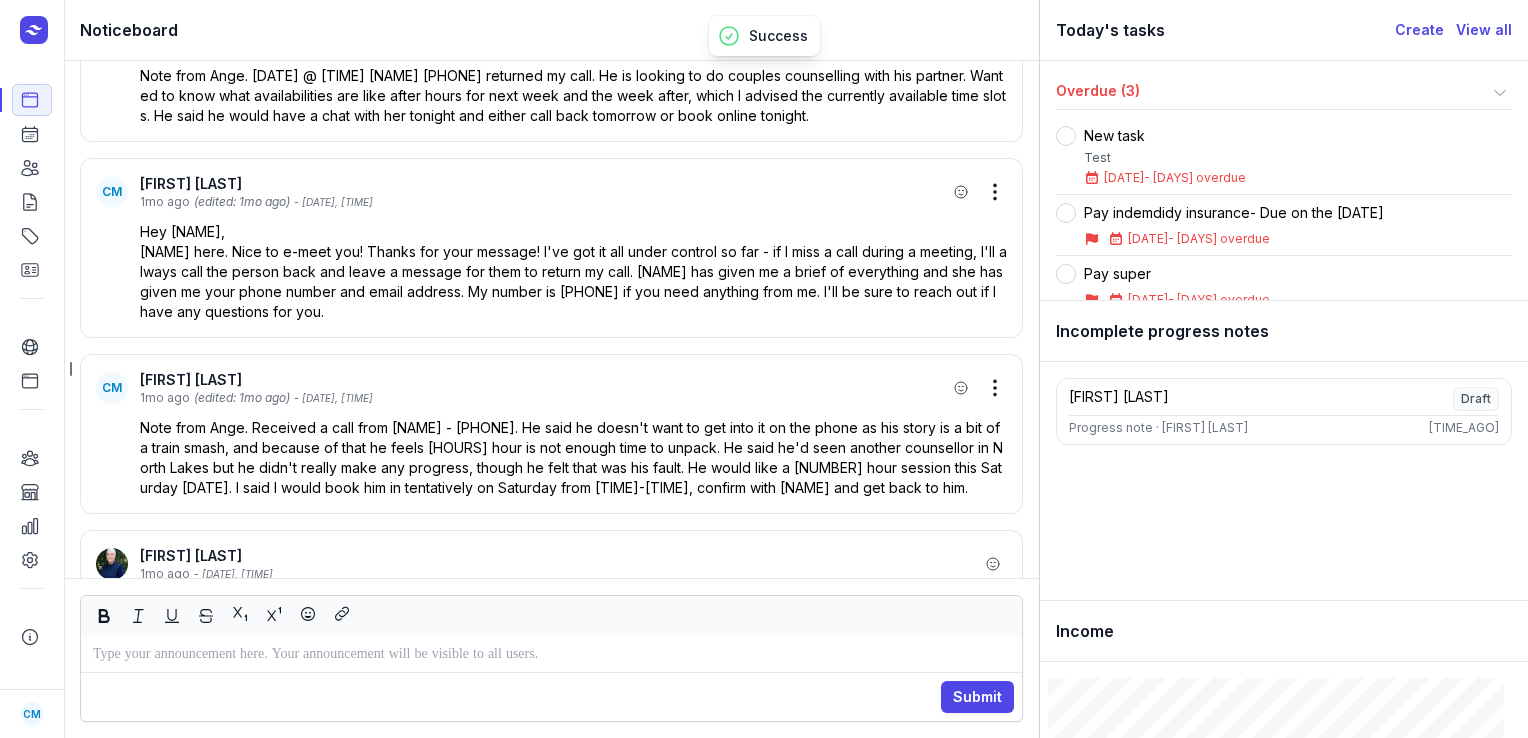 click 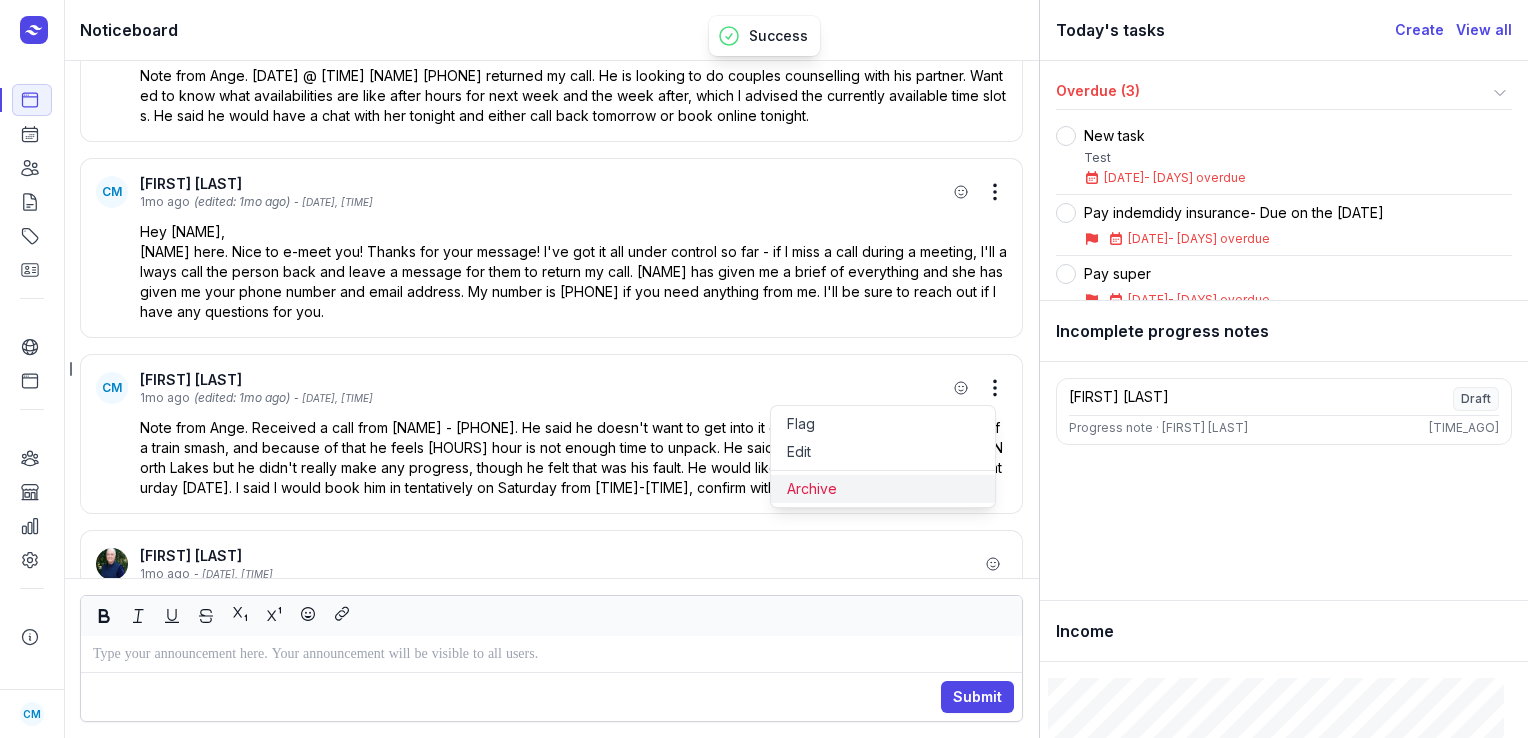 click on "Archive" at bounding box center [883, 489] 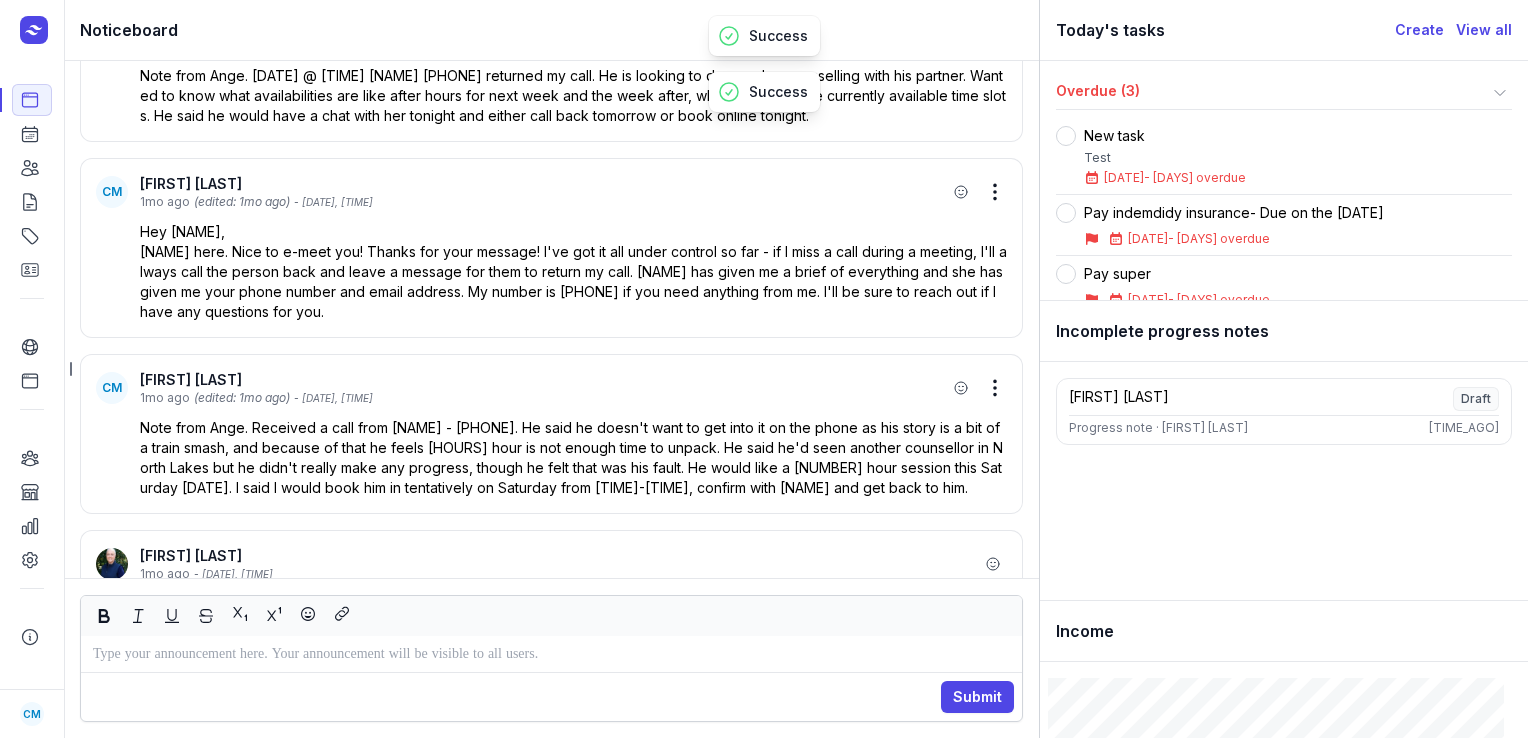 scroll, scrollTop: -904, scrollLeft: 0, axis: vertical 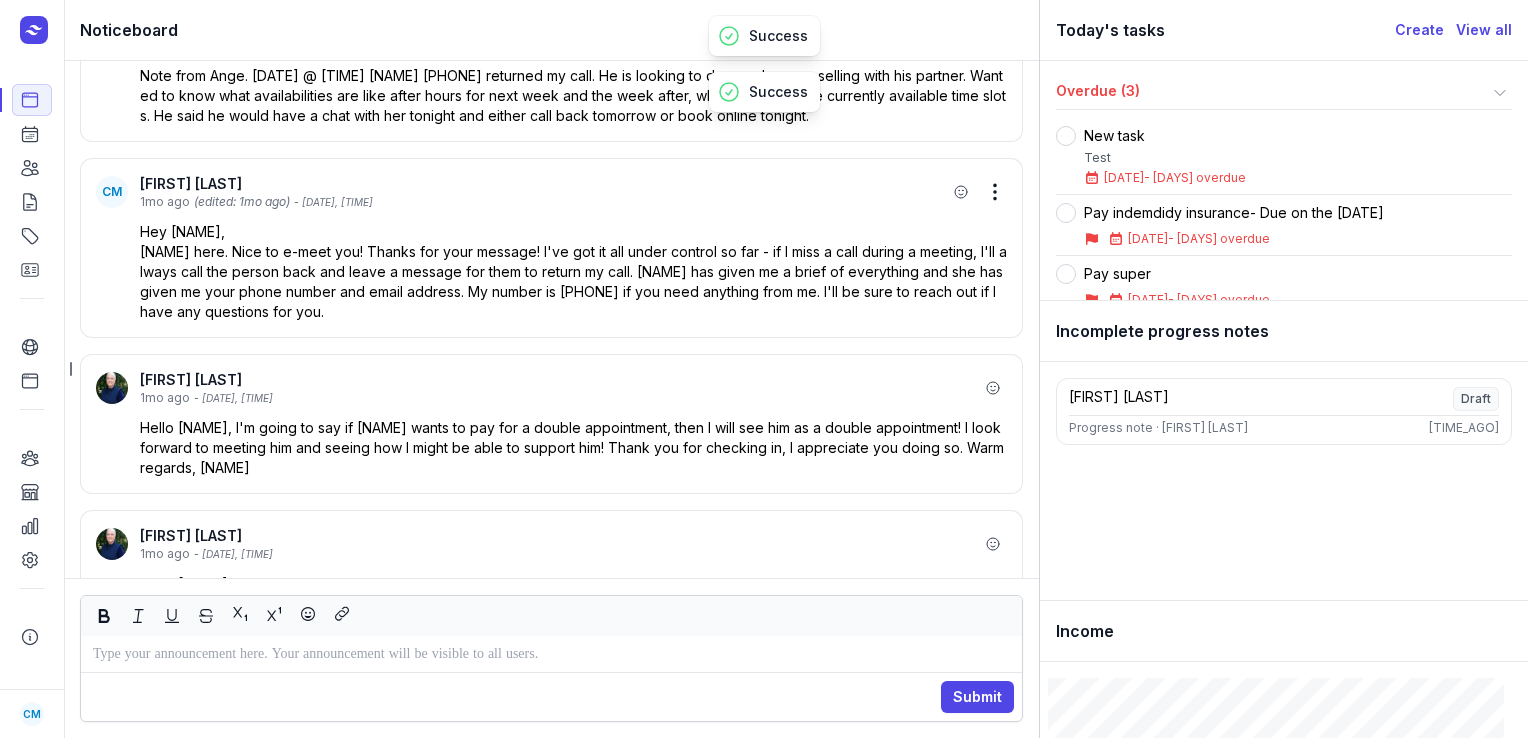 click 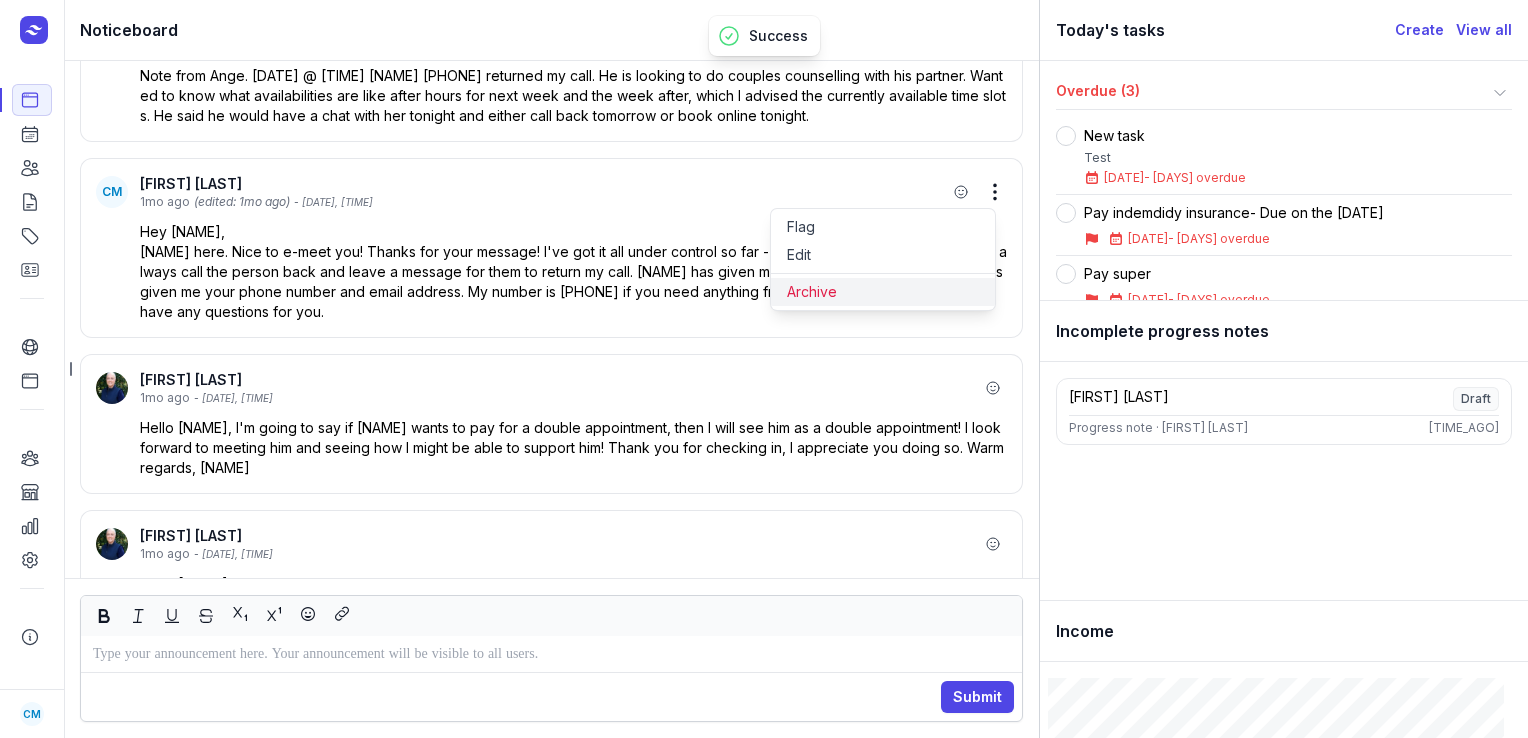 click on "Archive" at bounding box center [883, 292] 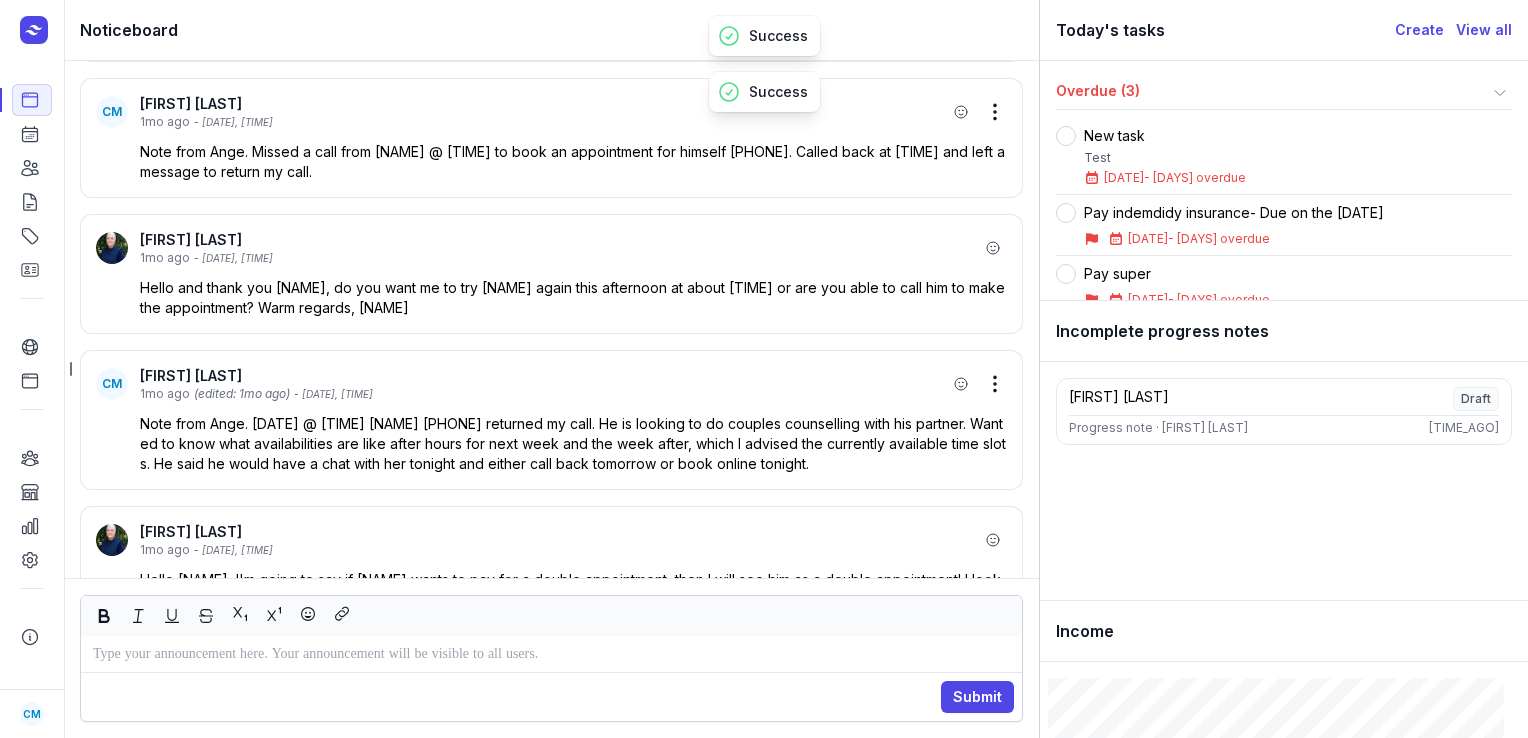 scroll, scrollTop: -1056, scrollLeft: 0, axis: vertical 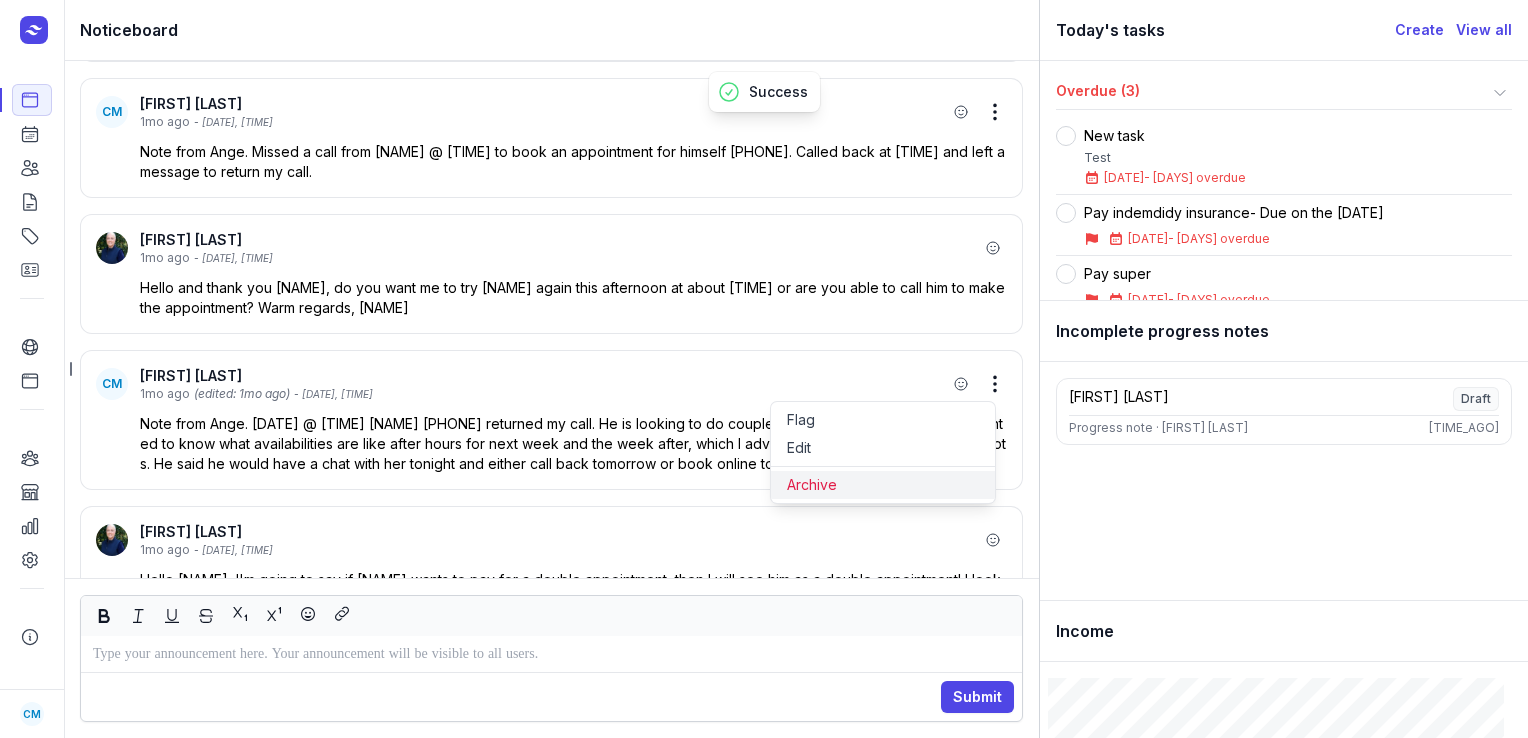 click on "Archive" at bounding box center (883, 485) 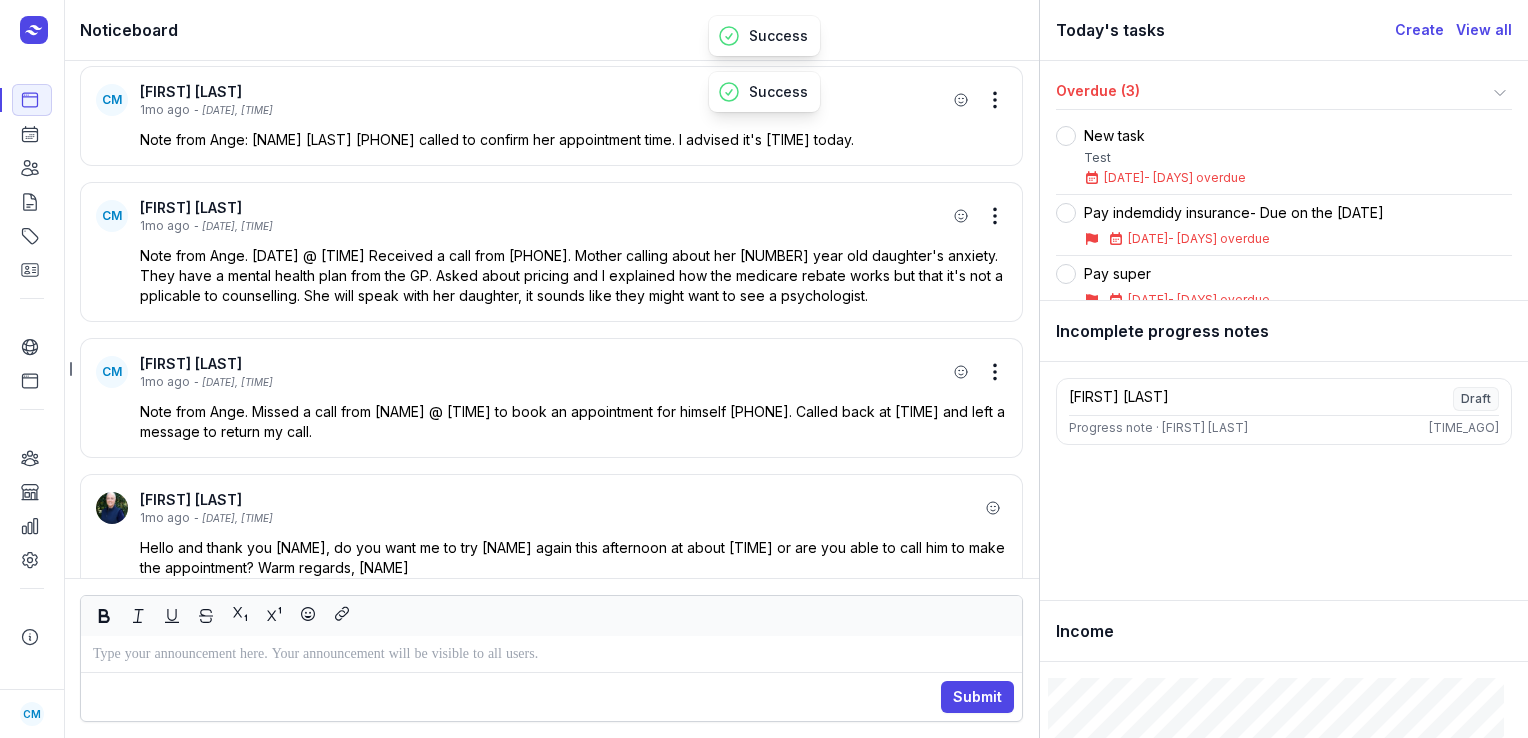 scroll, scrollTop: -1161, scrollLeft: 0, axis: vertical 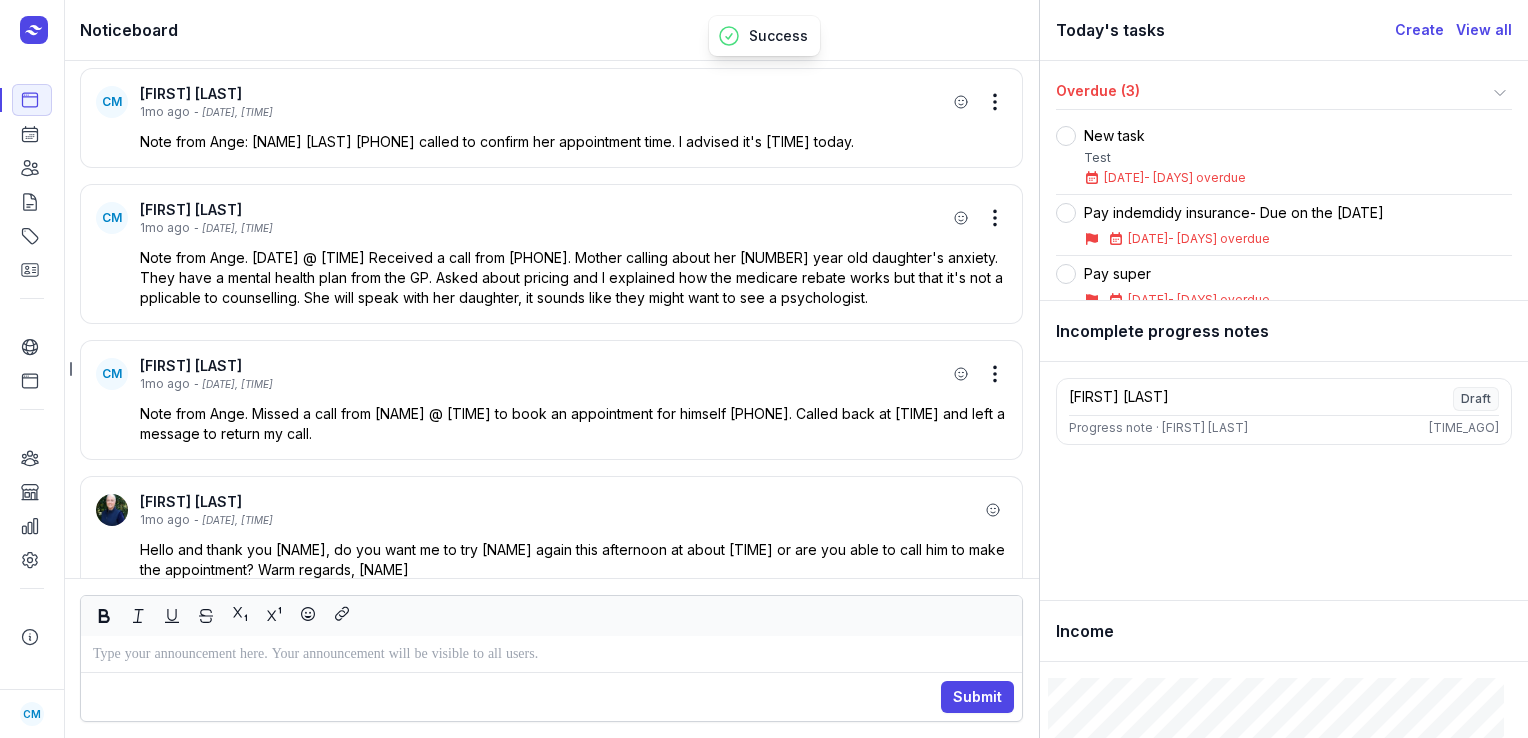 click 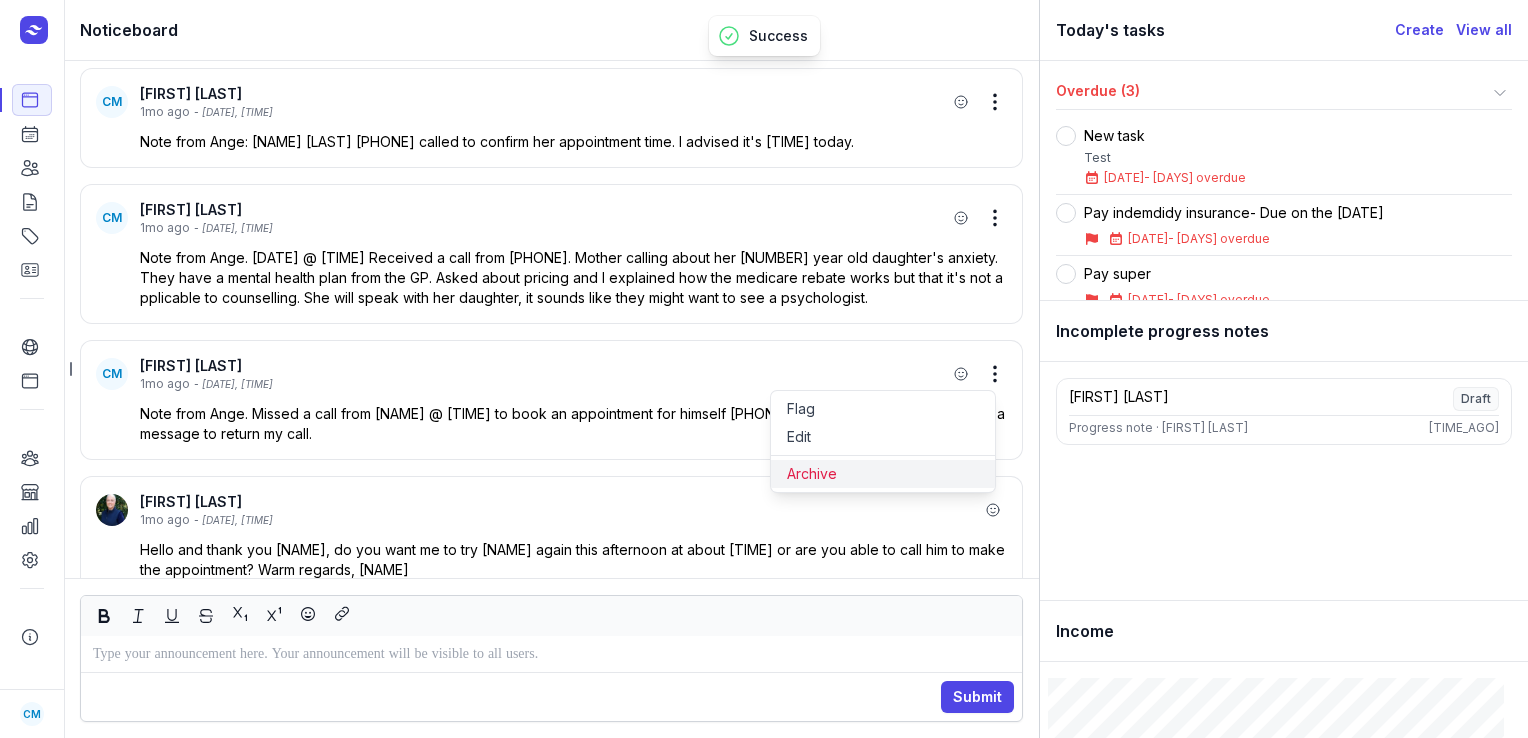 click on "Archive" at bounding box center (883, 474) 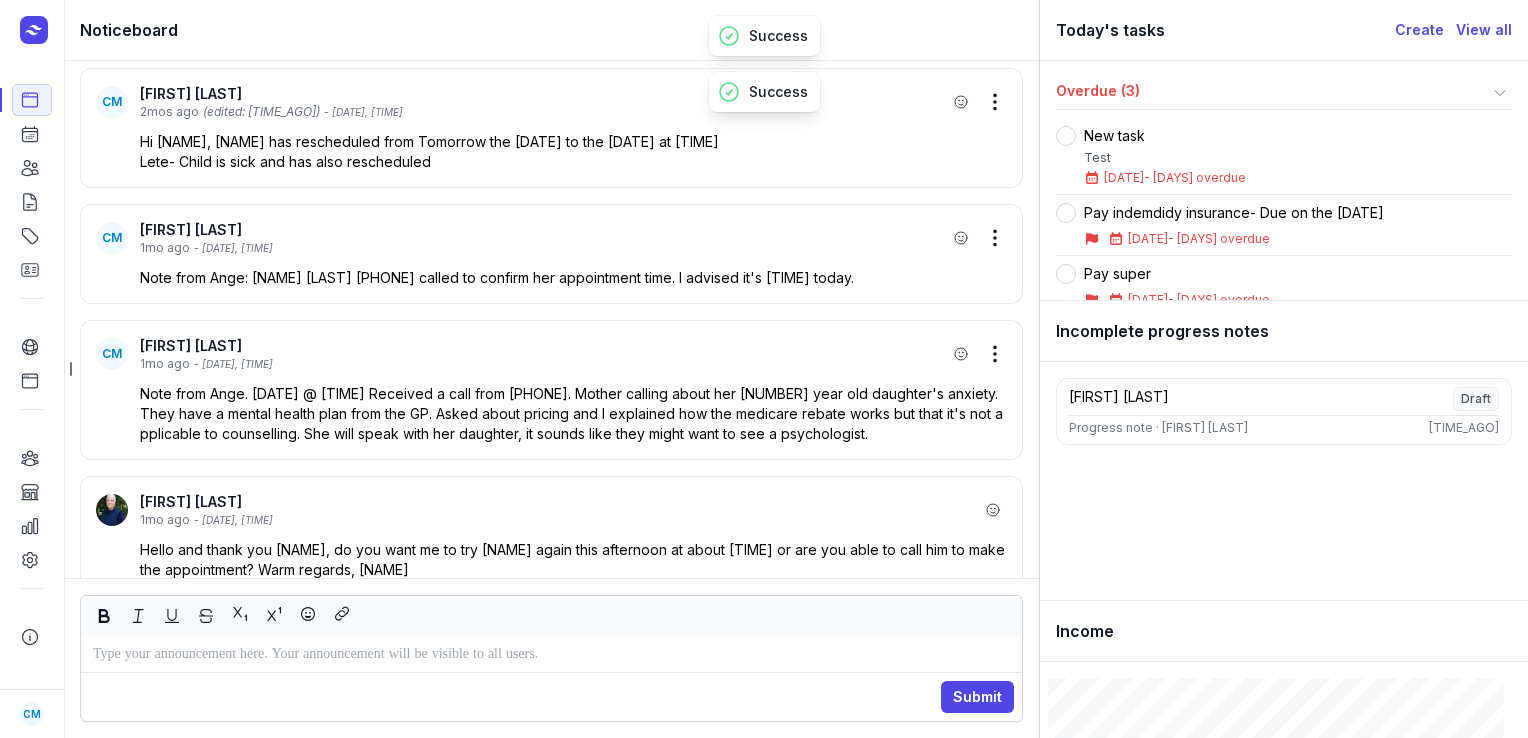scroll, scrollTop: -1025, scrollLeft: 0, axis: vertical 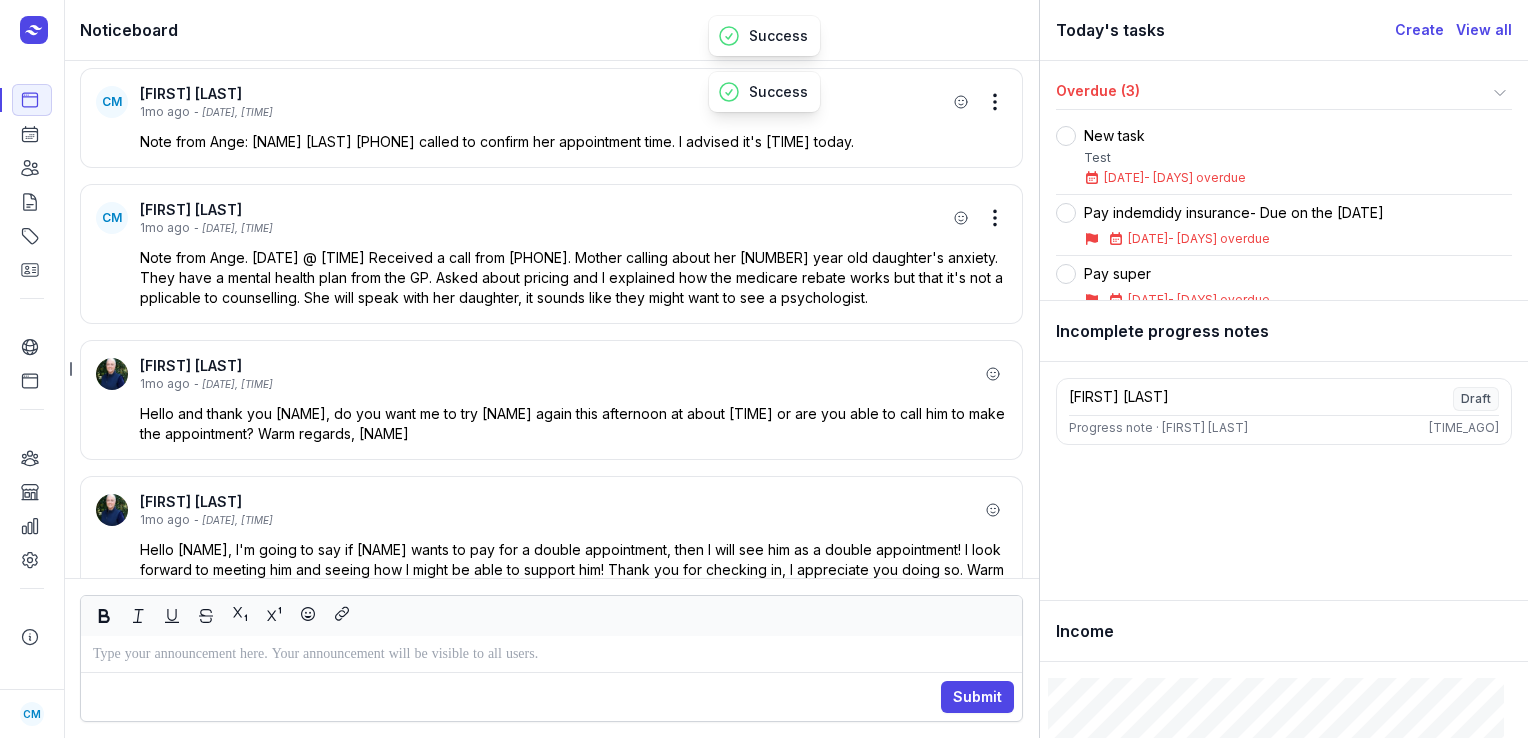 click 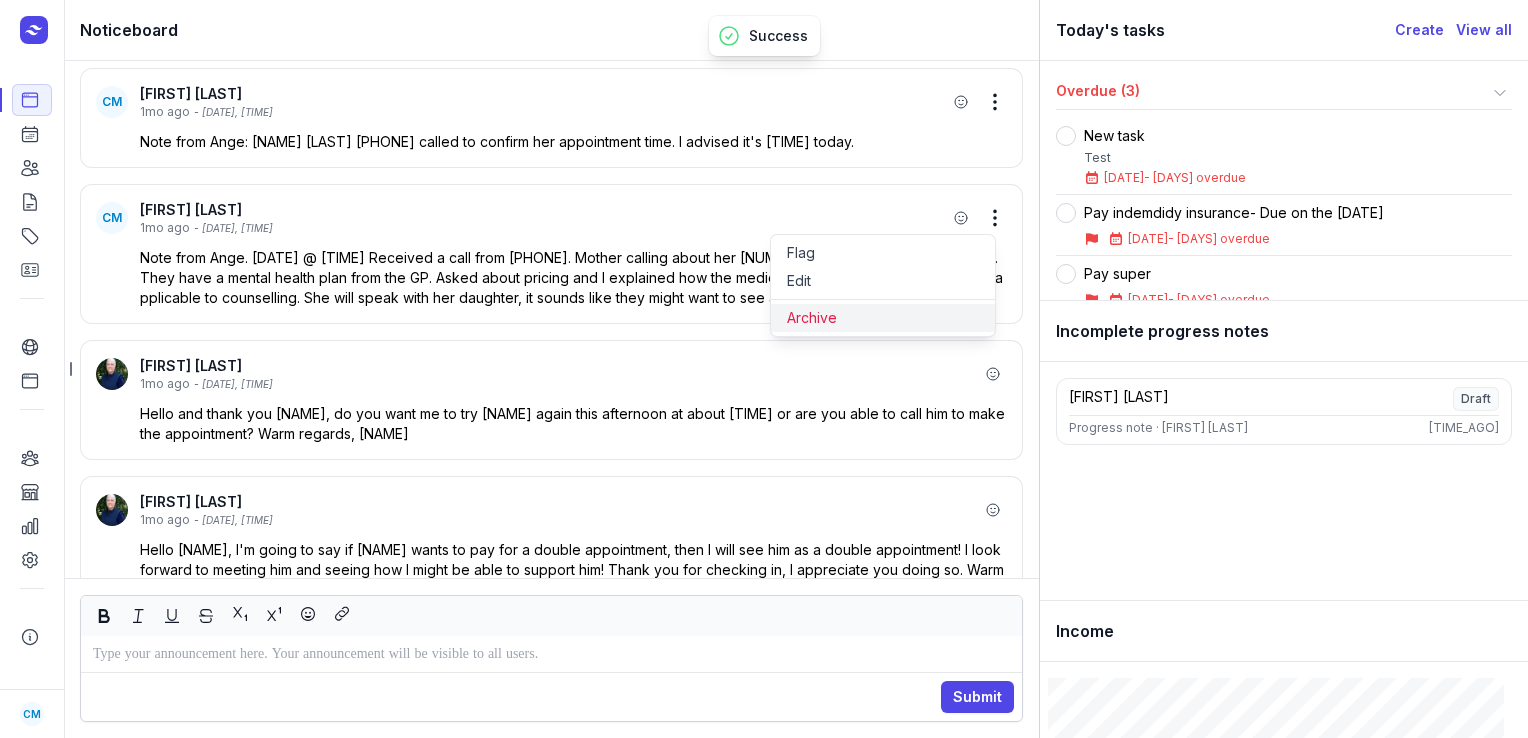 click on "Archive" at bounding box center (883, 318) 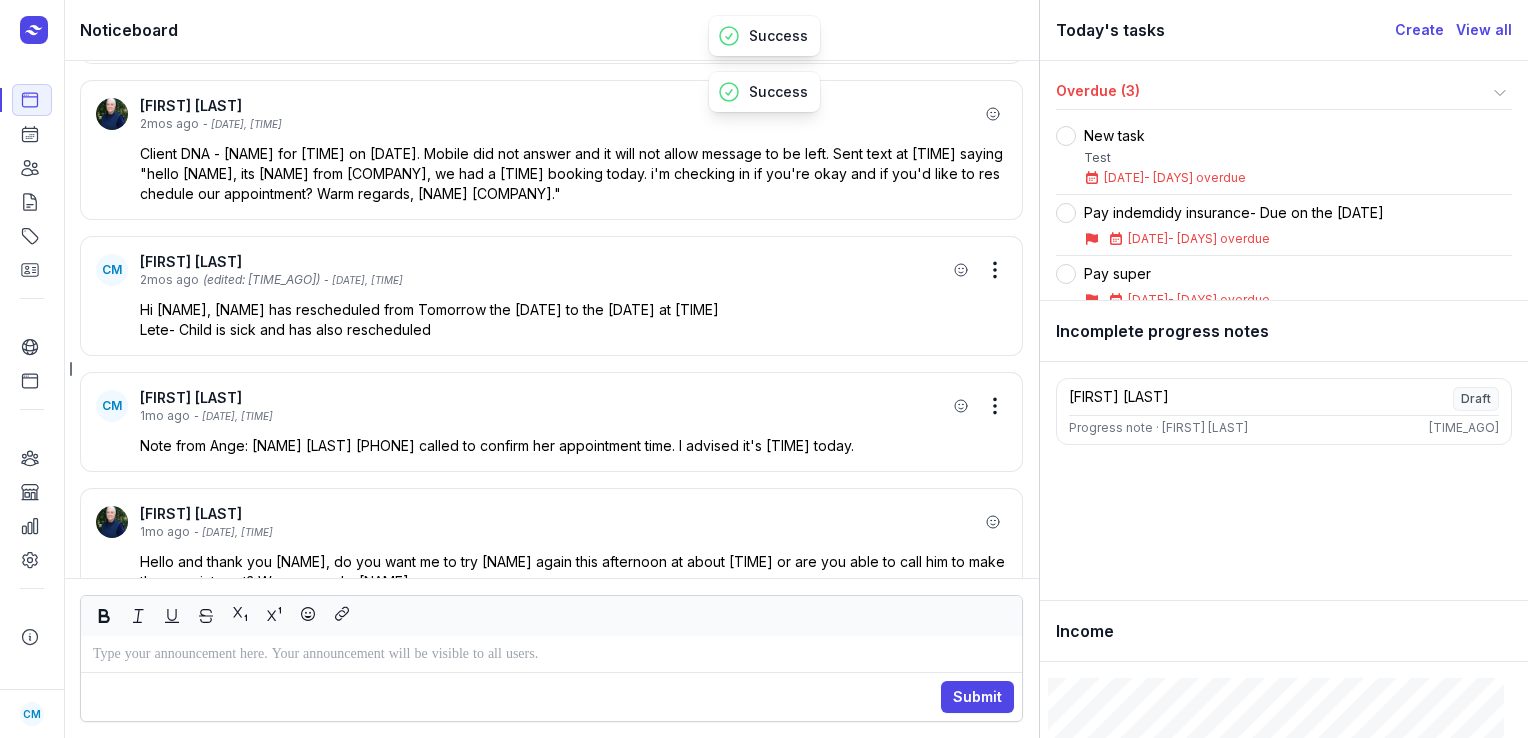 click 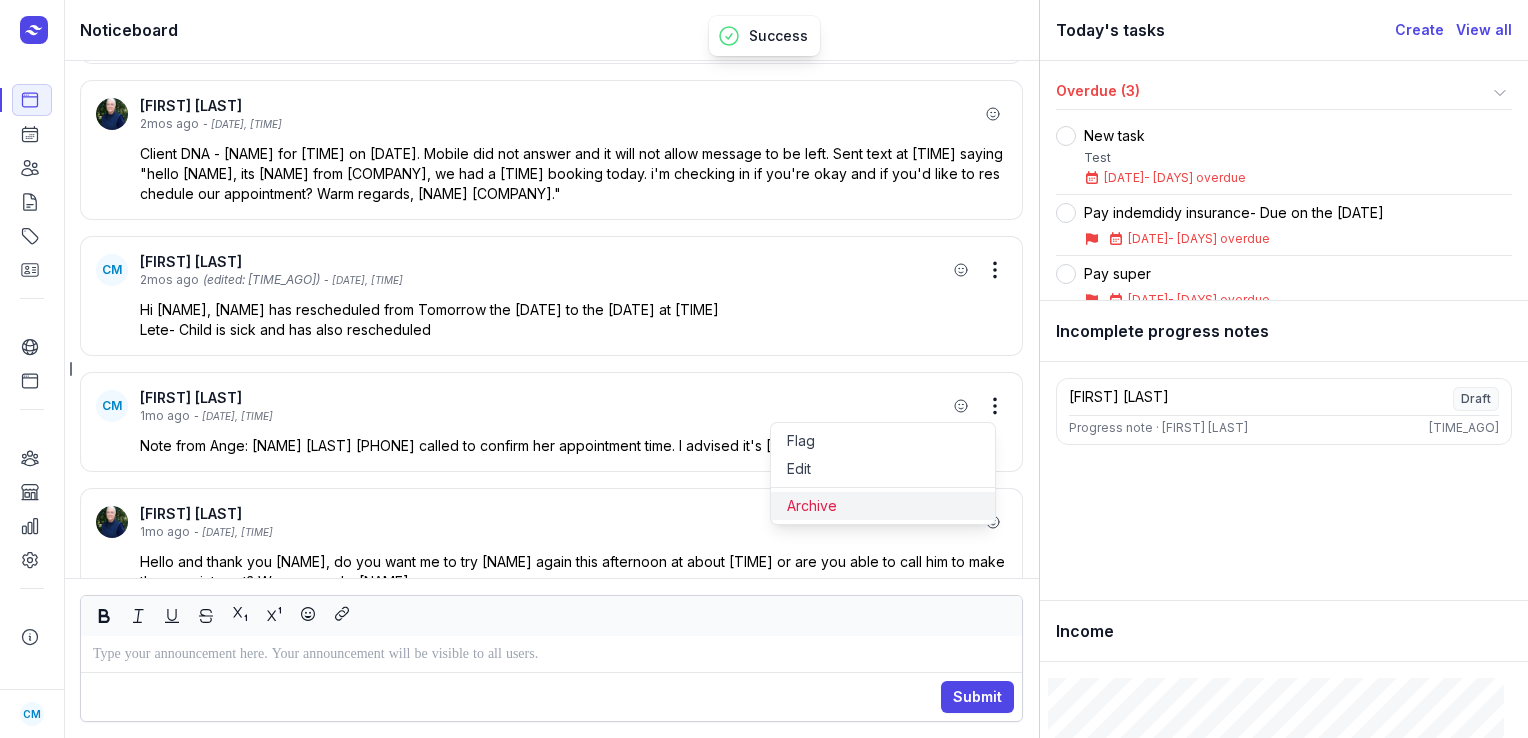 click on "Archive" at bounding box center (883, 506) 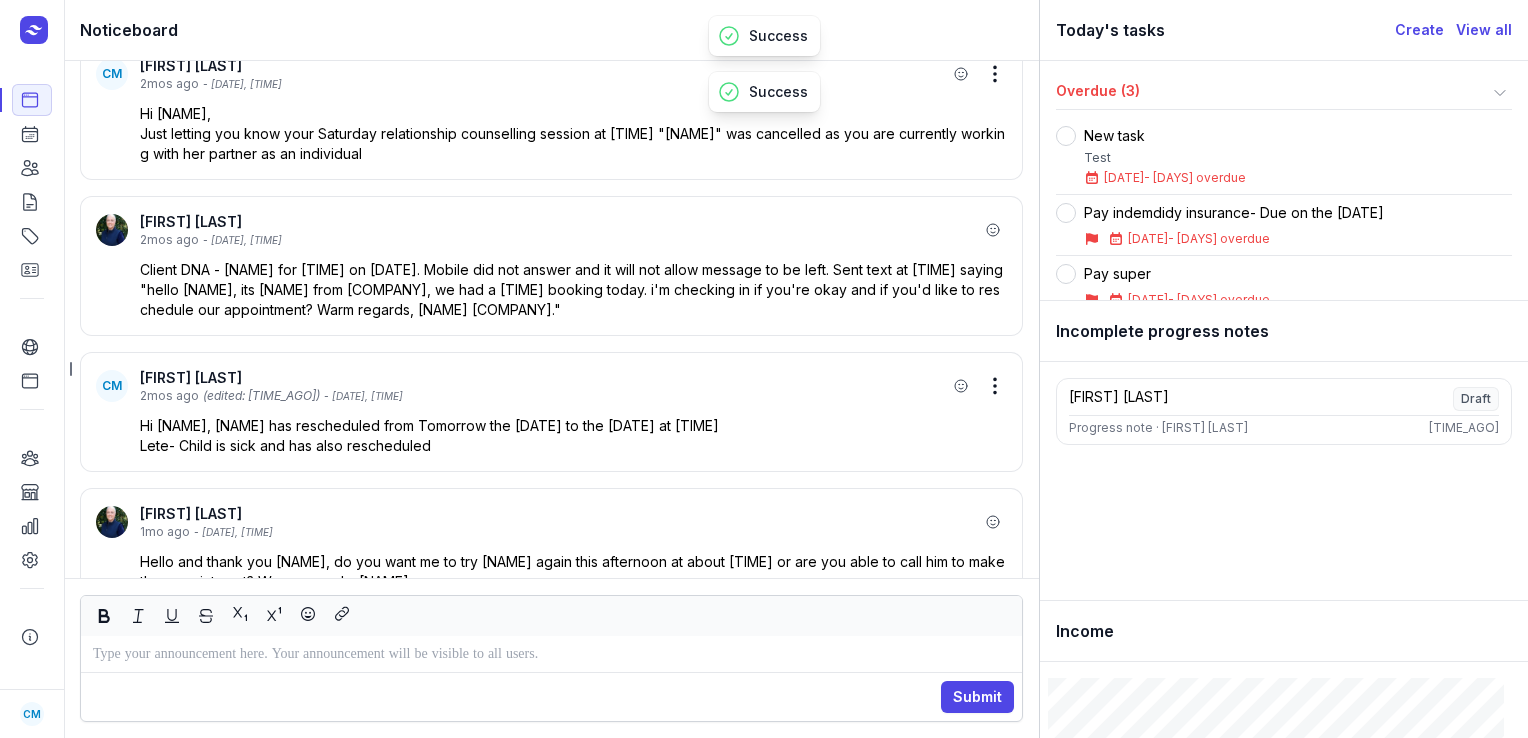 scroll, scrollTop: -1057, scrollLeft: 0, axis: vertical 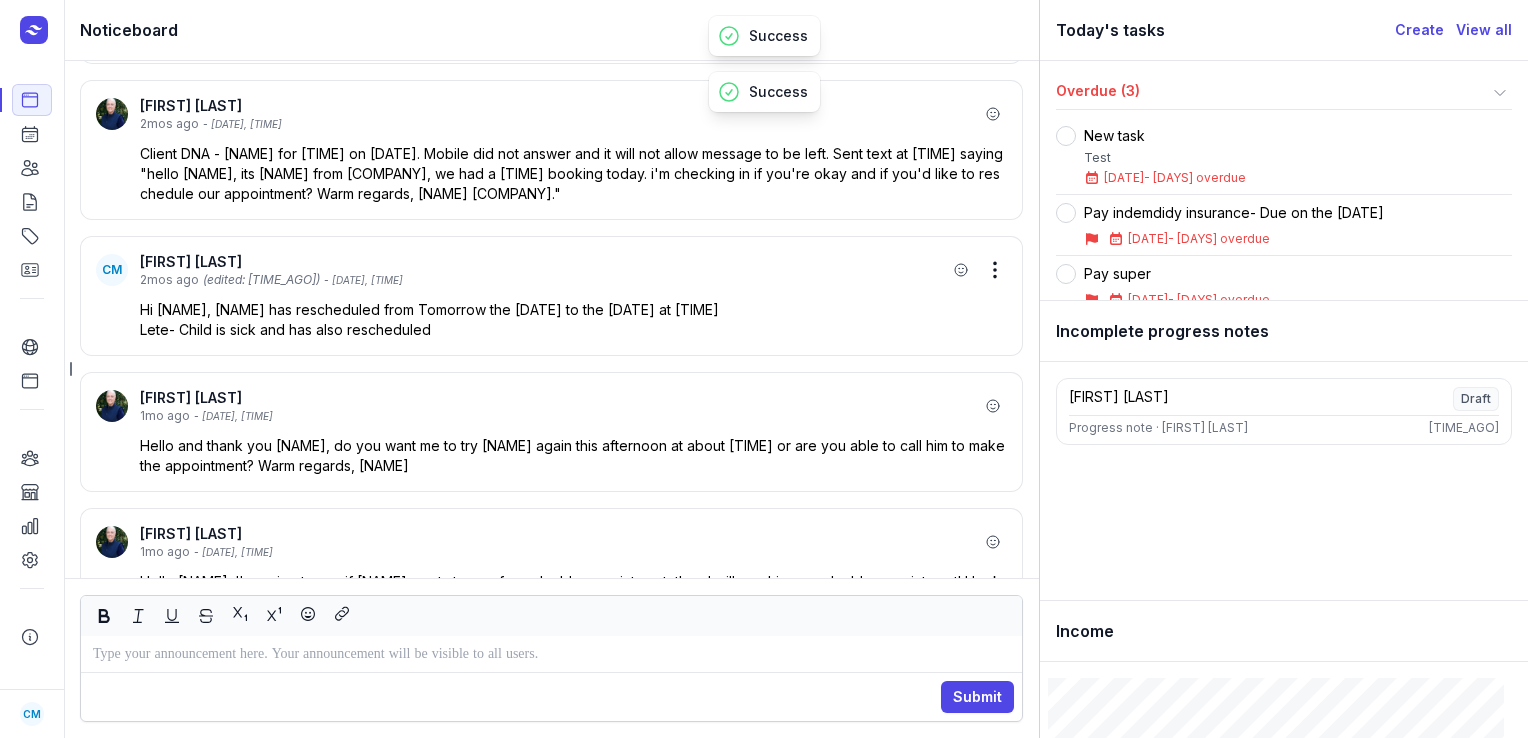 click 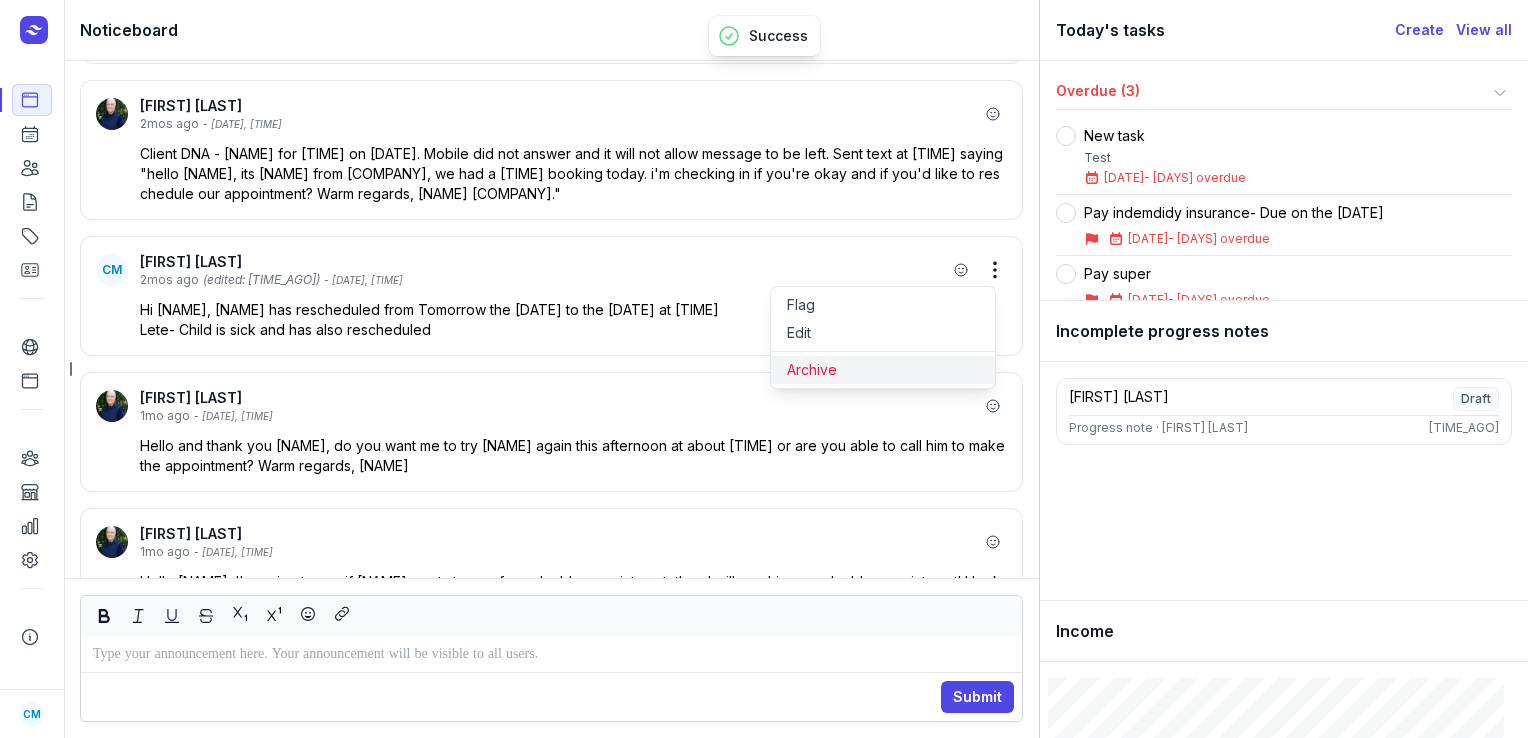 click on "Archive" at bounding box center [883, 370] 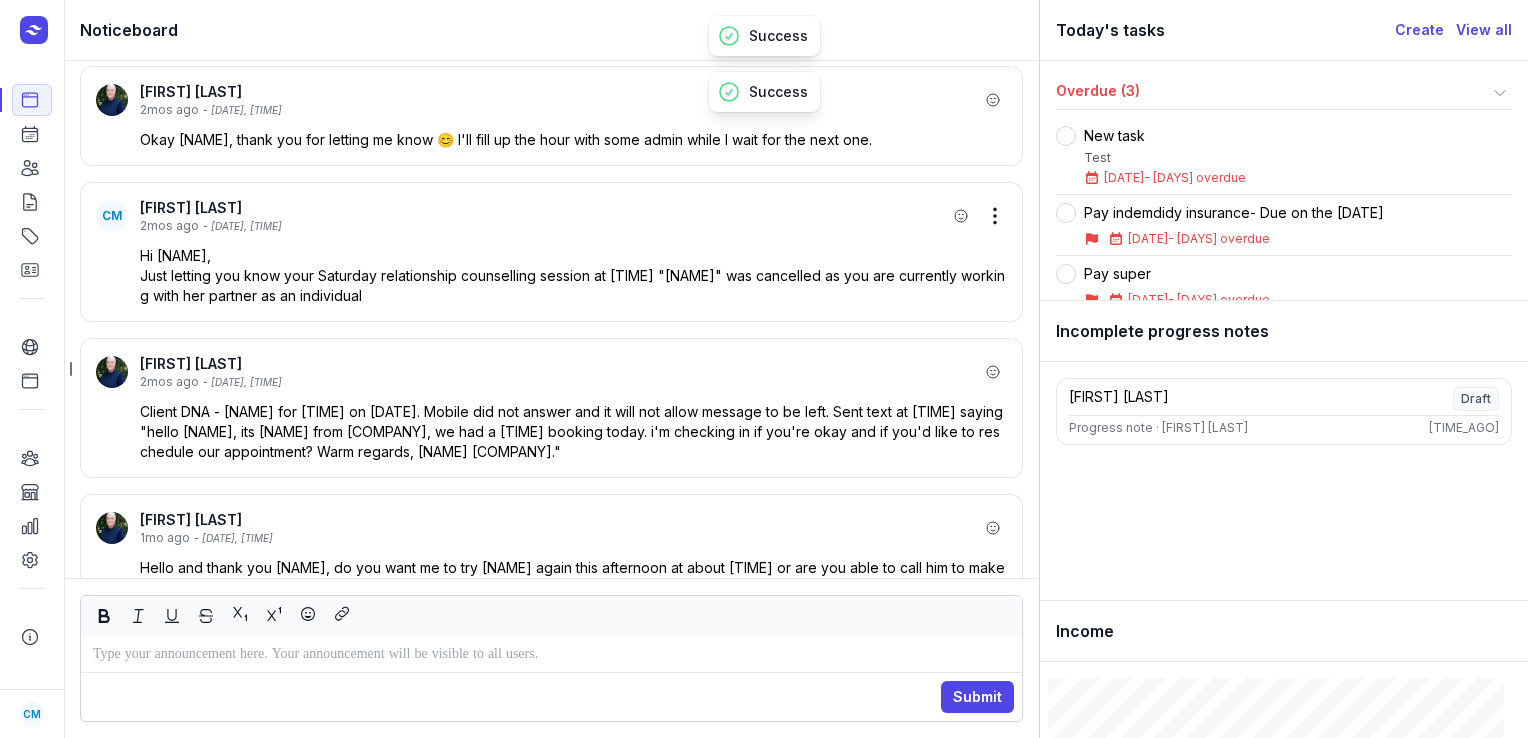 scroll, scrollTop: -1182, scrollLeft: 0, axis: vertical 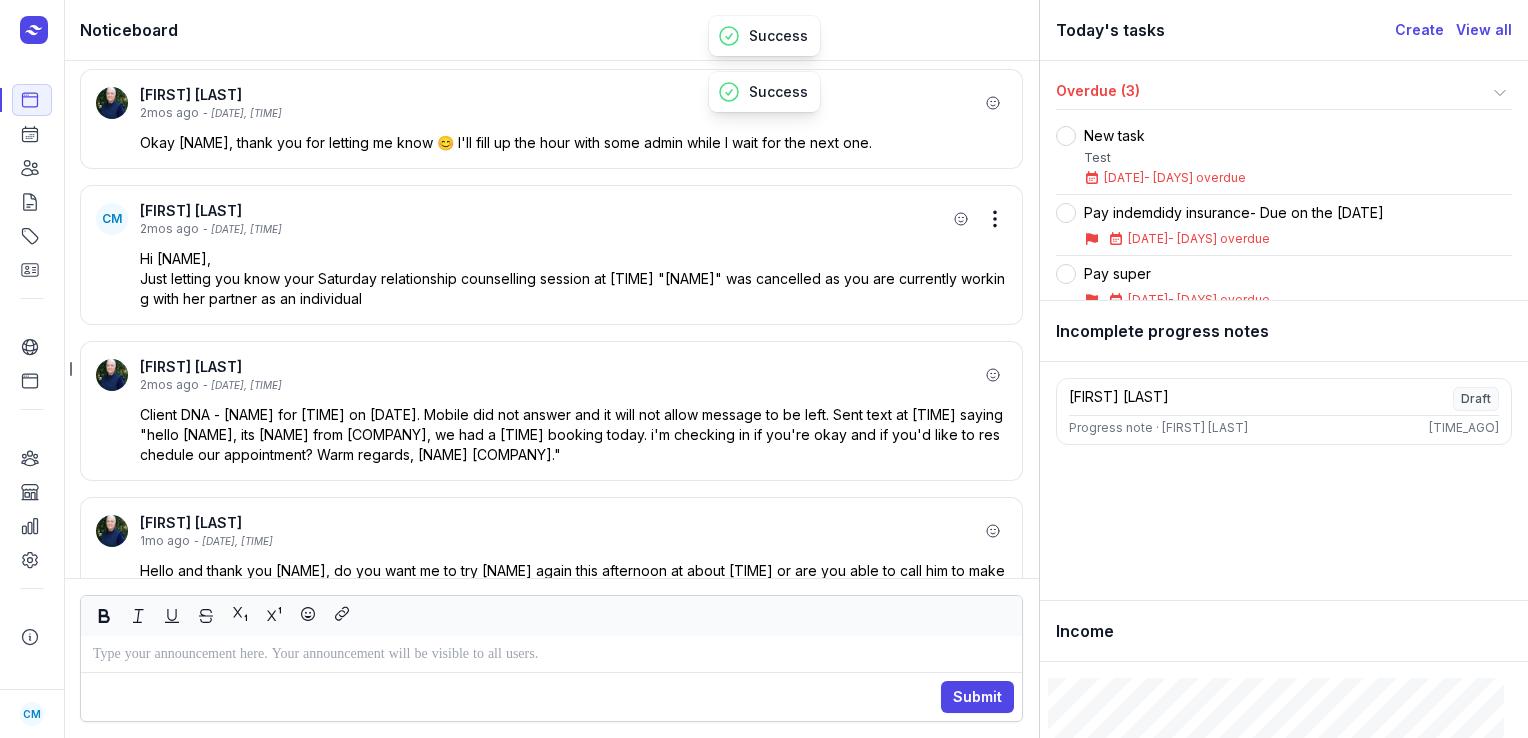 click 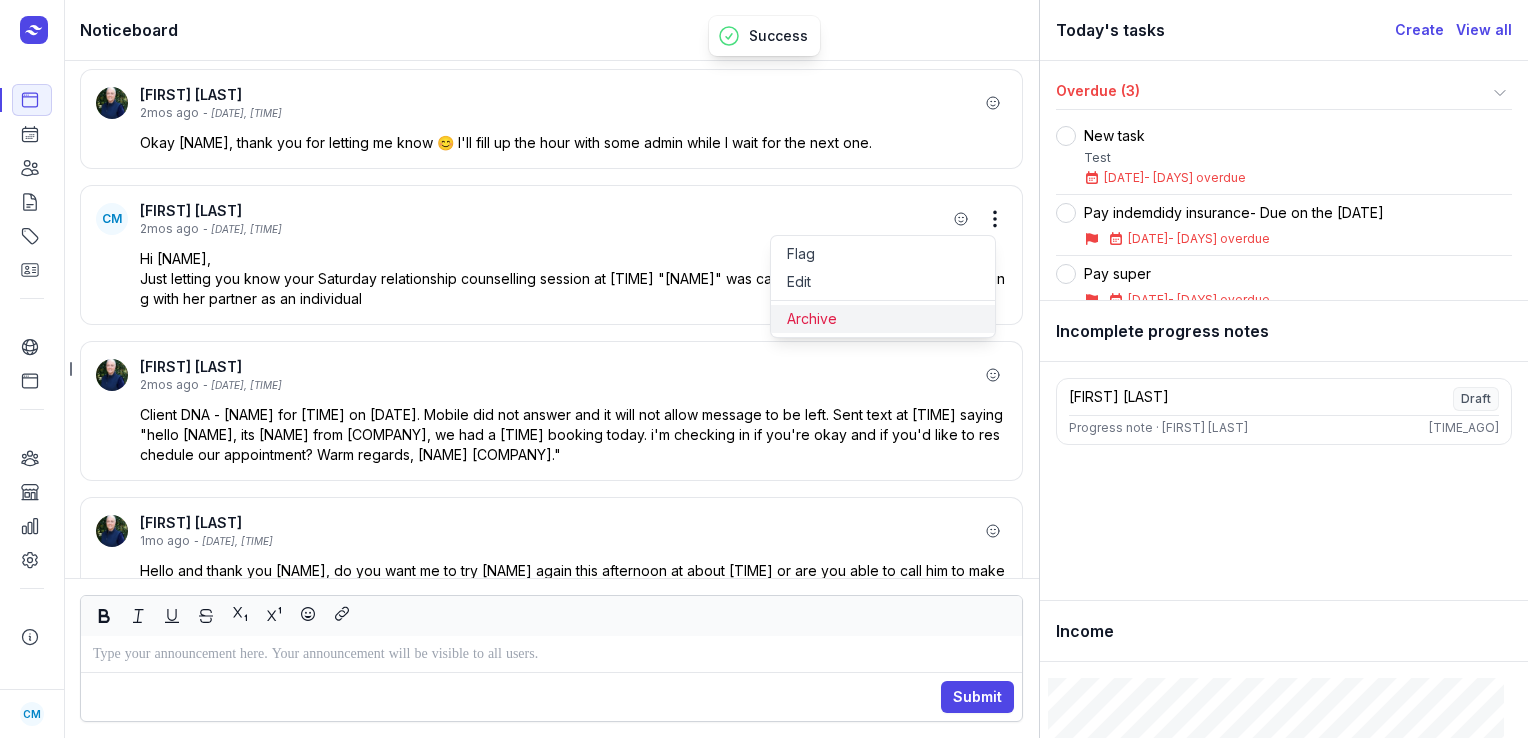 click on "Archive" at bounding box center [883, 319] 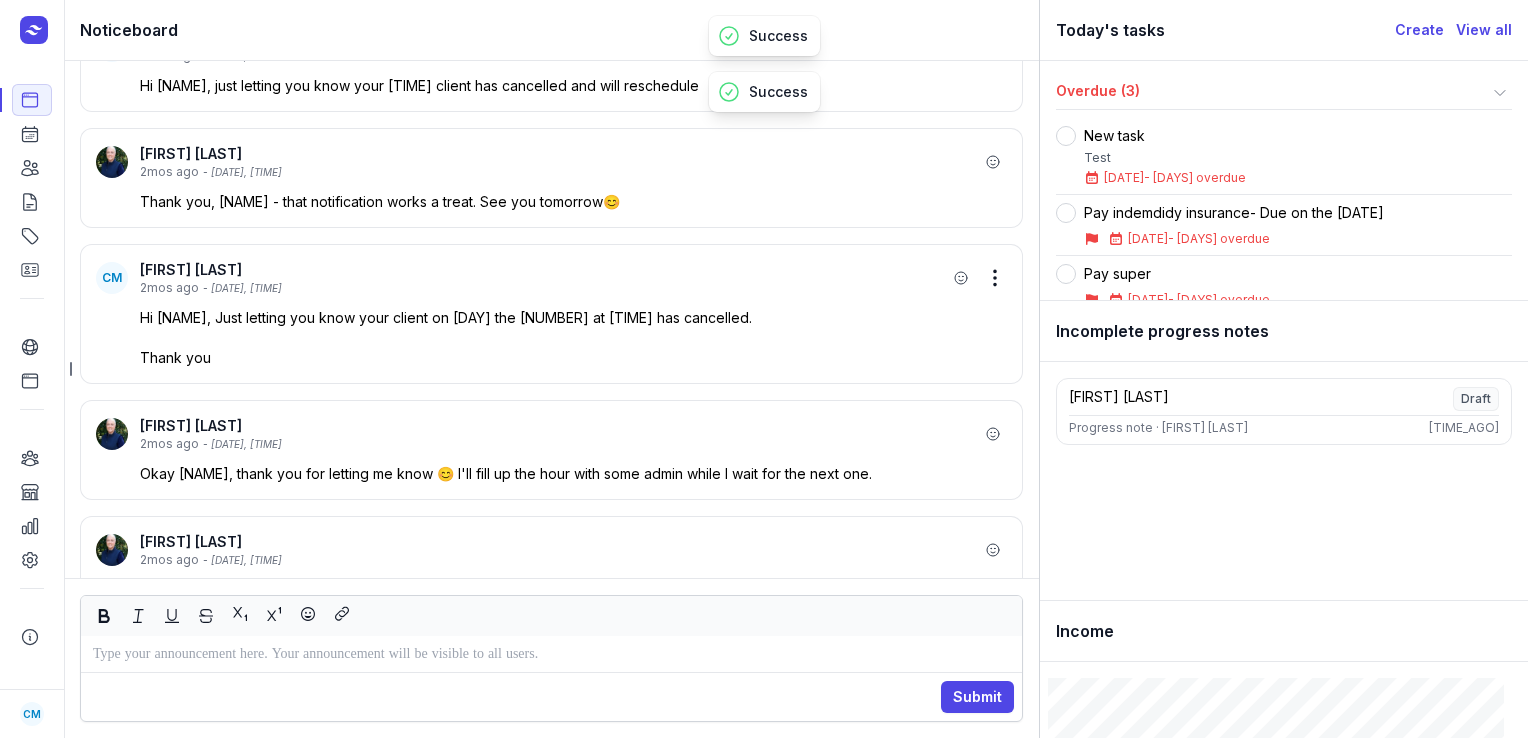 scroll, scrollTop: -1358, scrollLeft: 0, axis: vertical 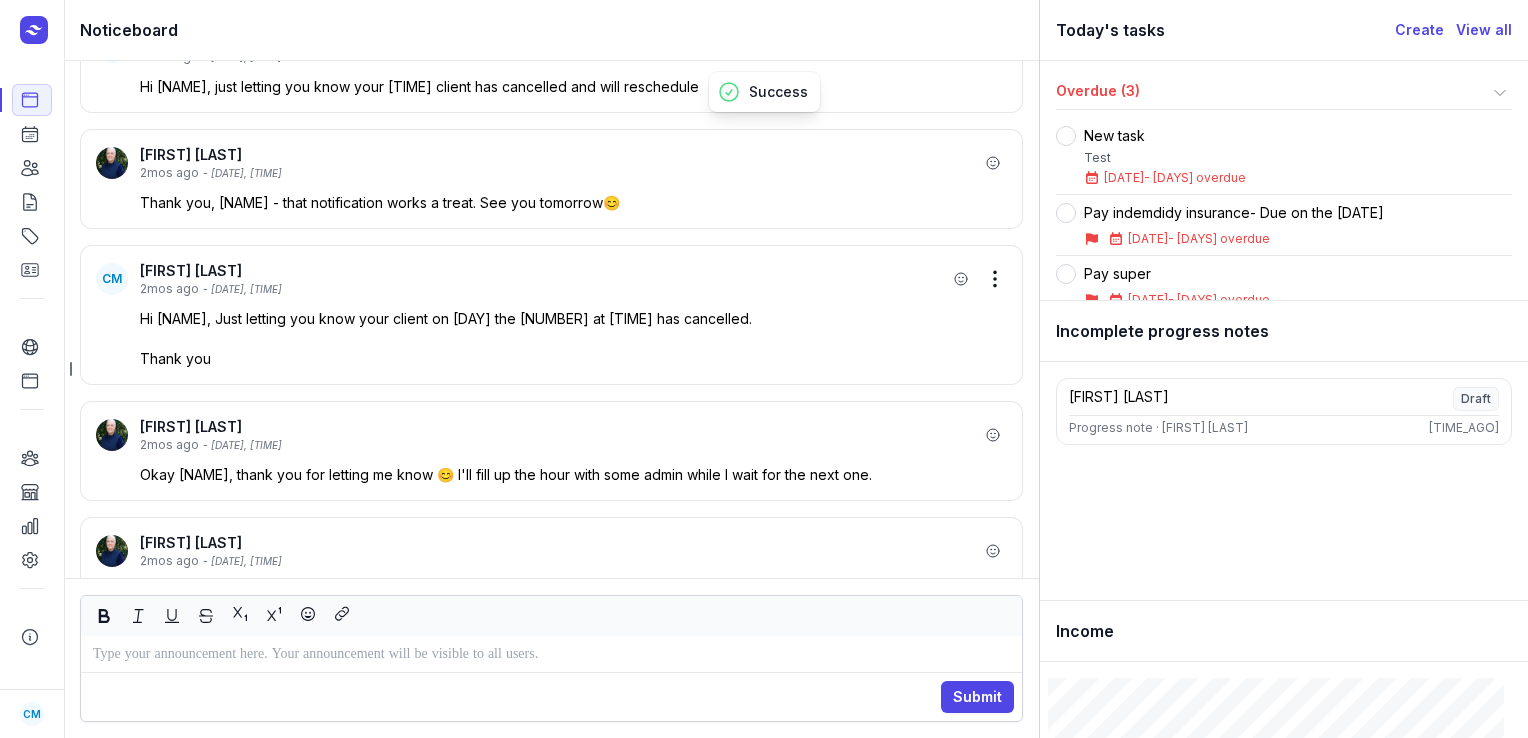click 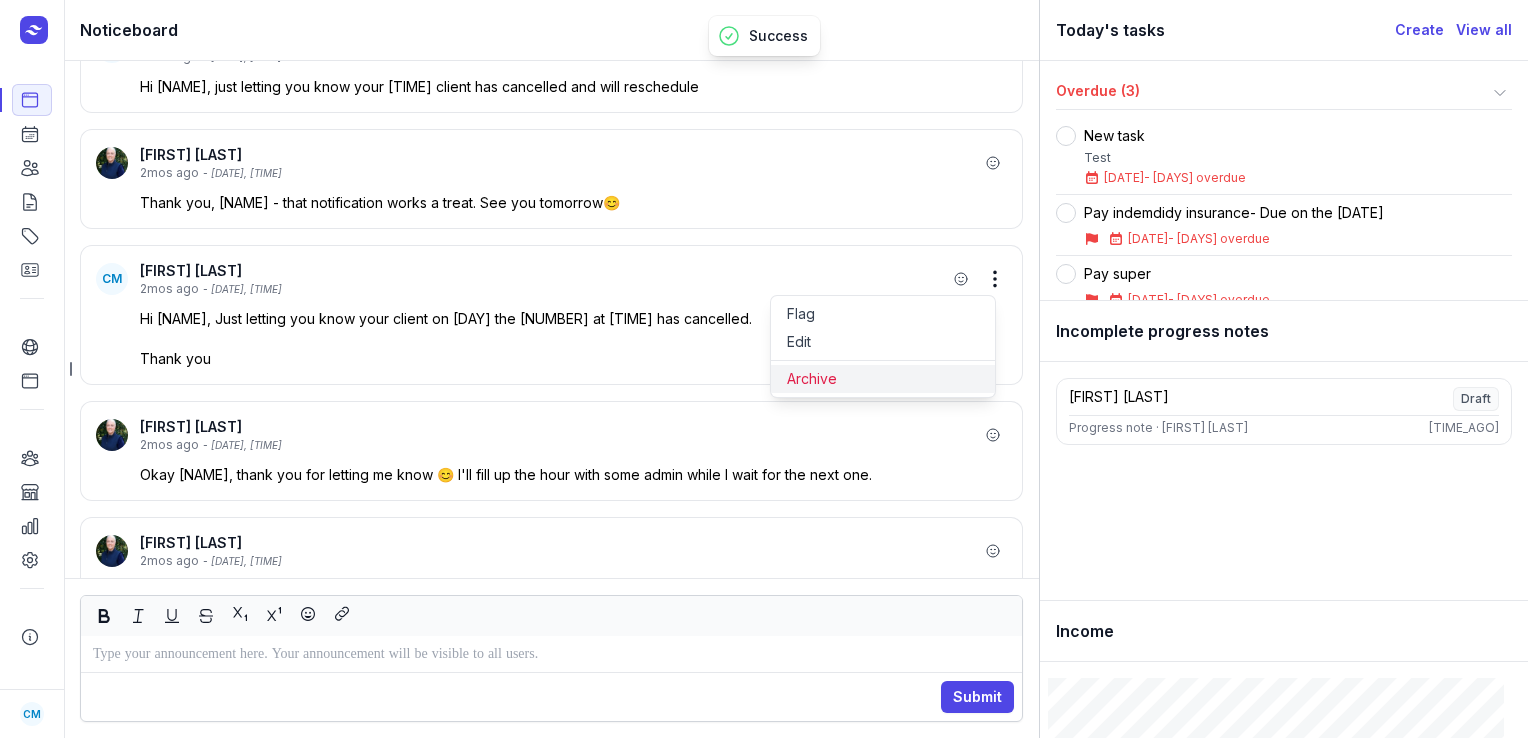 click on "Archive" at bounding box center [883, 379] 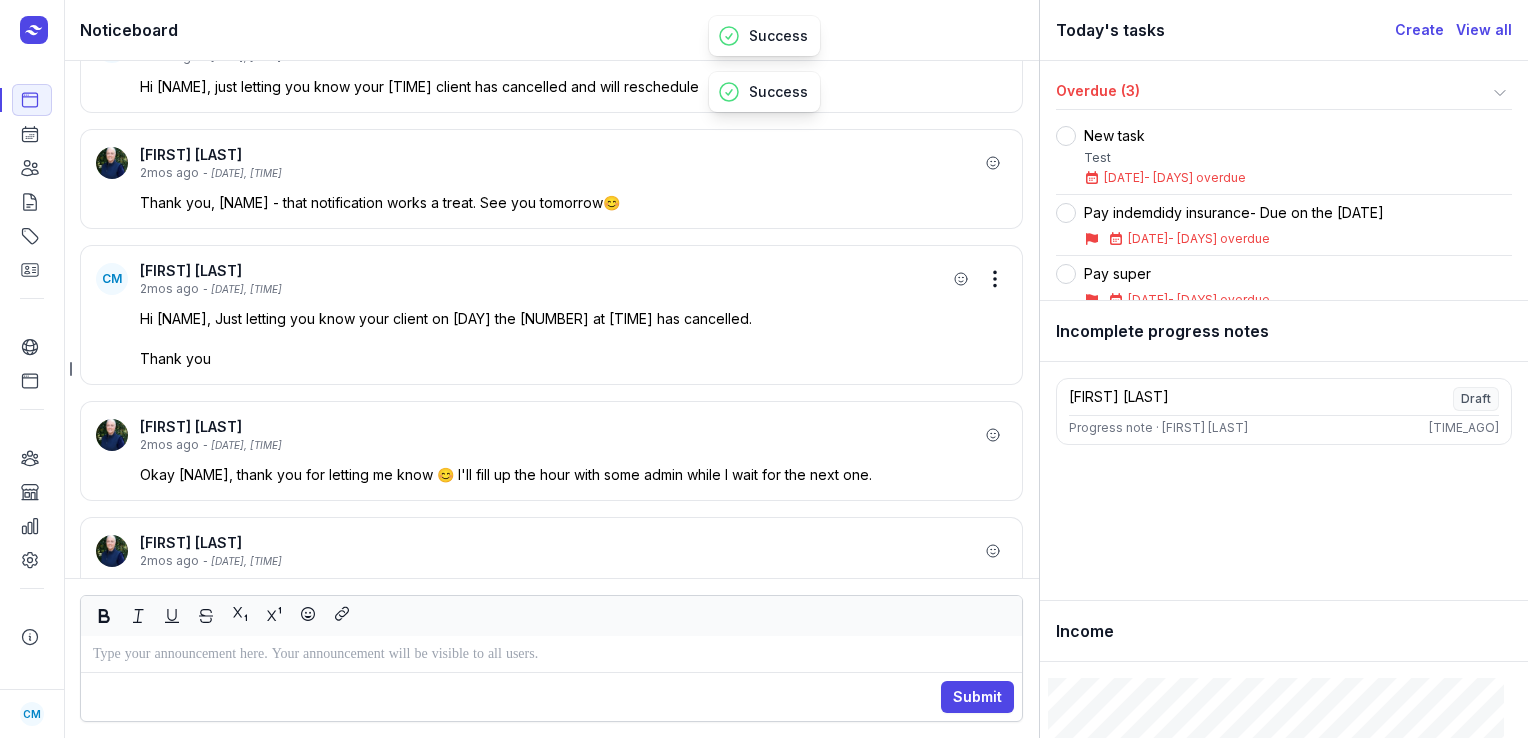 scroll, scrollTop: -1265, scrollLeft: 0, axis: vertical 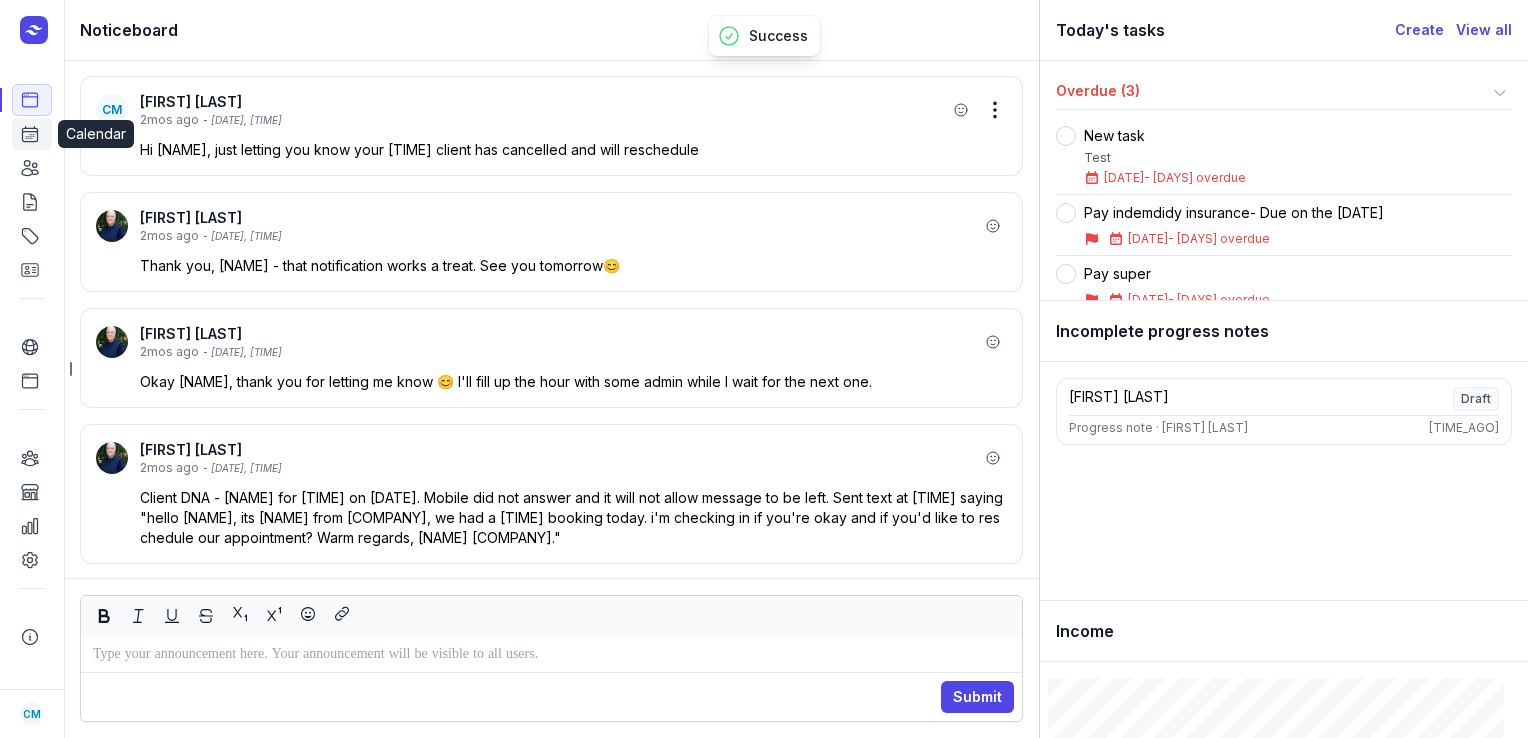 click 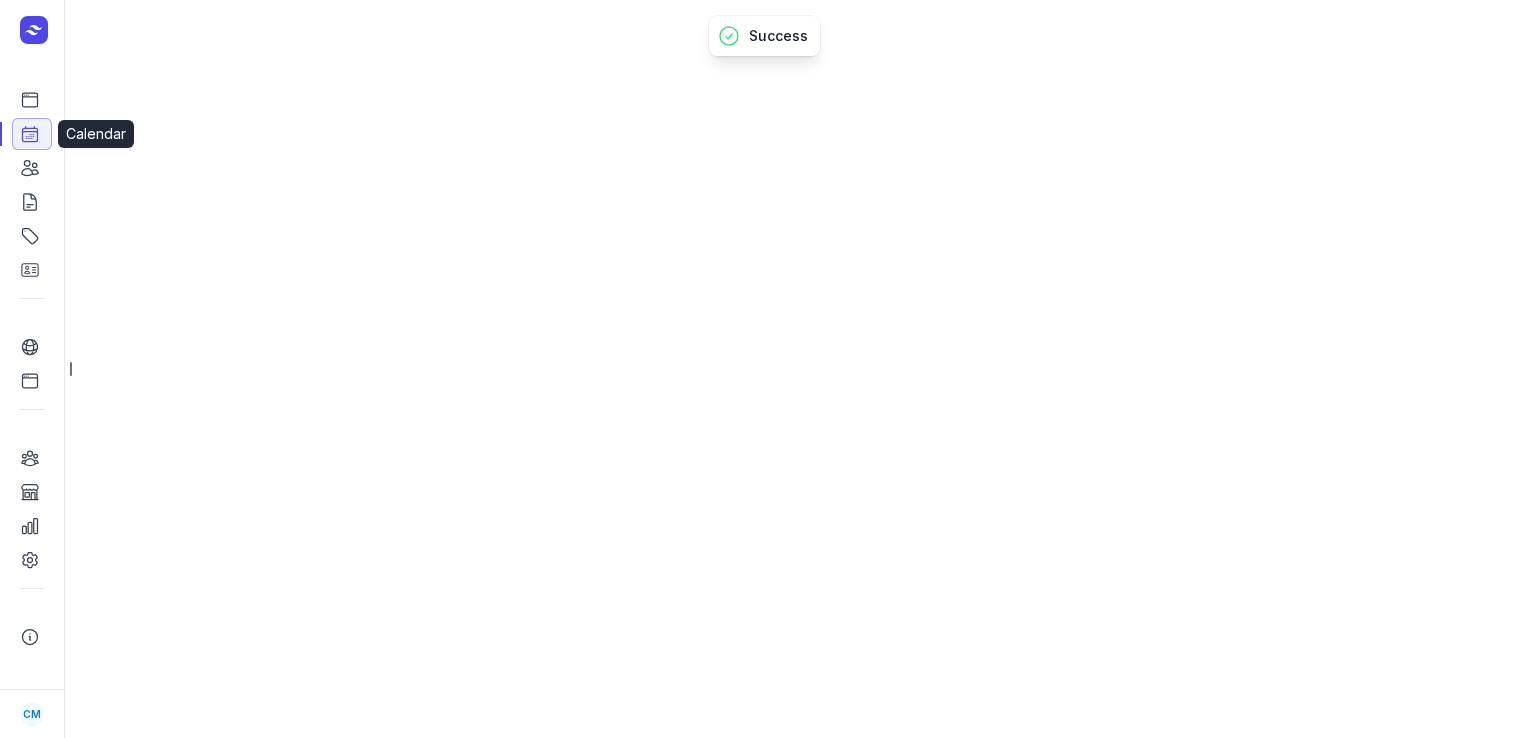 select on "week" 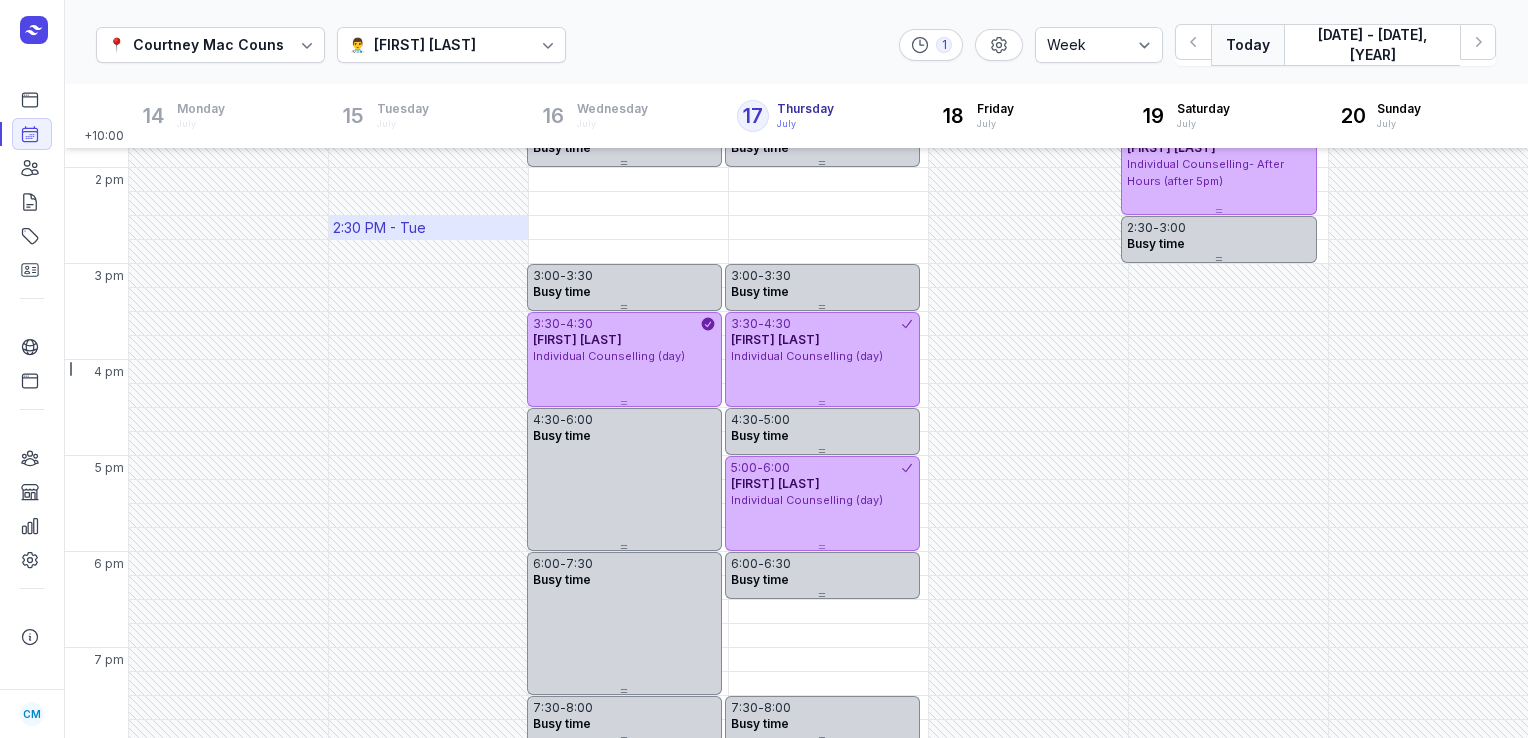 scroll, scrollTop: 554, scrollLeft: 0, axis: vertical 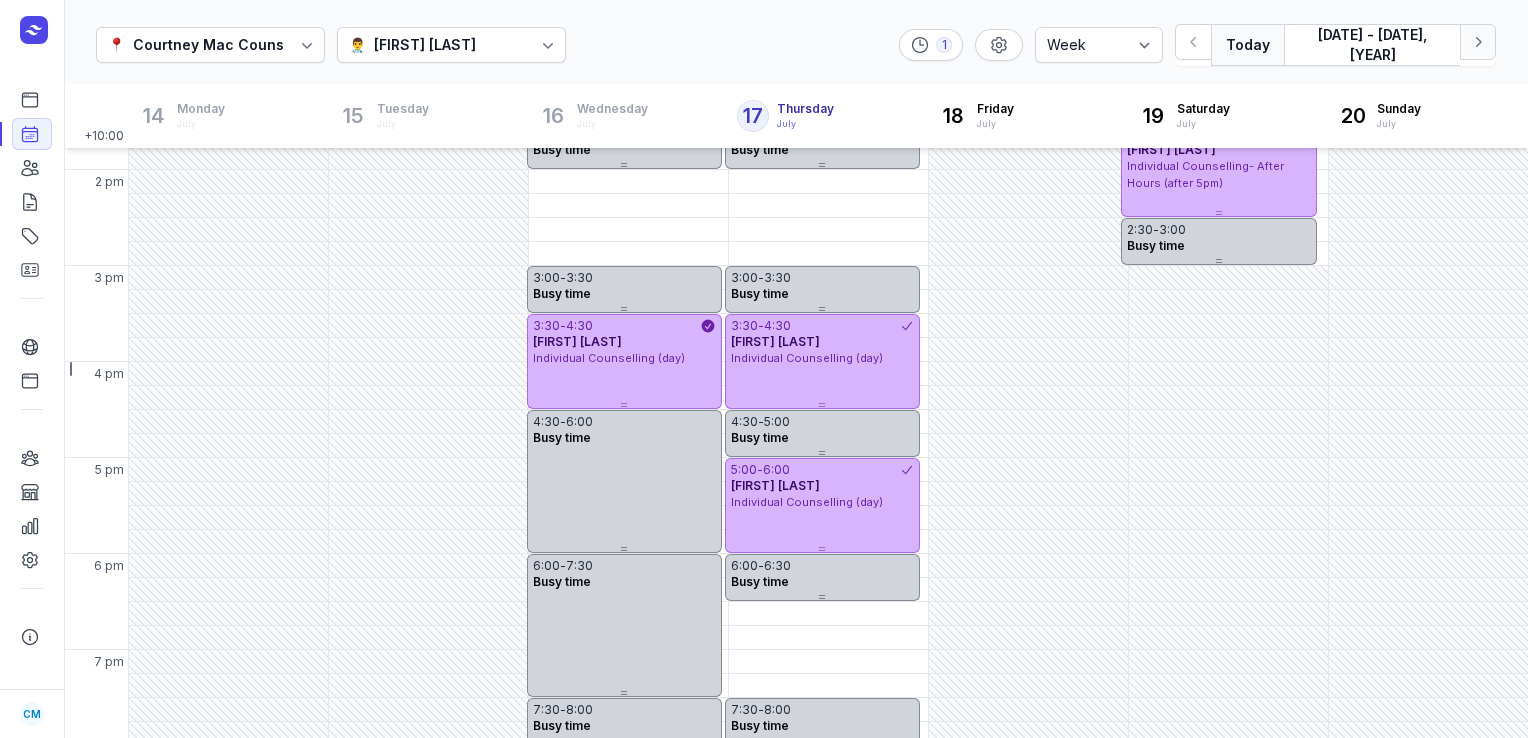 click 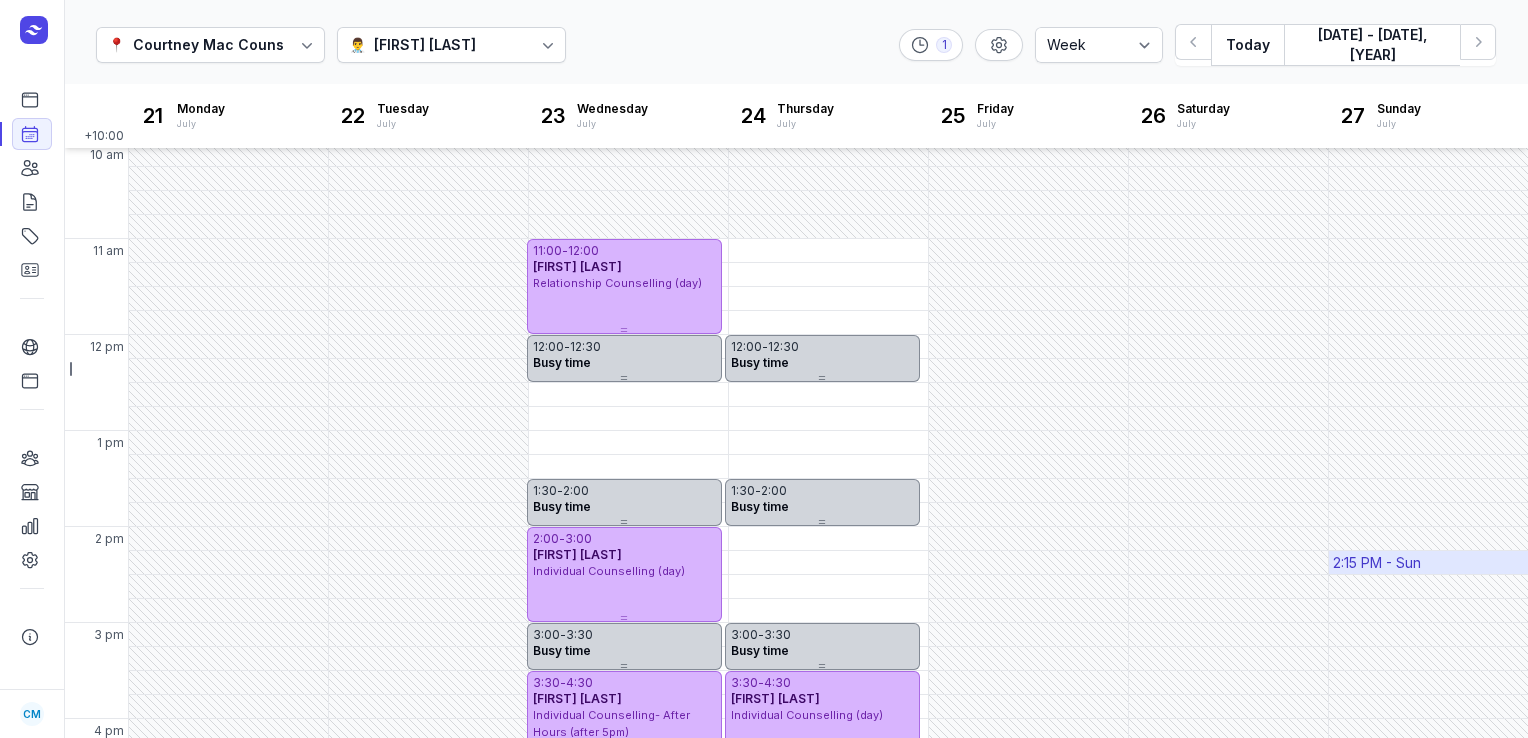 scroll, scrollTop: 190, scrollLeft: 0, axis: vertical 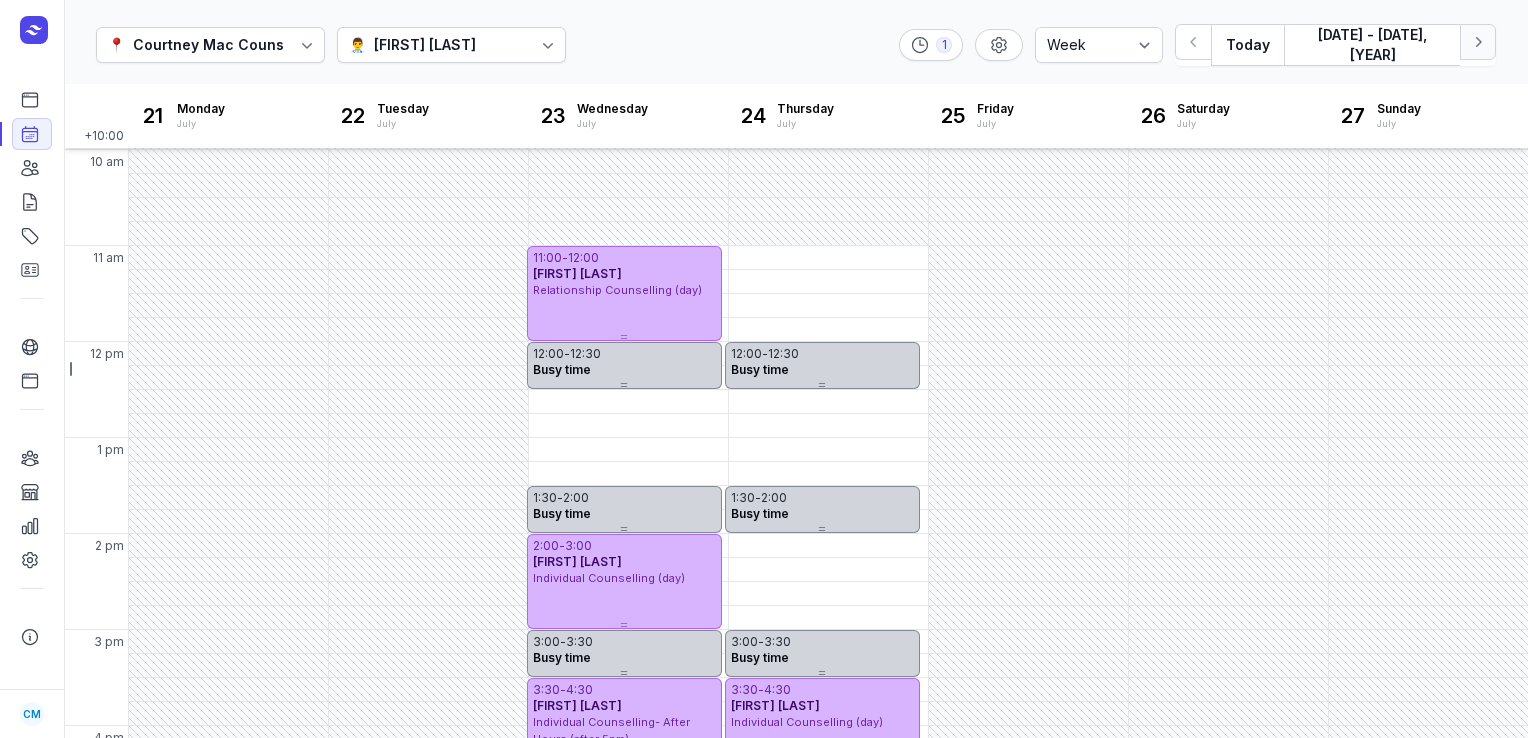 click on "Next week" 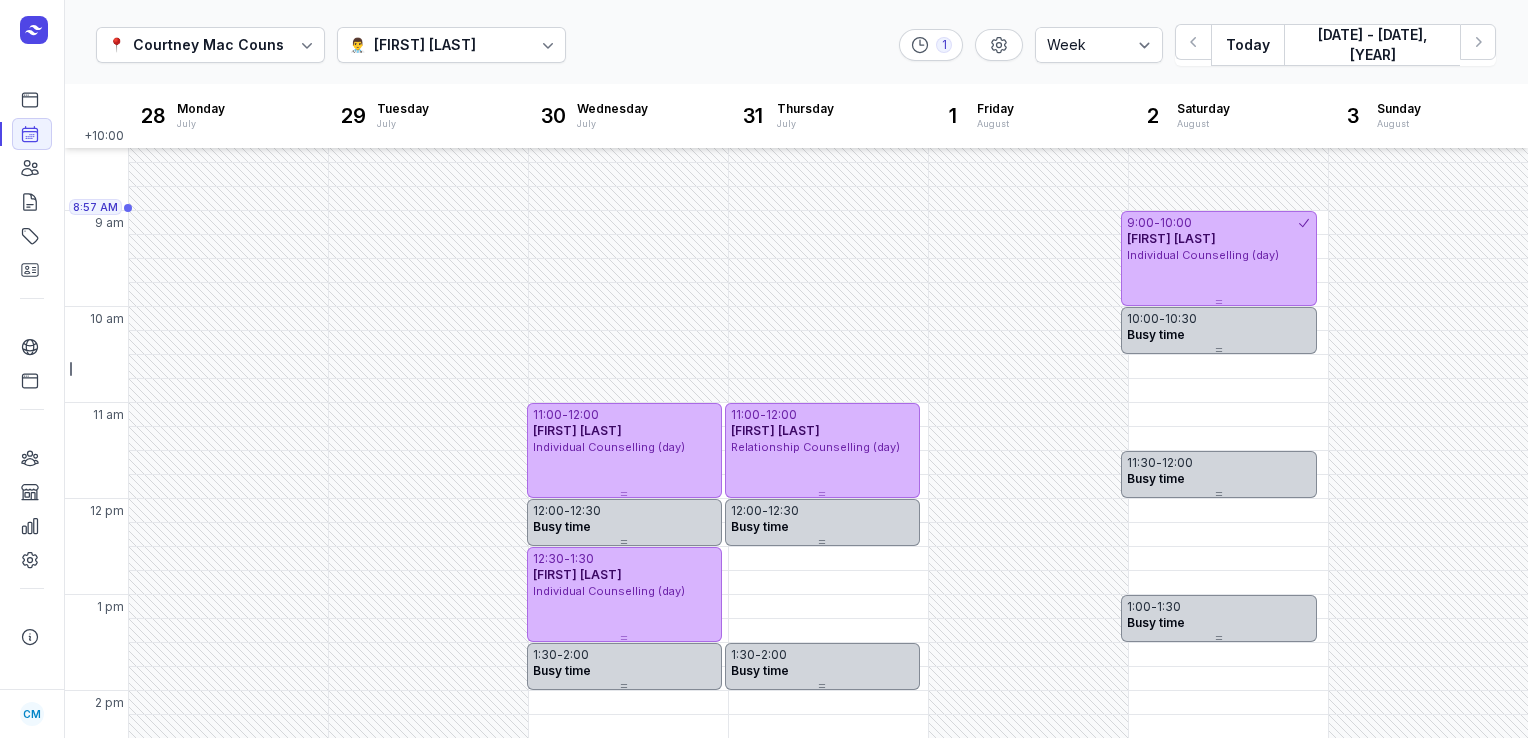 scroll, scrollTop: 32, scrollLeft: 0, axis: vertical 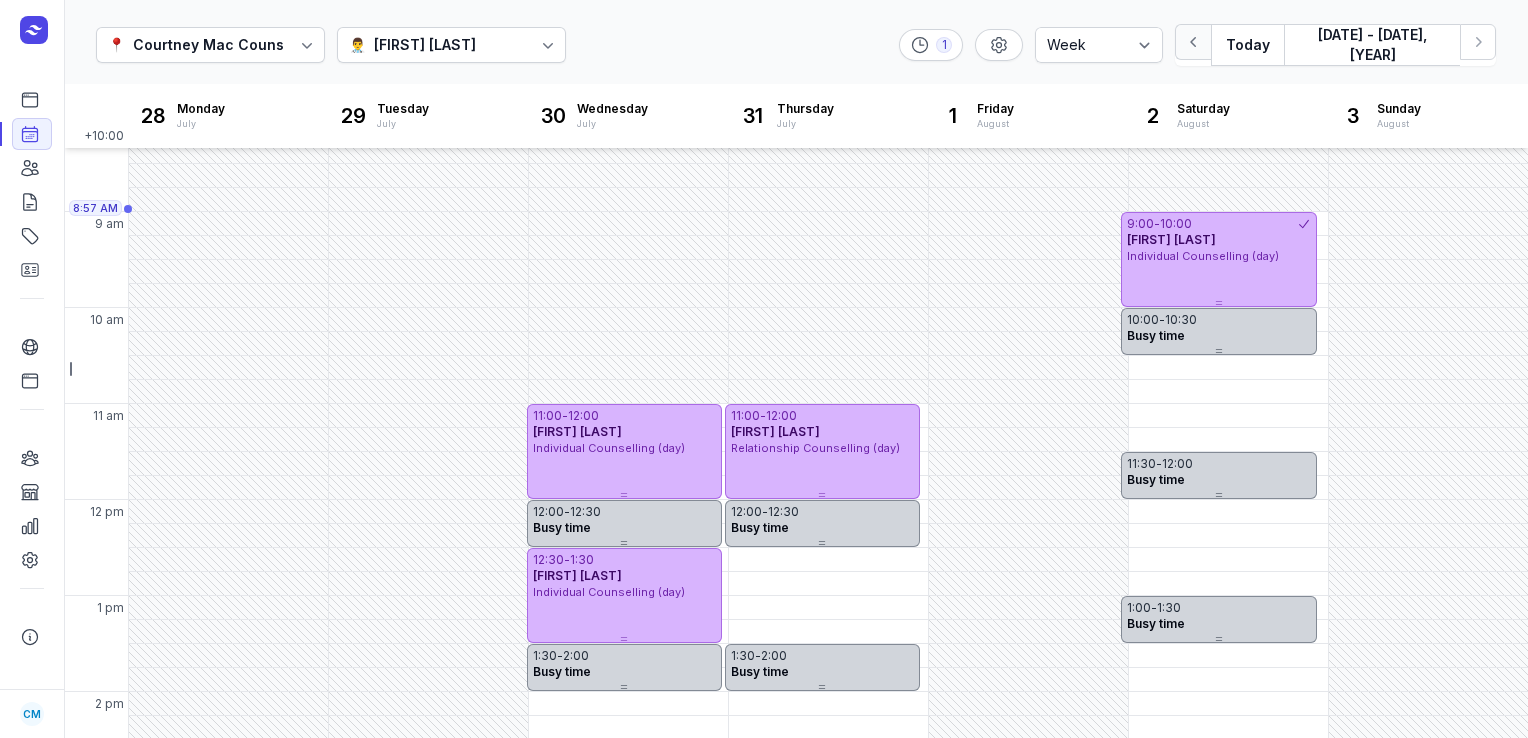 click 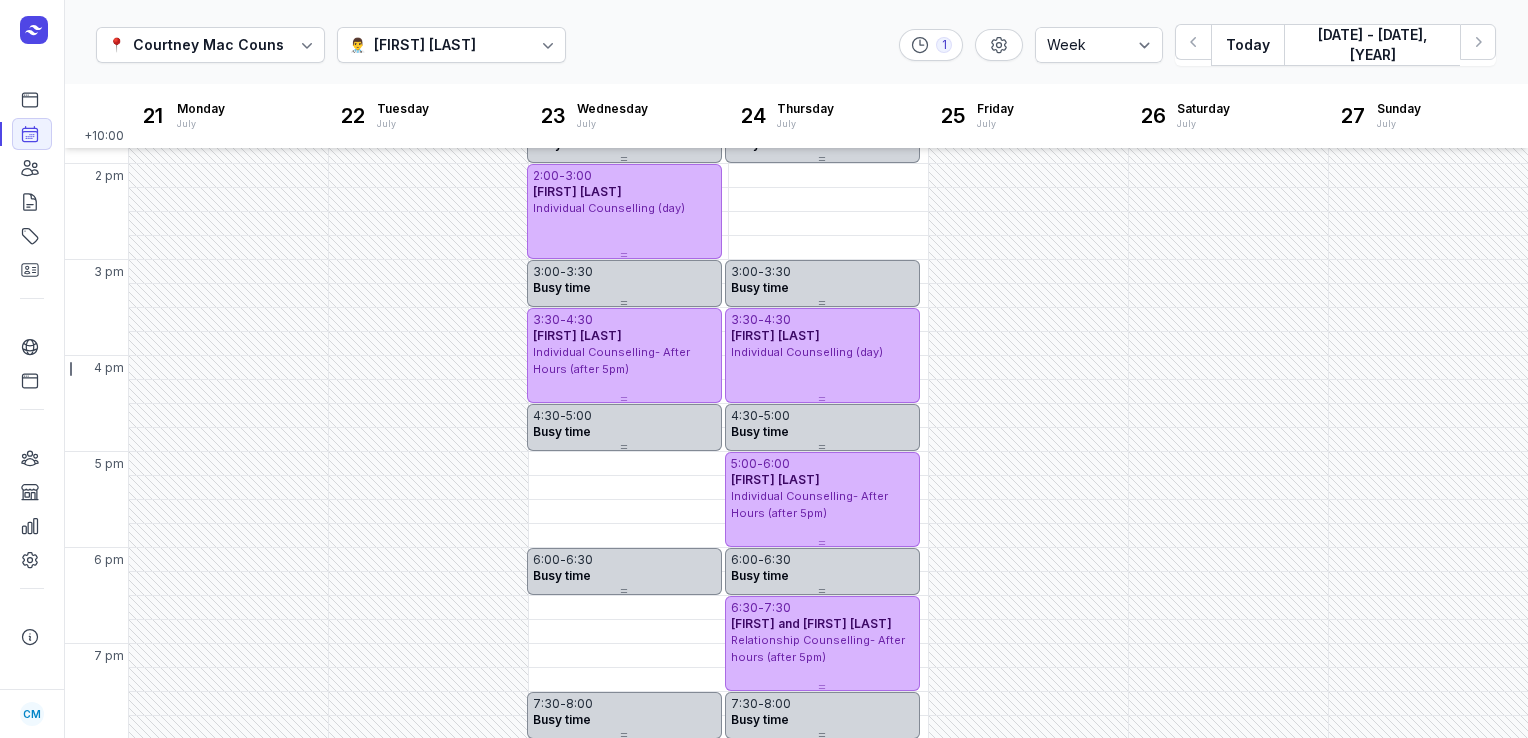 scroll, scrollTop: 561, scrollLeft: 0, axis: vertical 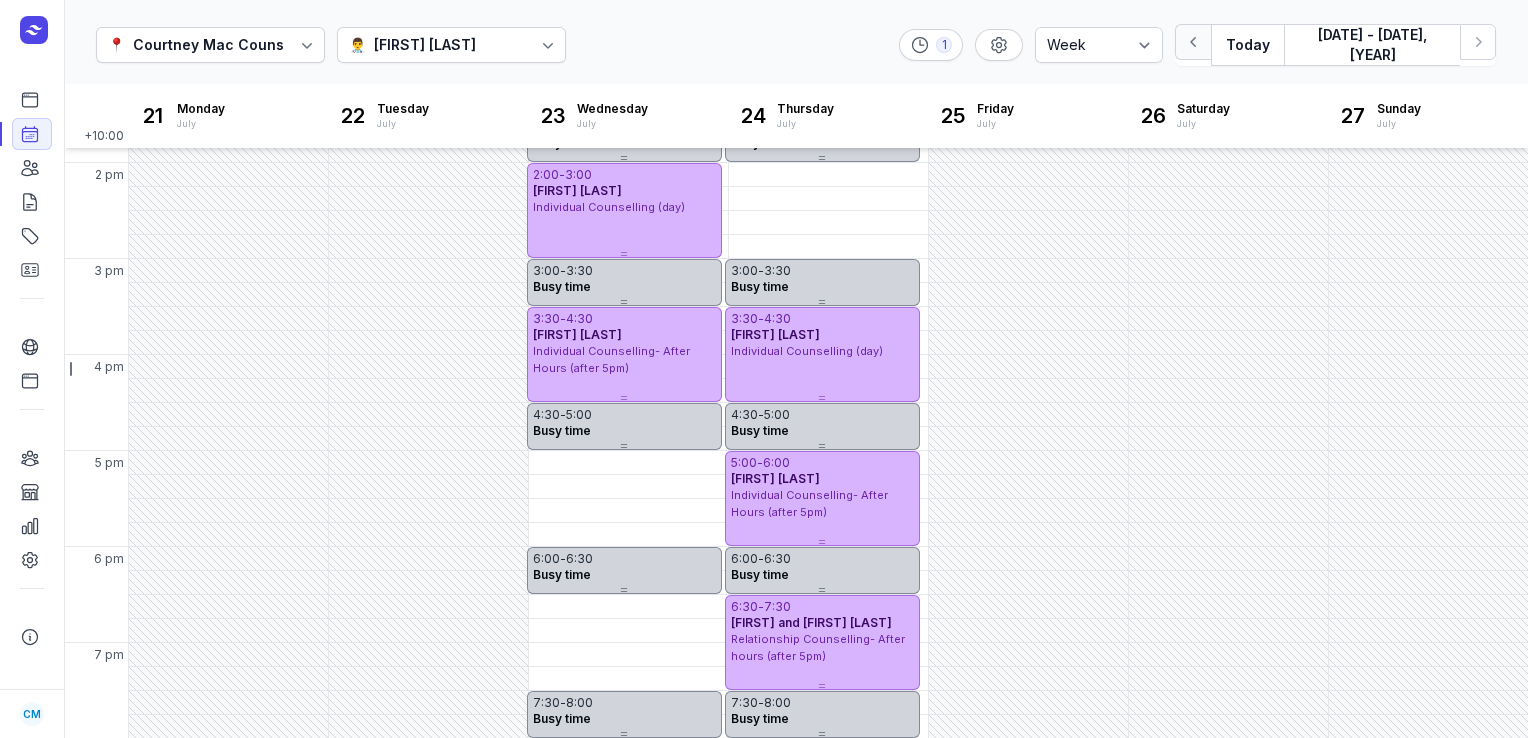 click 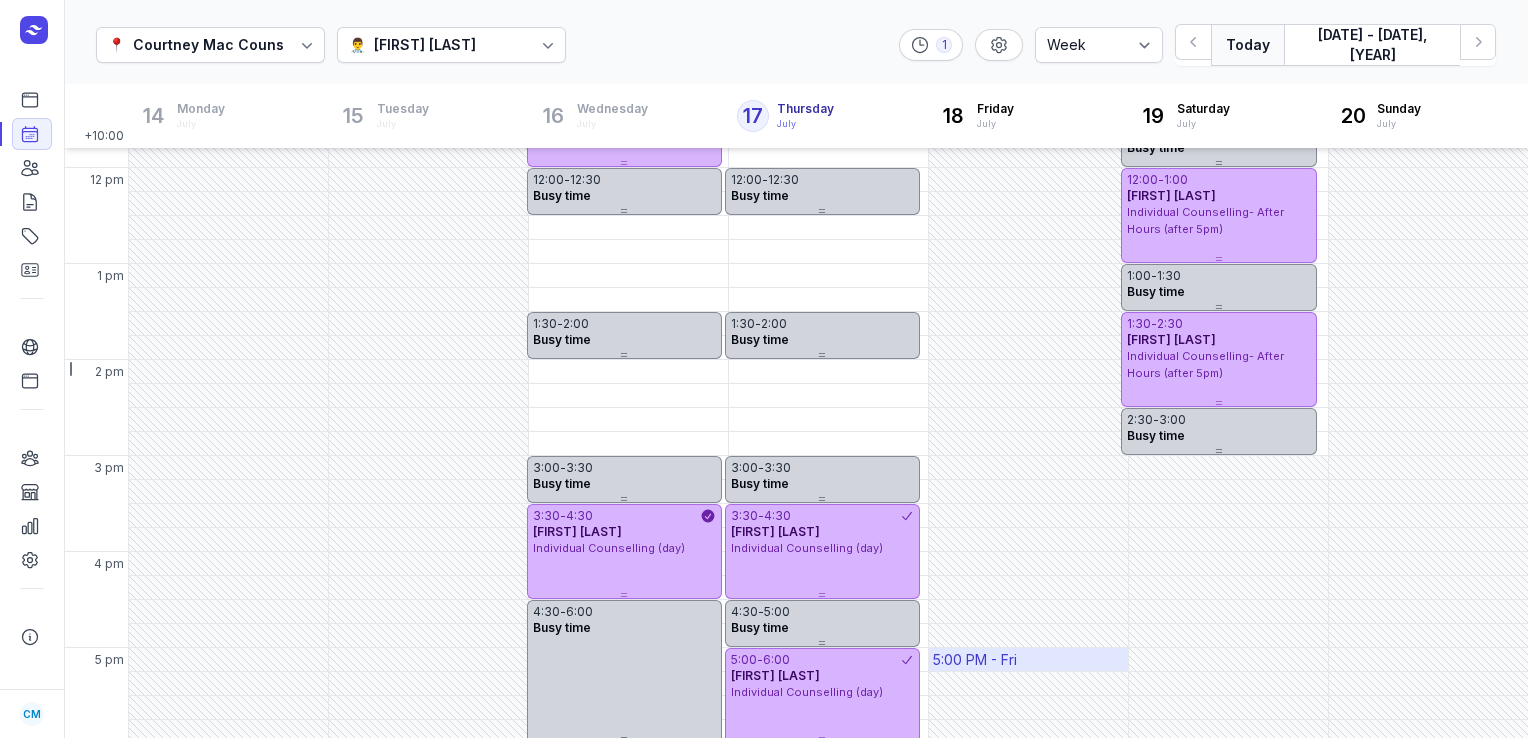 scroll, scrollTop: 561, scrollLeft: 0, axis: vertical 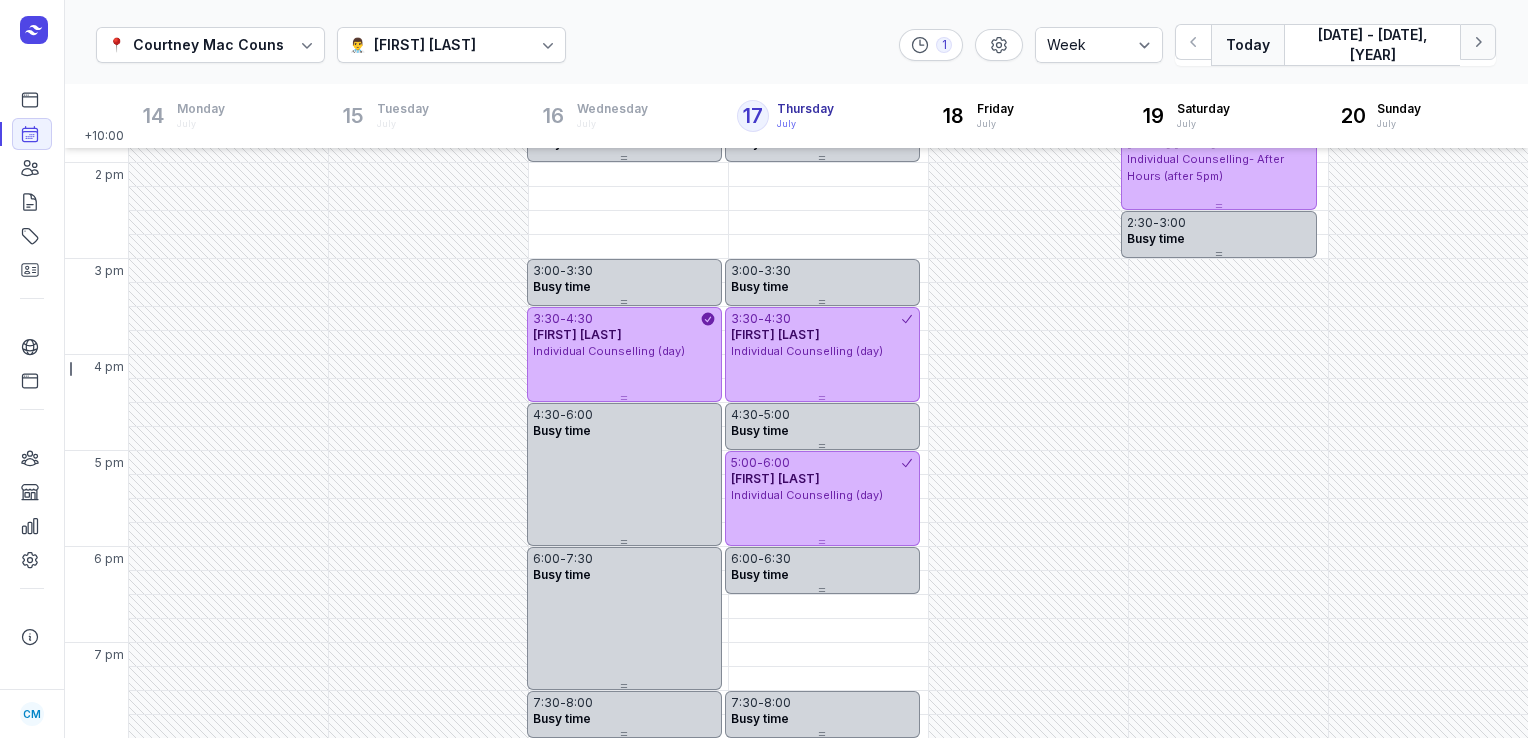 click on "Next week" 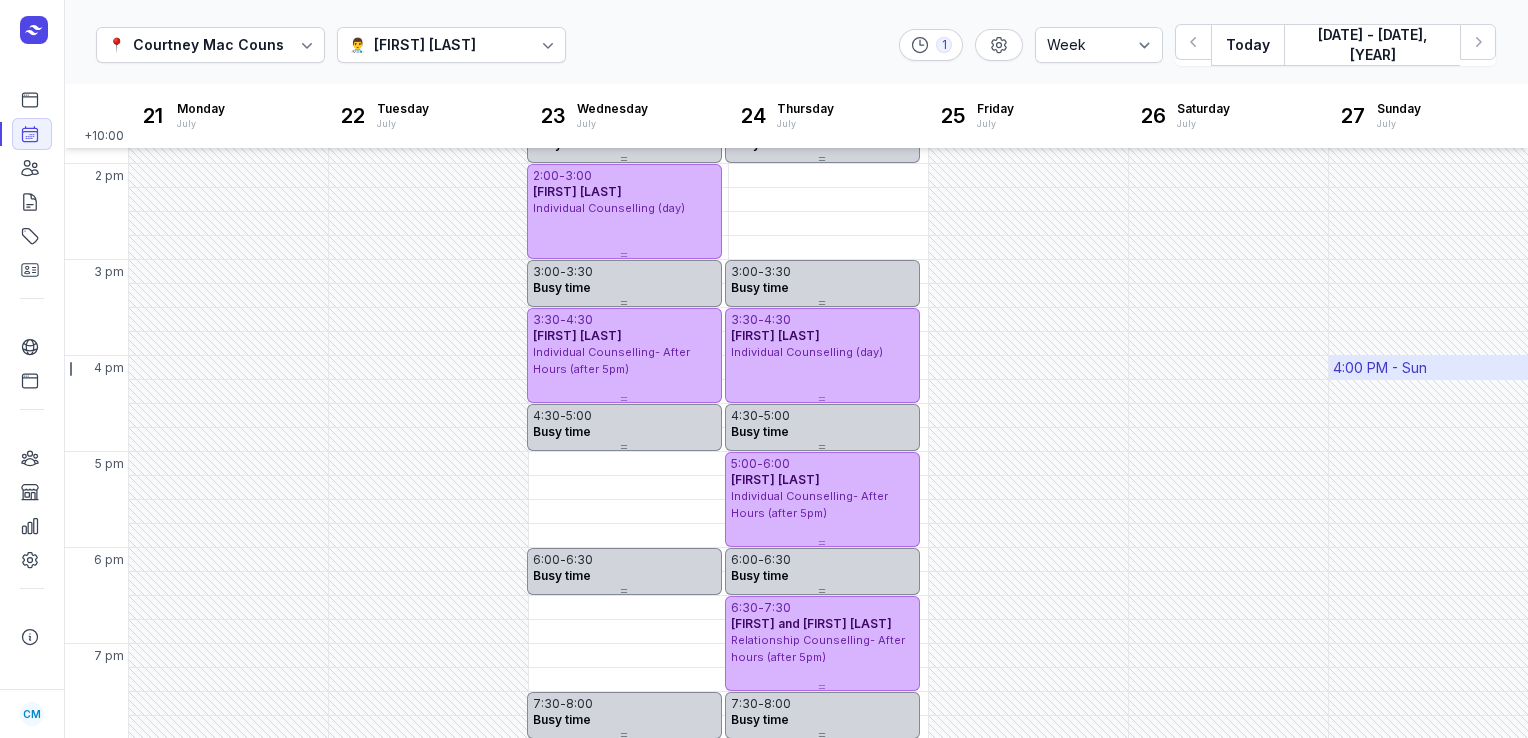 scroll, scrollTop: 560, scrollLeft: 0, axis: vertical 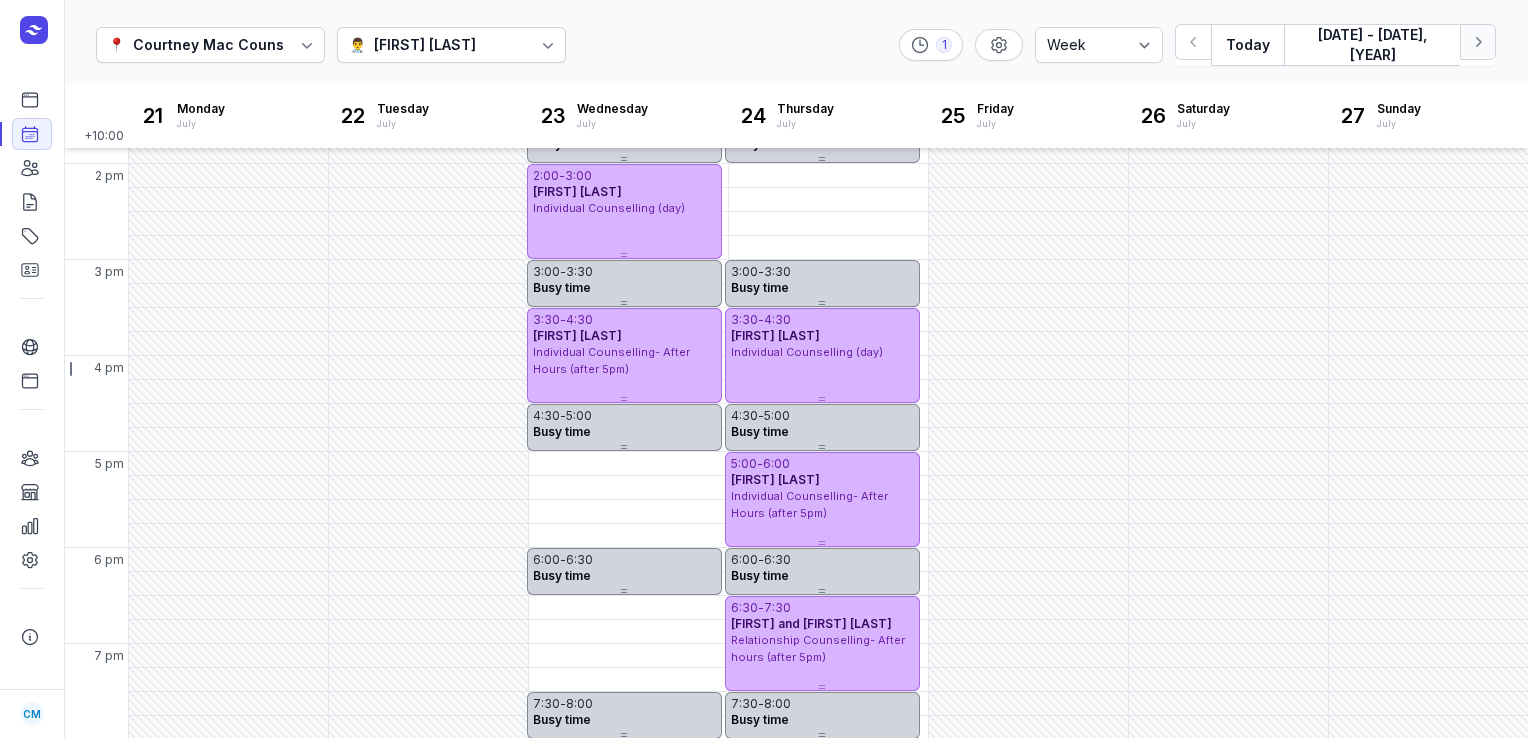 click 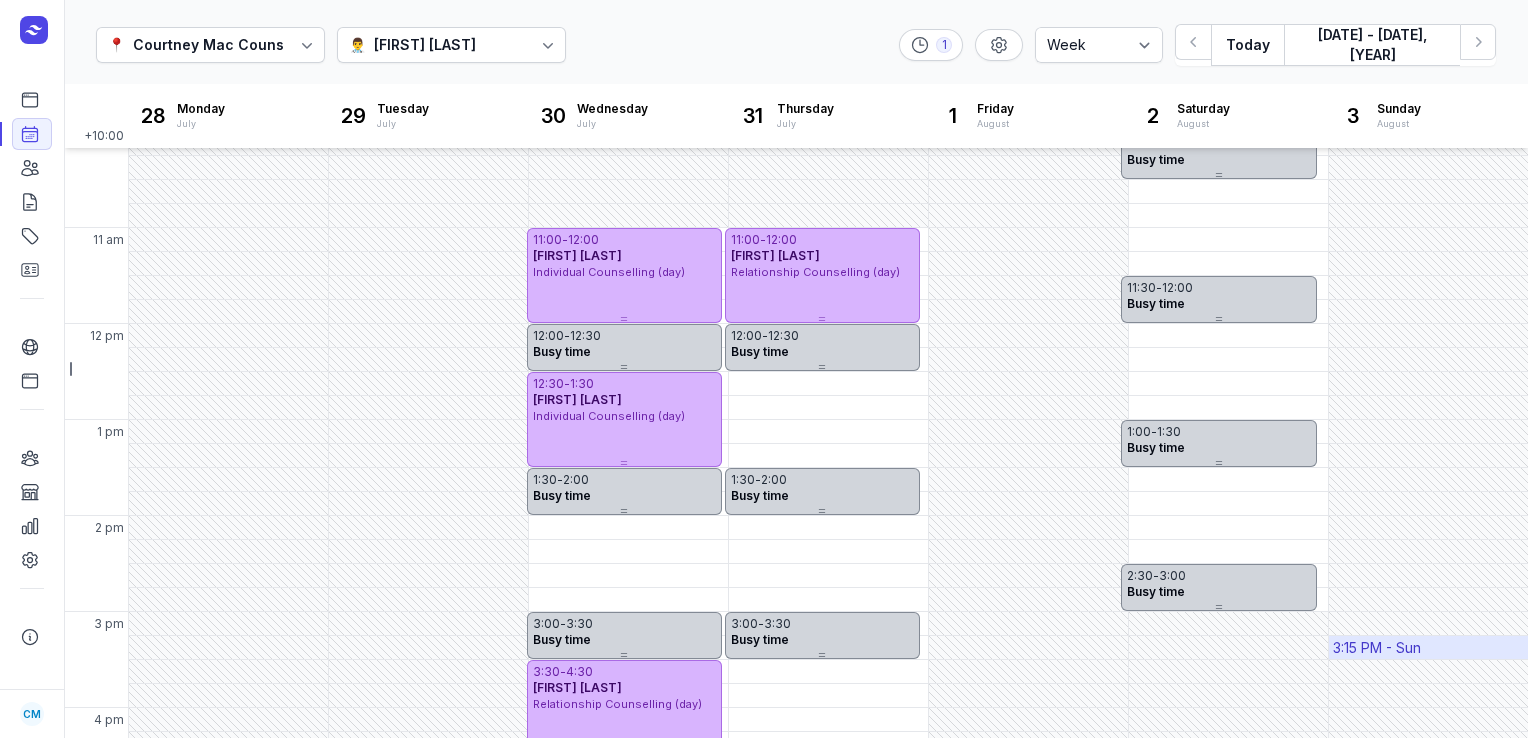 scroll, scrollTop: 208, scrollLeft: 0, axis: vertical 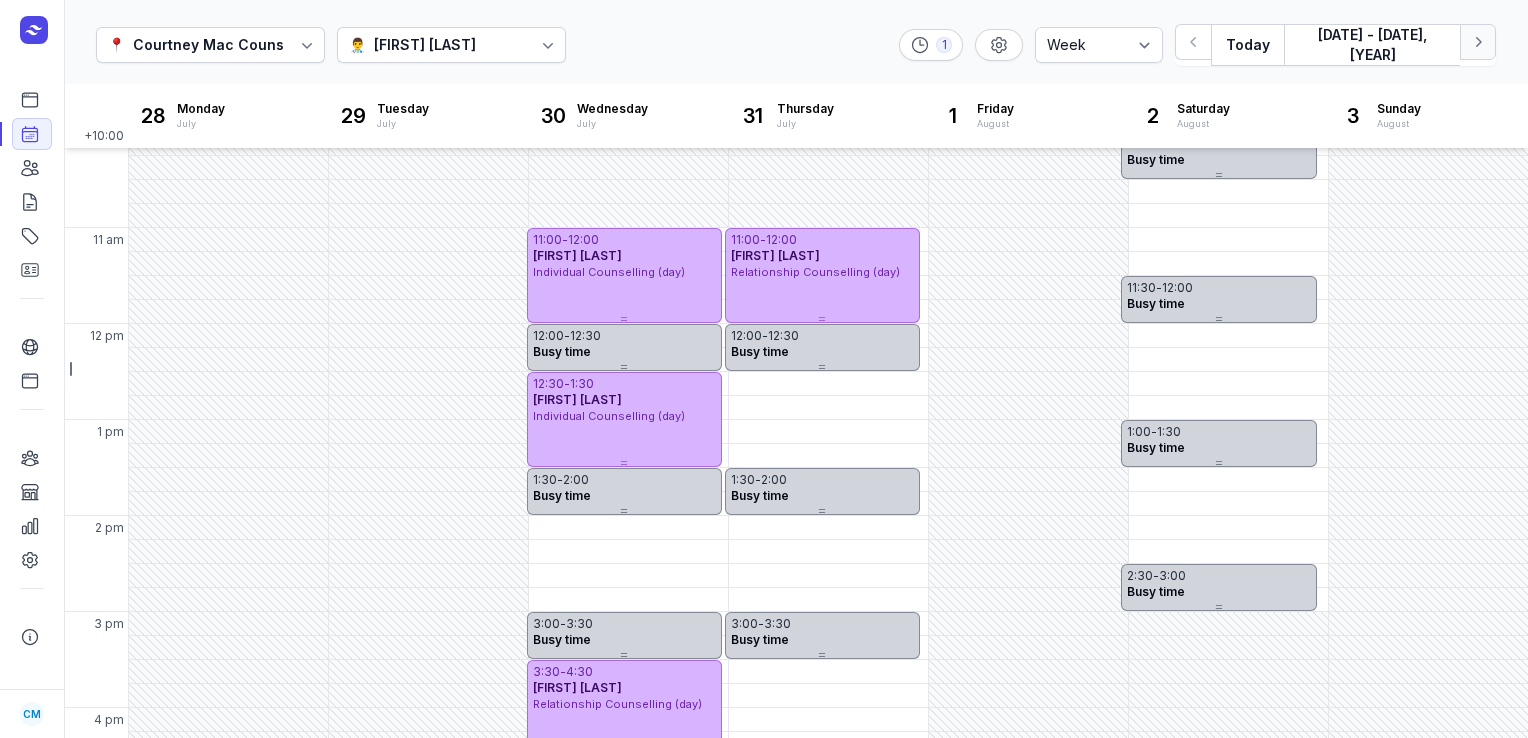 click on "Next week" 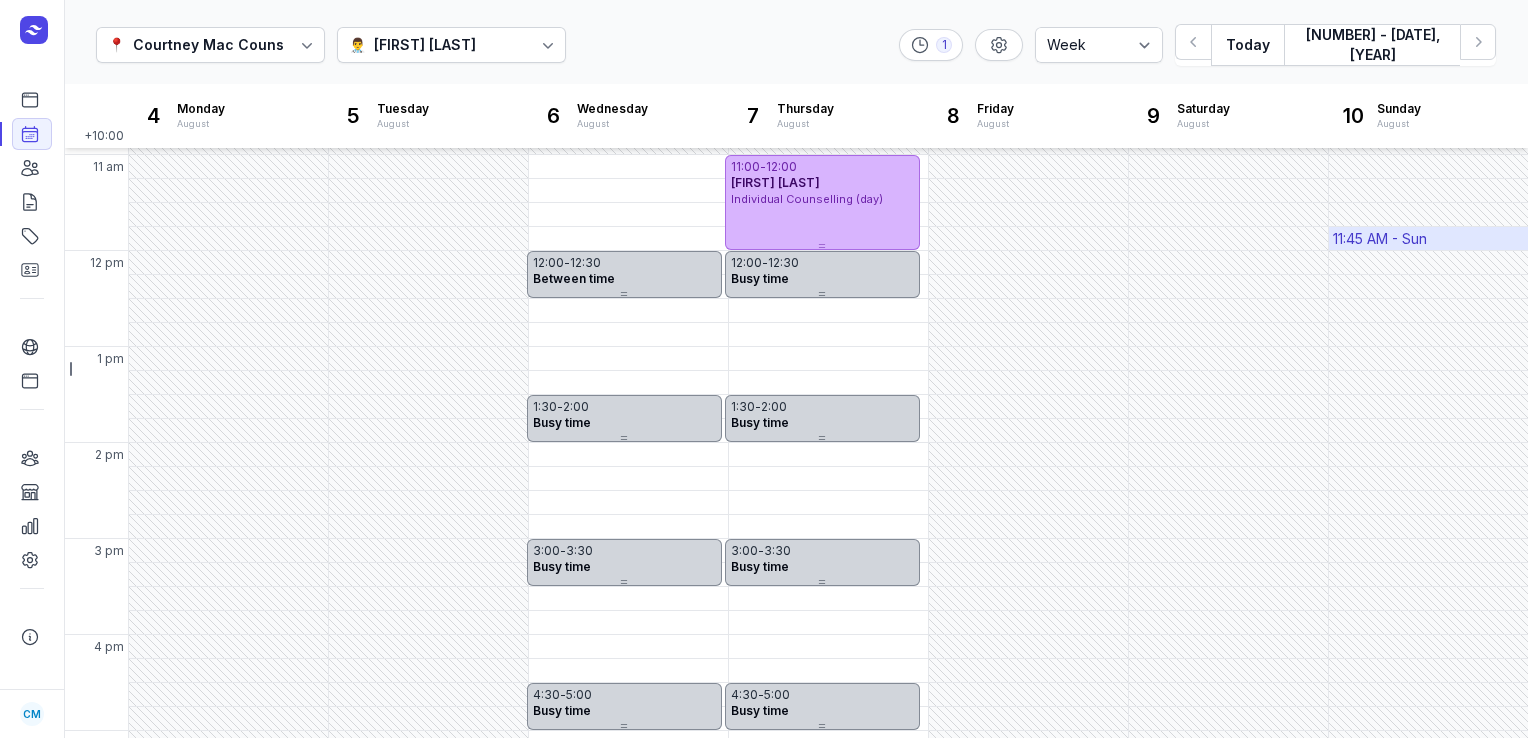 scroll, scrollTop: 106, scrollLeft: 0, axis: vertical 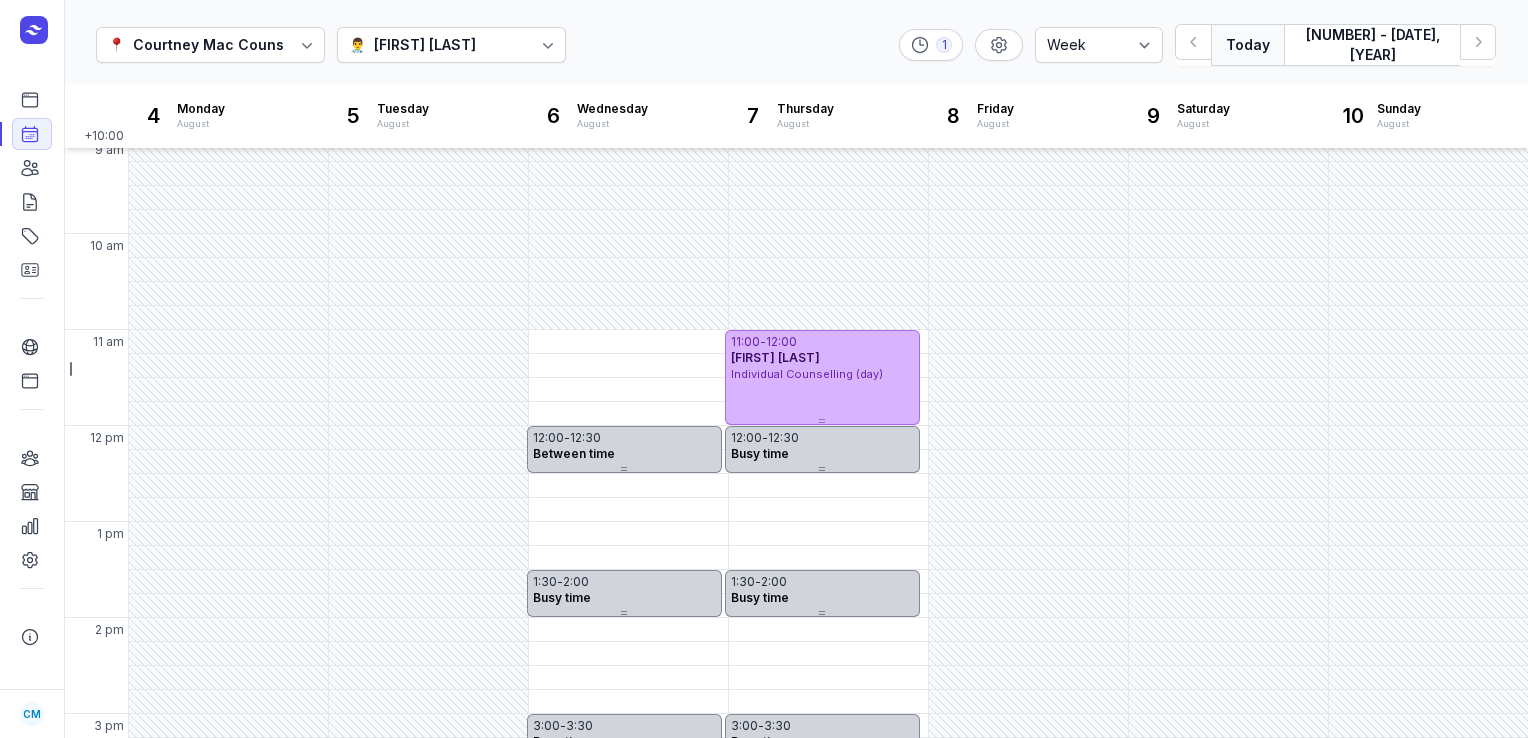 click on "Today" at bounding box center (1247, 45) 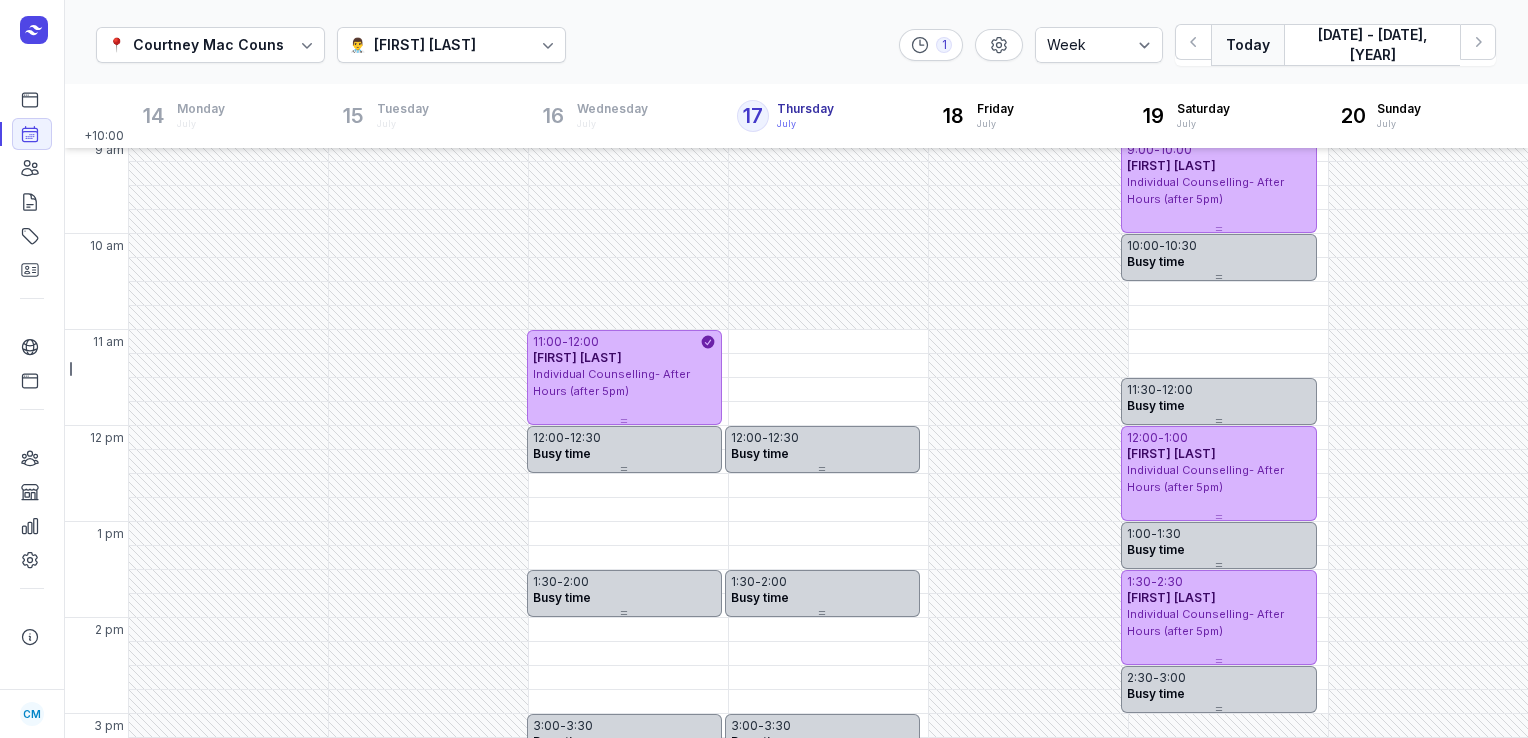click on "👨‍⚕️ [NAME] [LAST]" at bounding box center [451, 45] 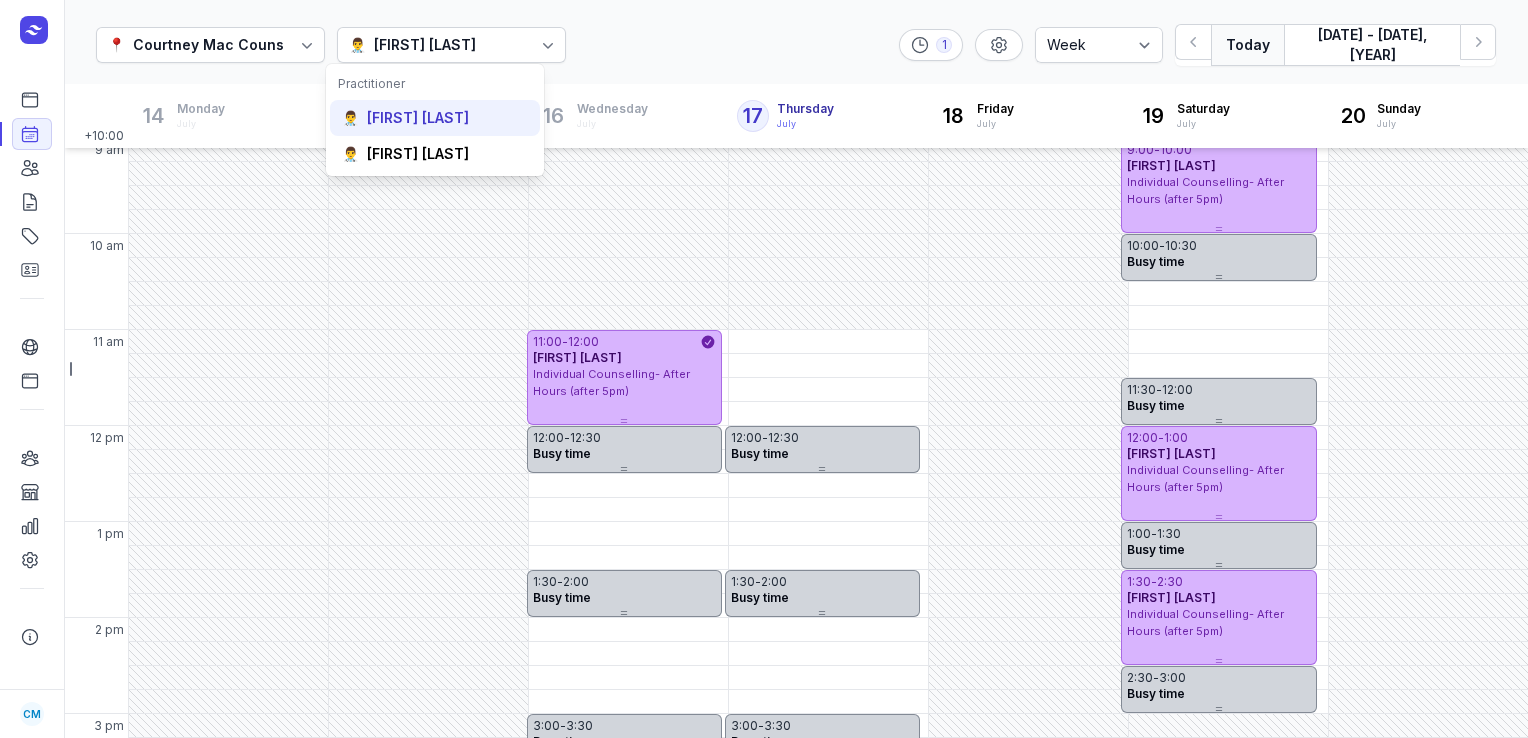 click on "[FIRST] [LAST]" at bounding box center [418, 118] 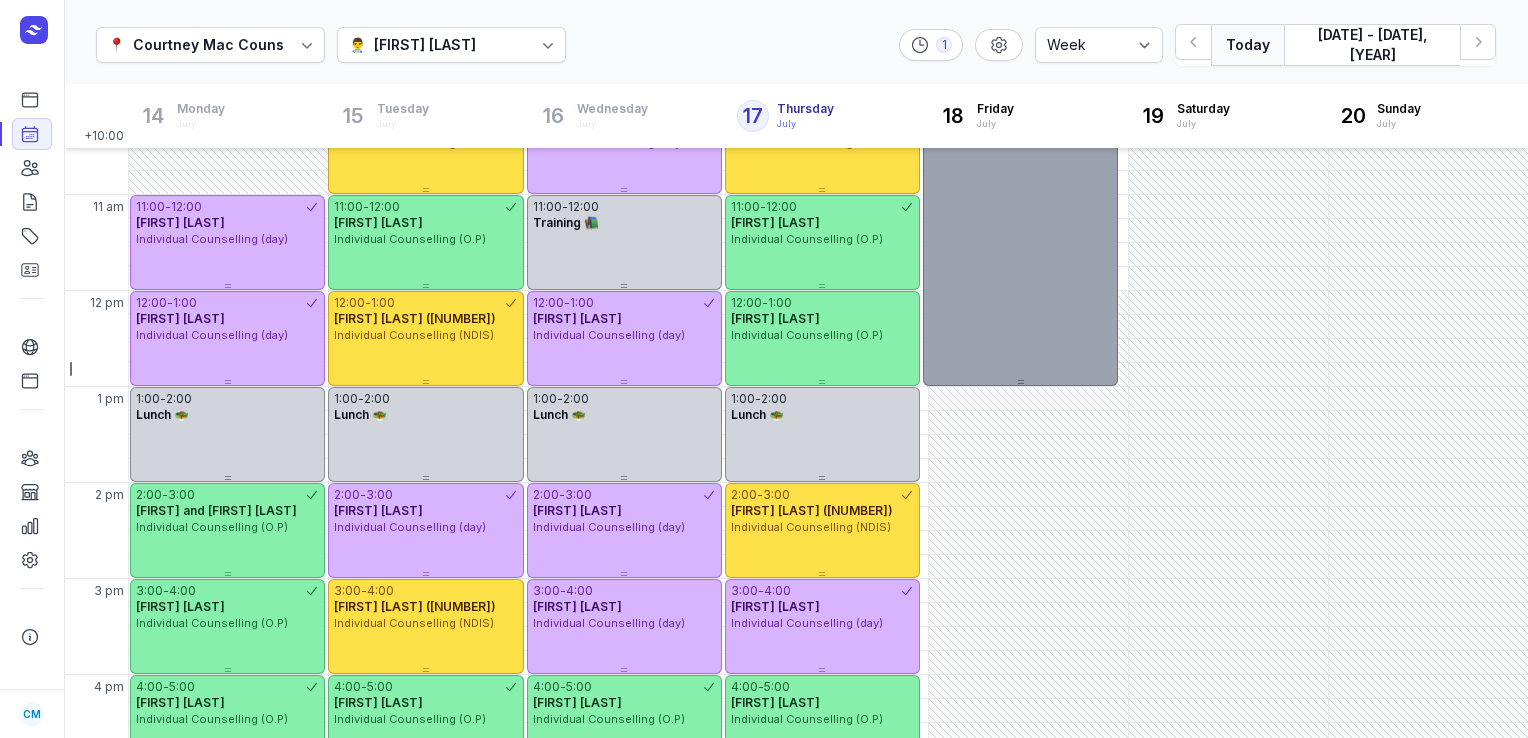 scroll, scrollTop: 0, scrollLeft: 0, axis: both 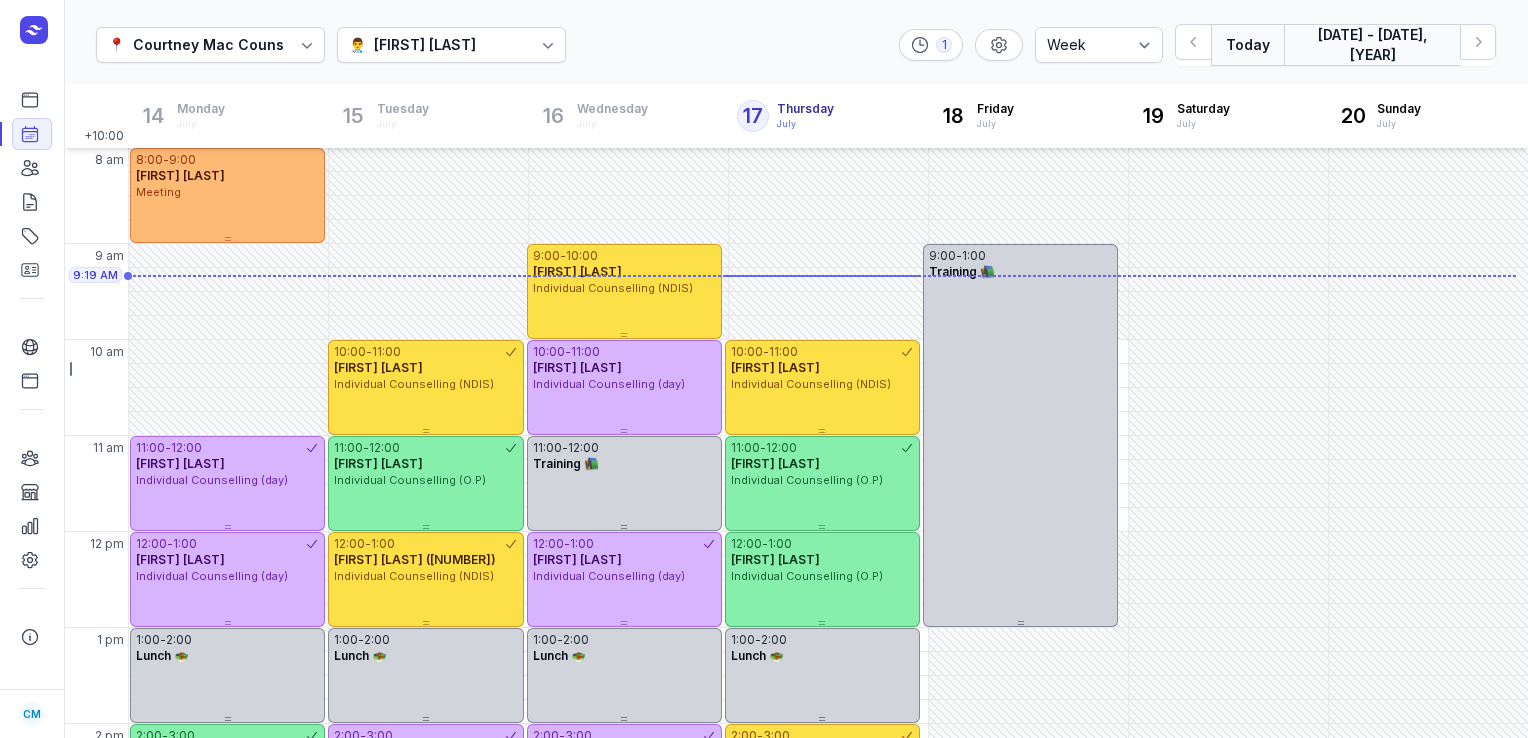 click on "[DATE] - [DATE], [YEAR]" 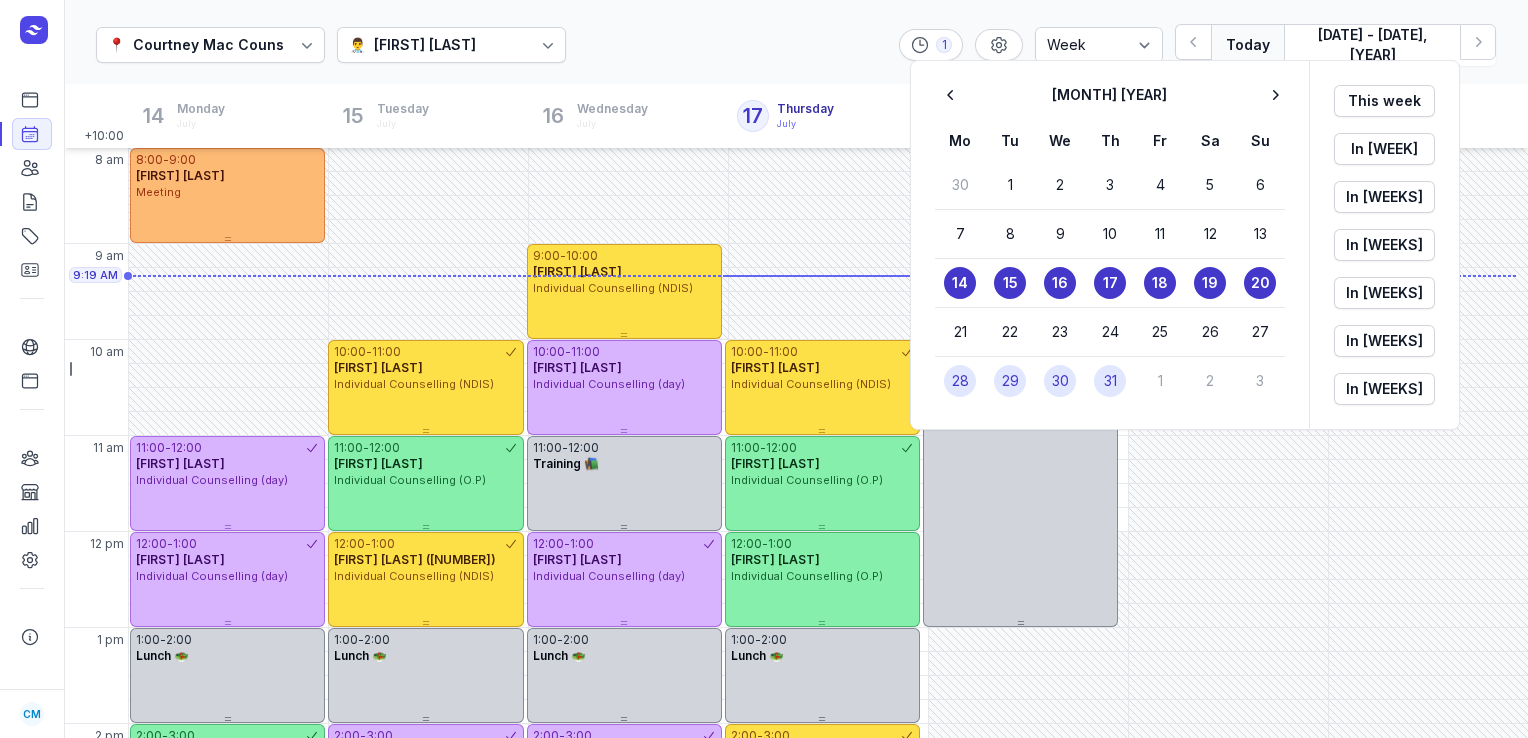 click on "29" at bounding box center [1010, 381] 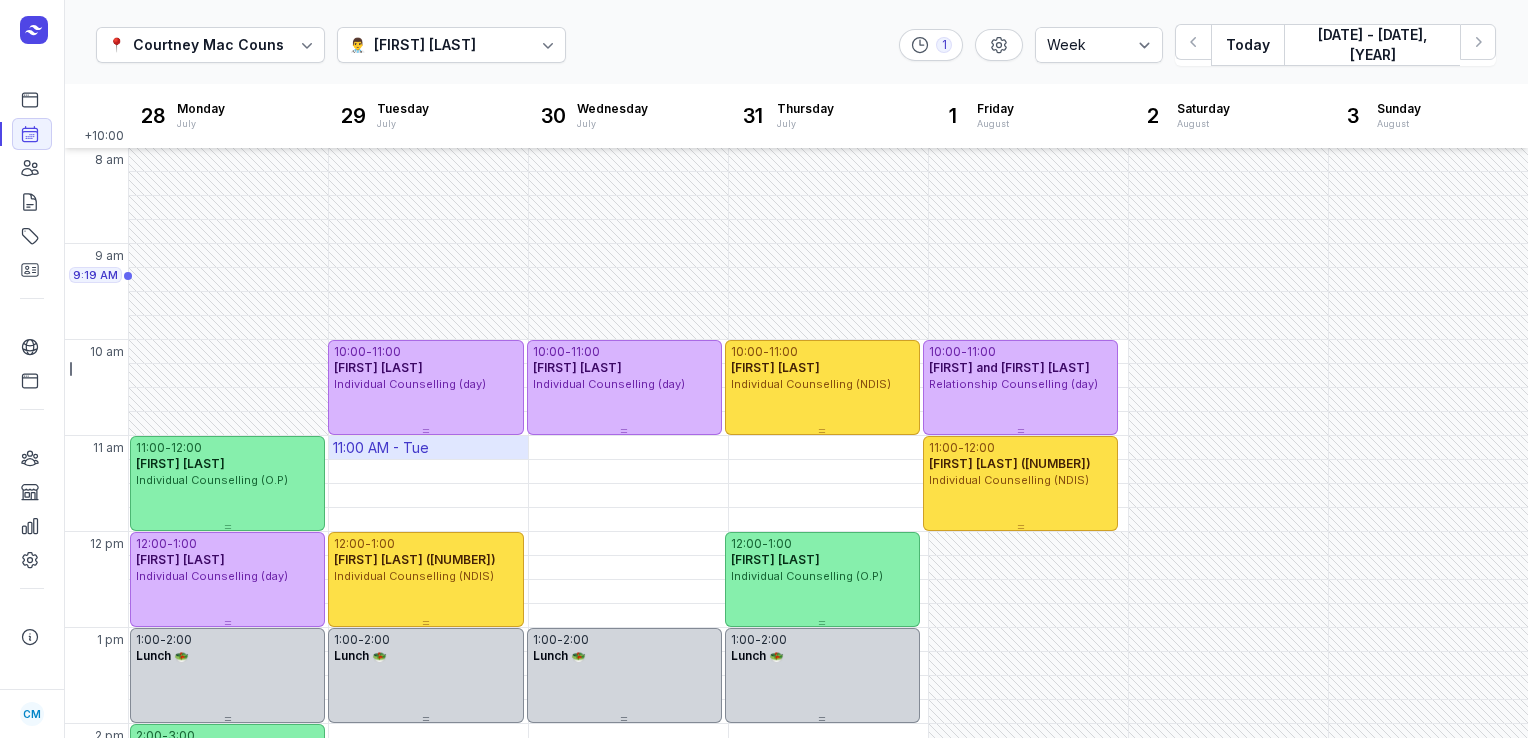 click on "11:00 AM - Tue" at bounding box center (381, 448) 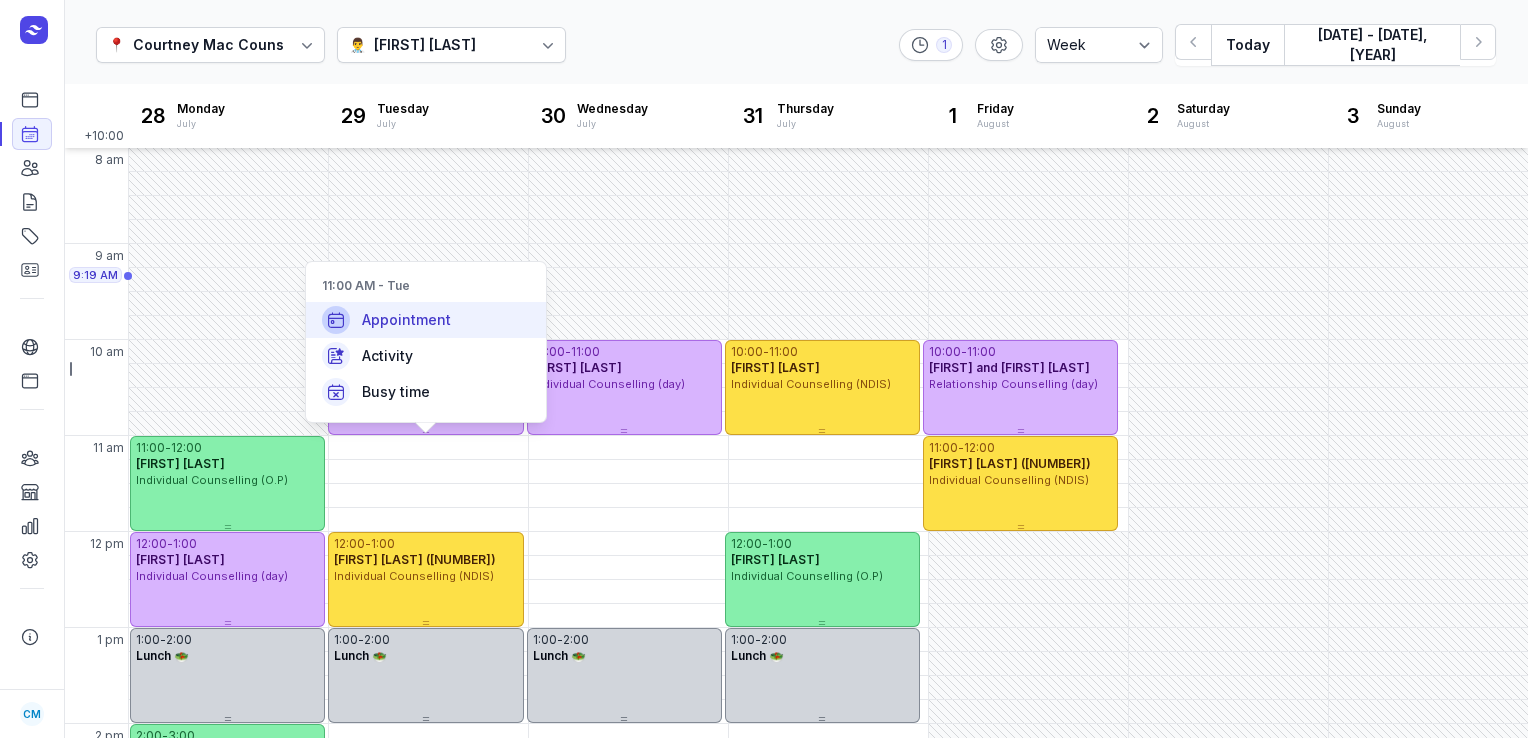click on "Appointment" at bounding box center (406, 320) 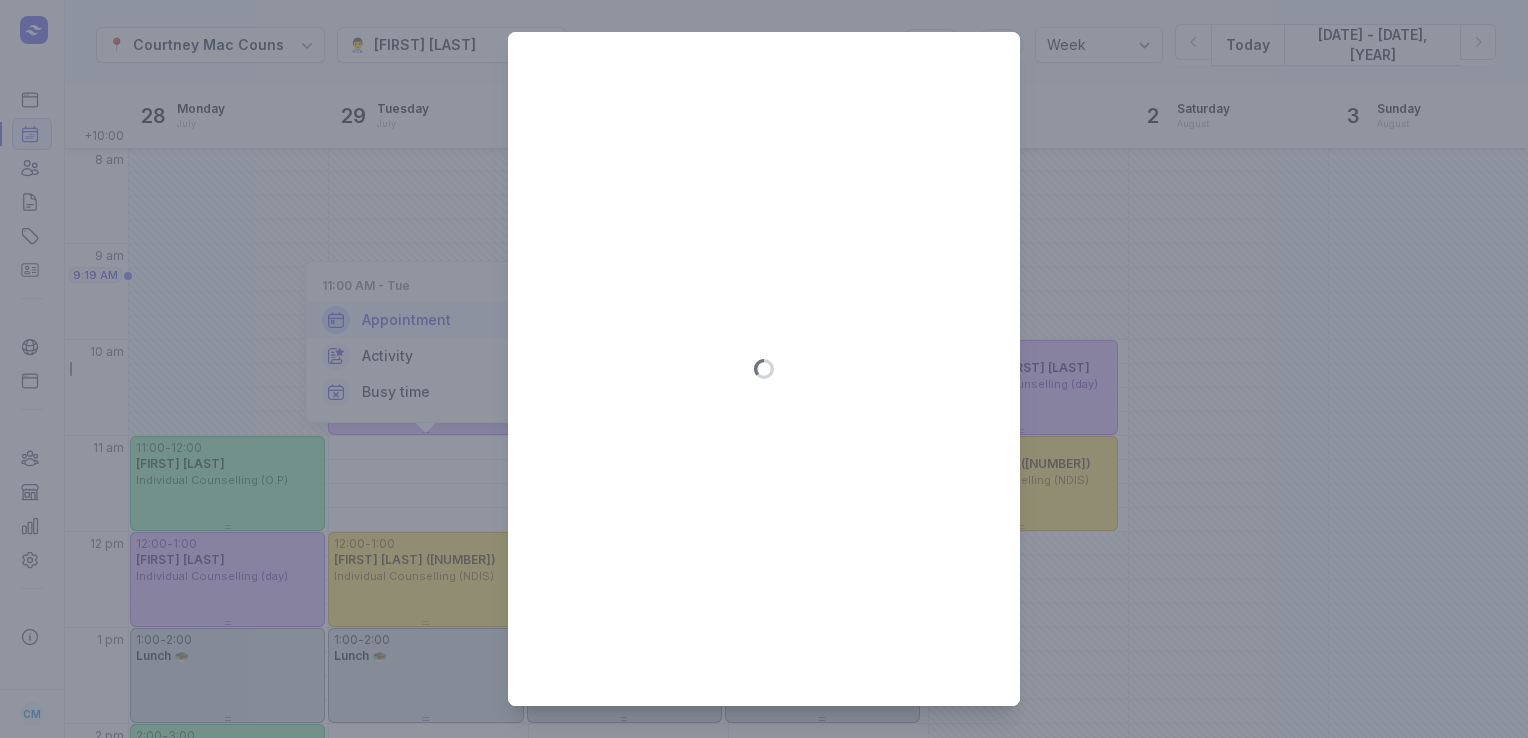 type on "[DATE]" 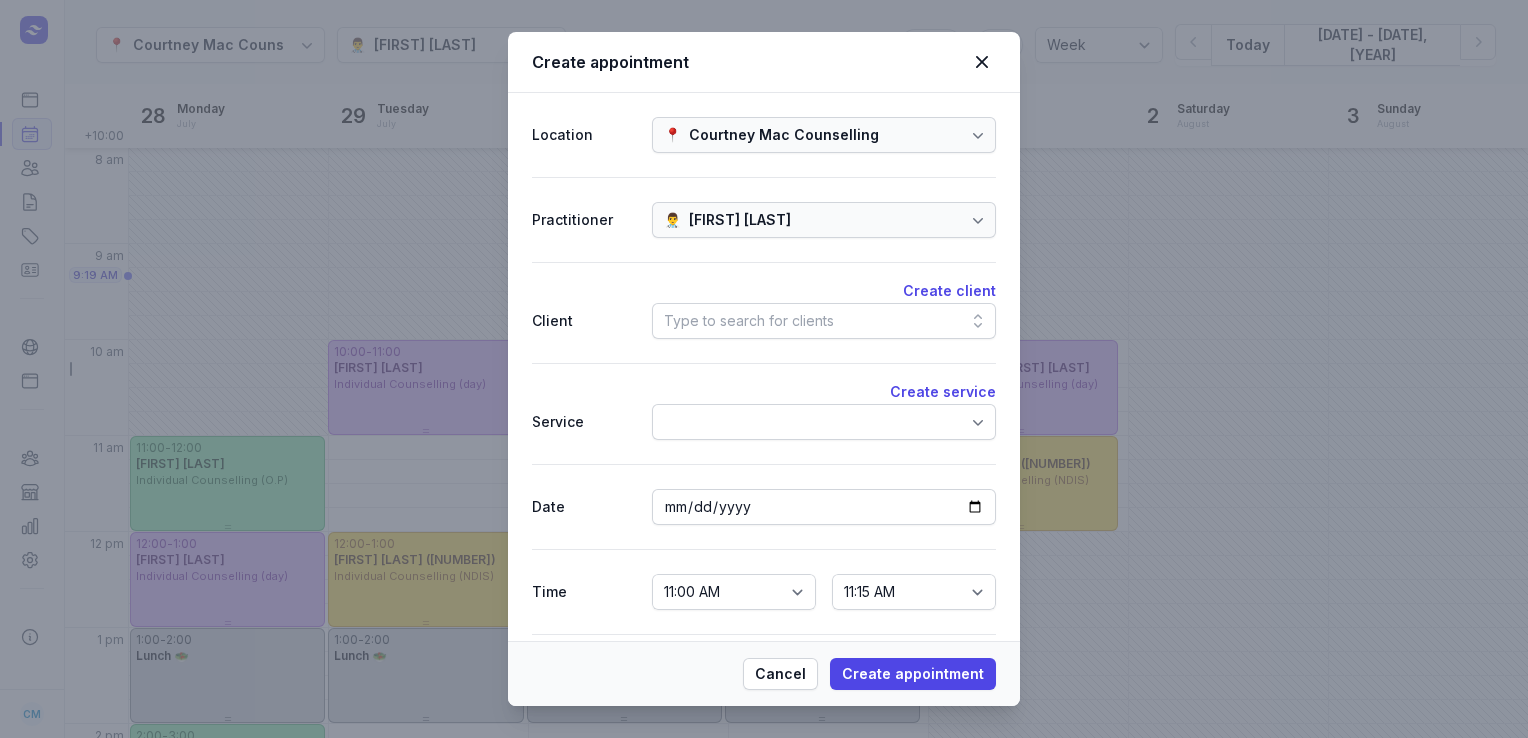 click on "Type to search for clients" 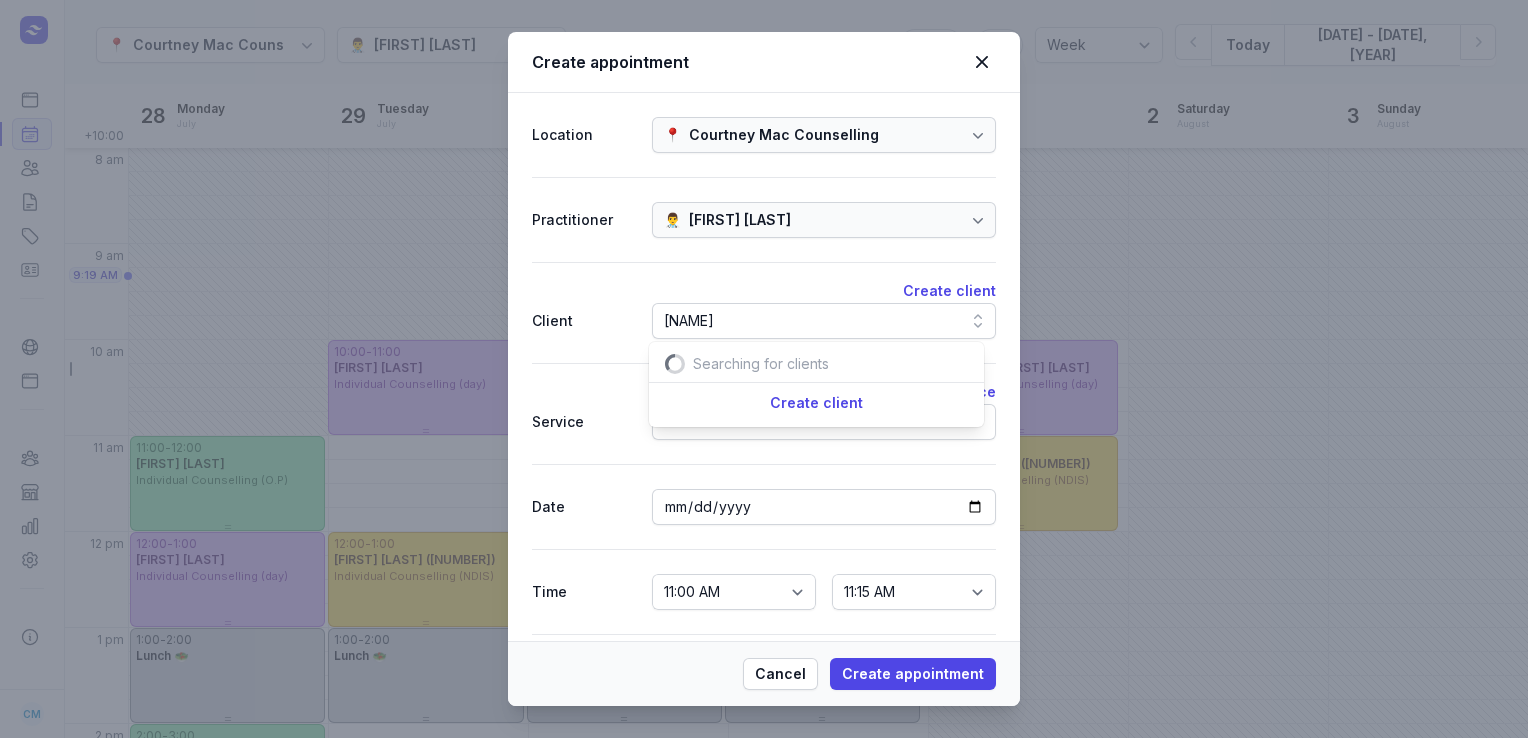 scroll, scrollTop: 0, scrollLeft: 30, axis: horizontal 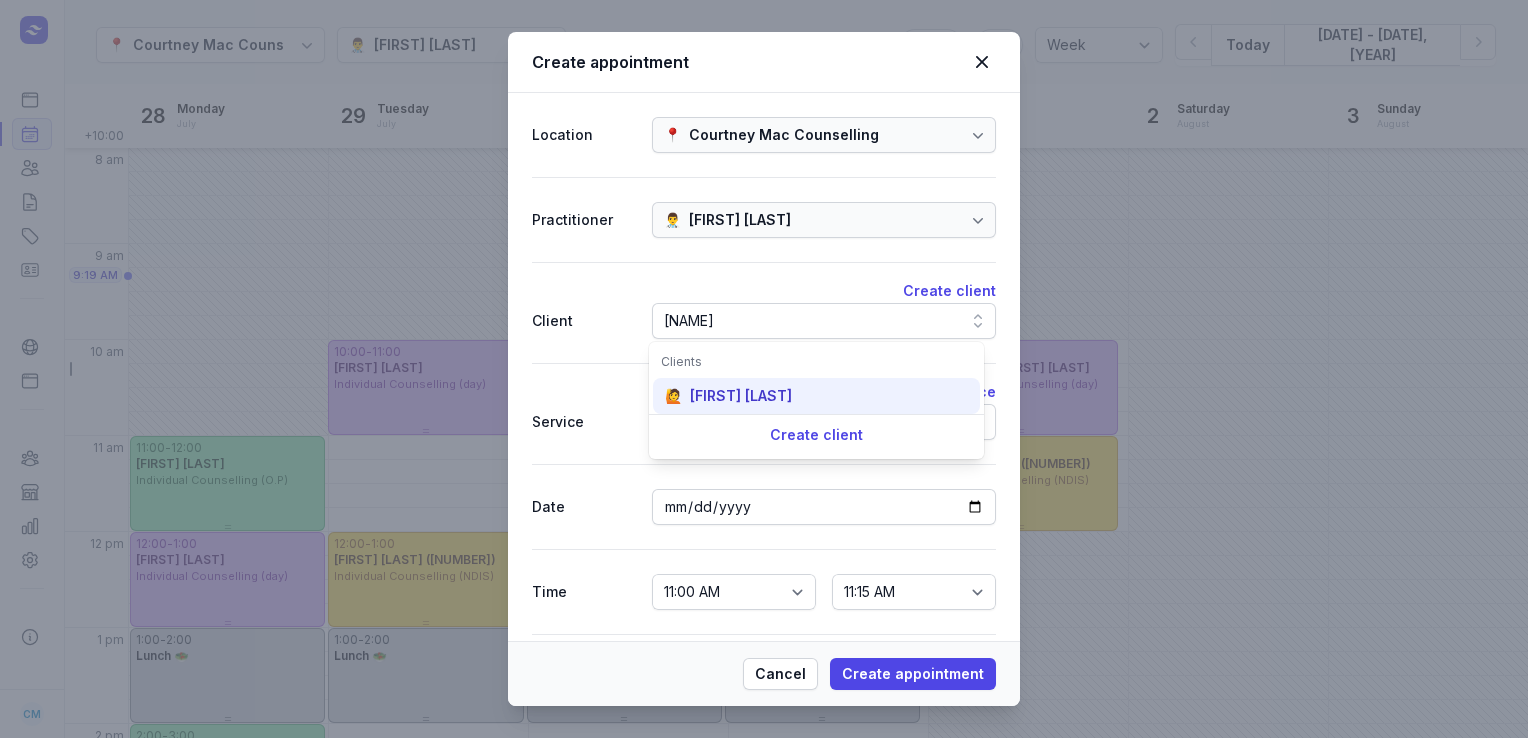 type on "[NAME]" 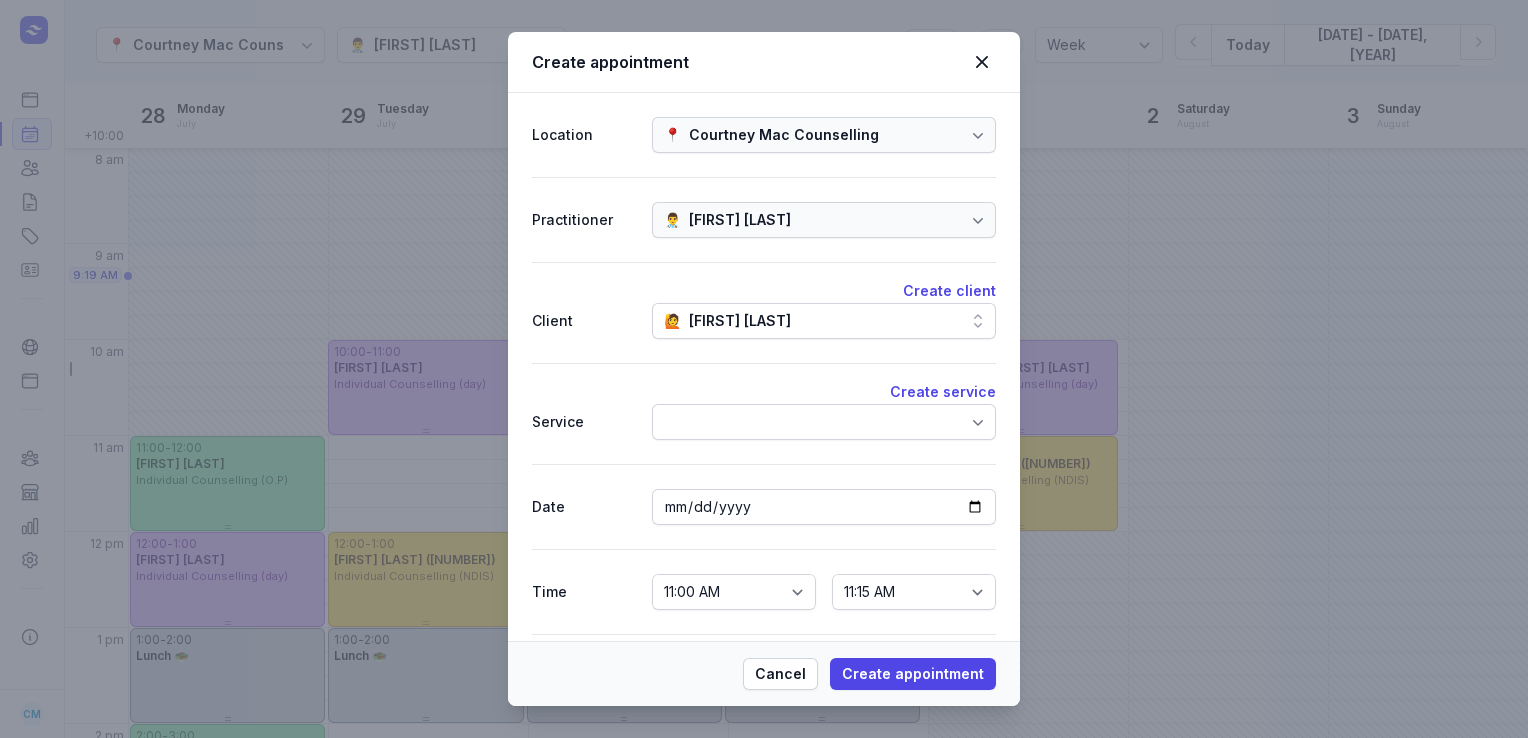 click at bounding box center (824, 422) 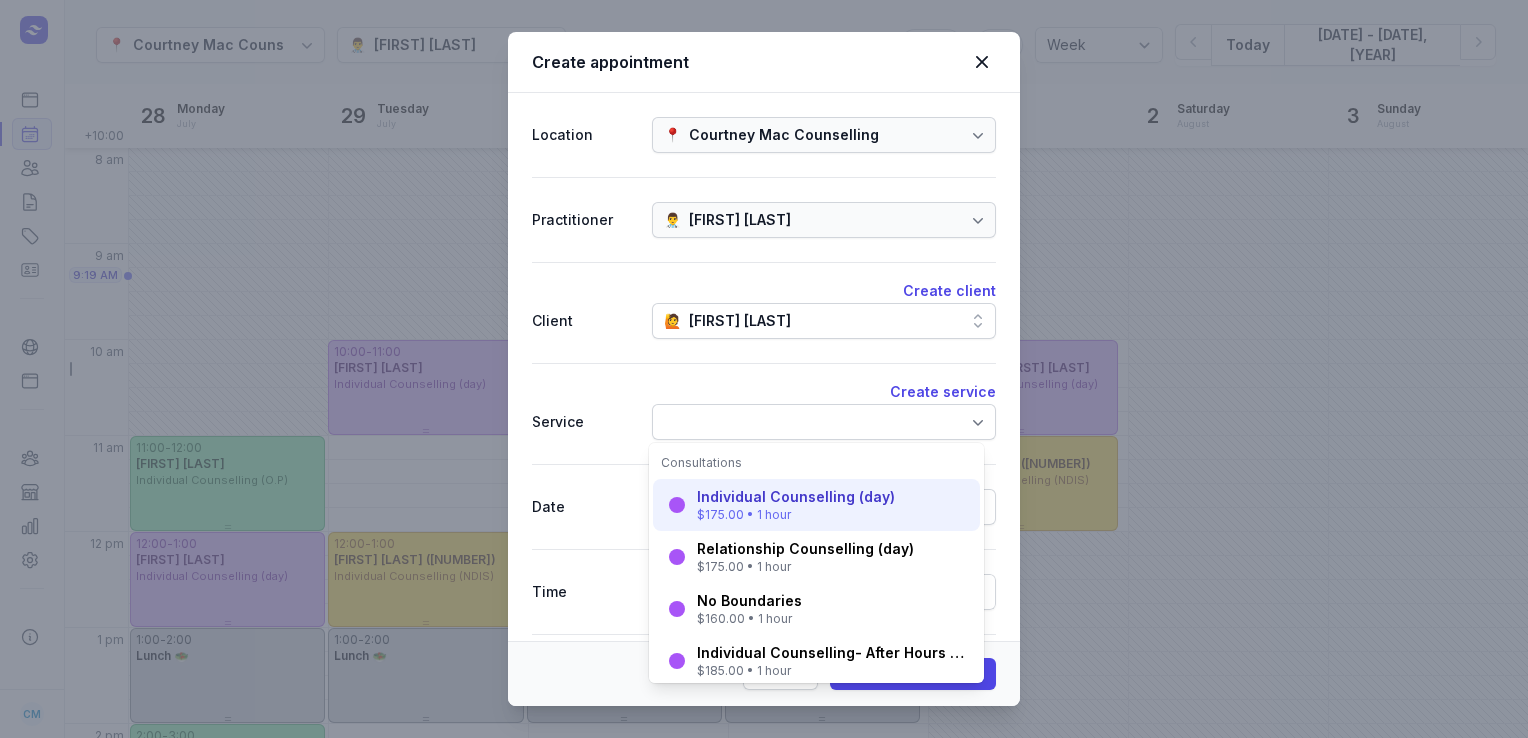 click on "Individual Counselling (day)" at bounding box center [796, 497] 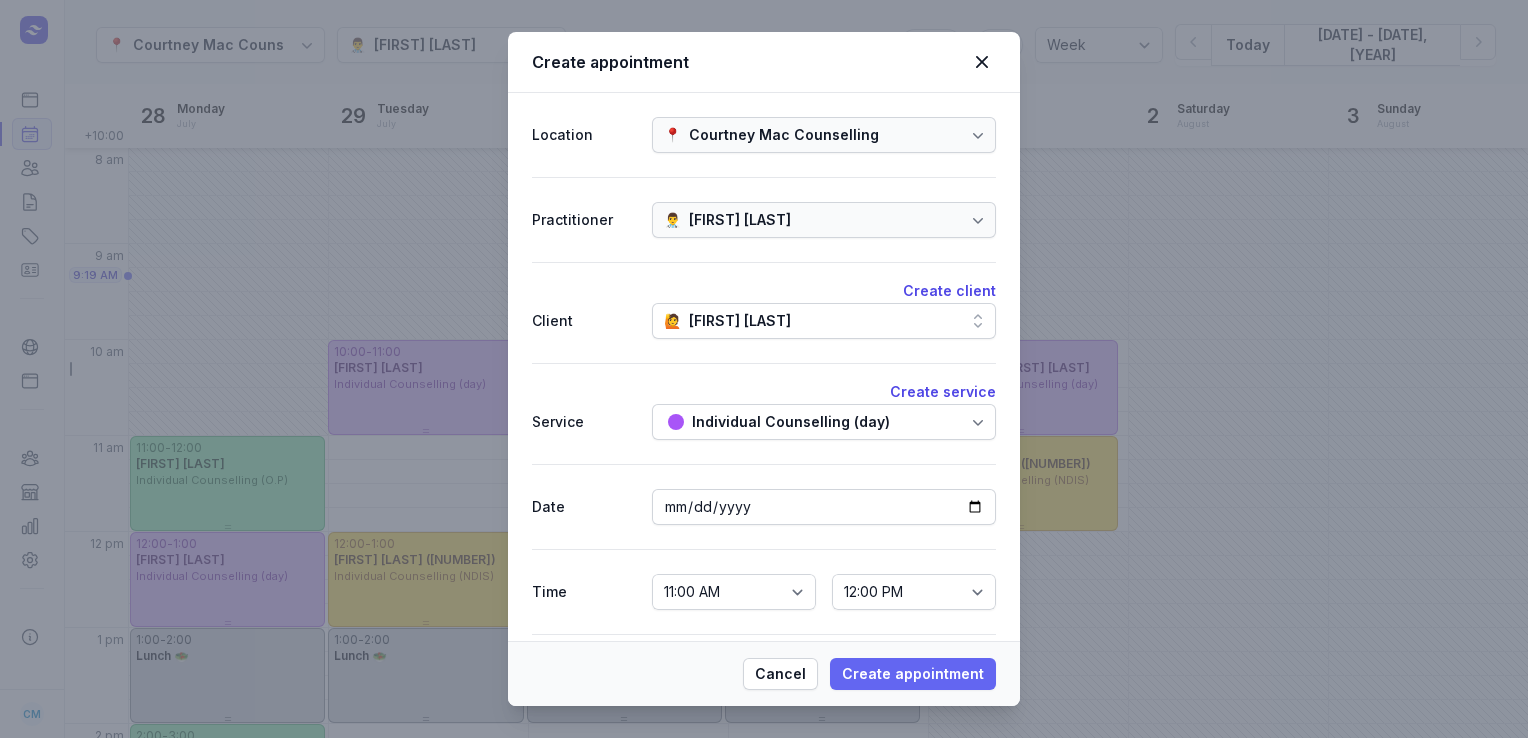 click on "Create appointment" at bounding box center [913, 674] 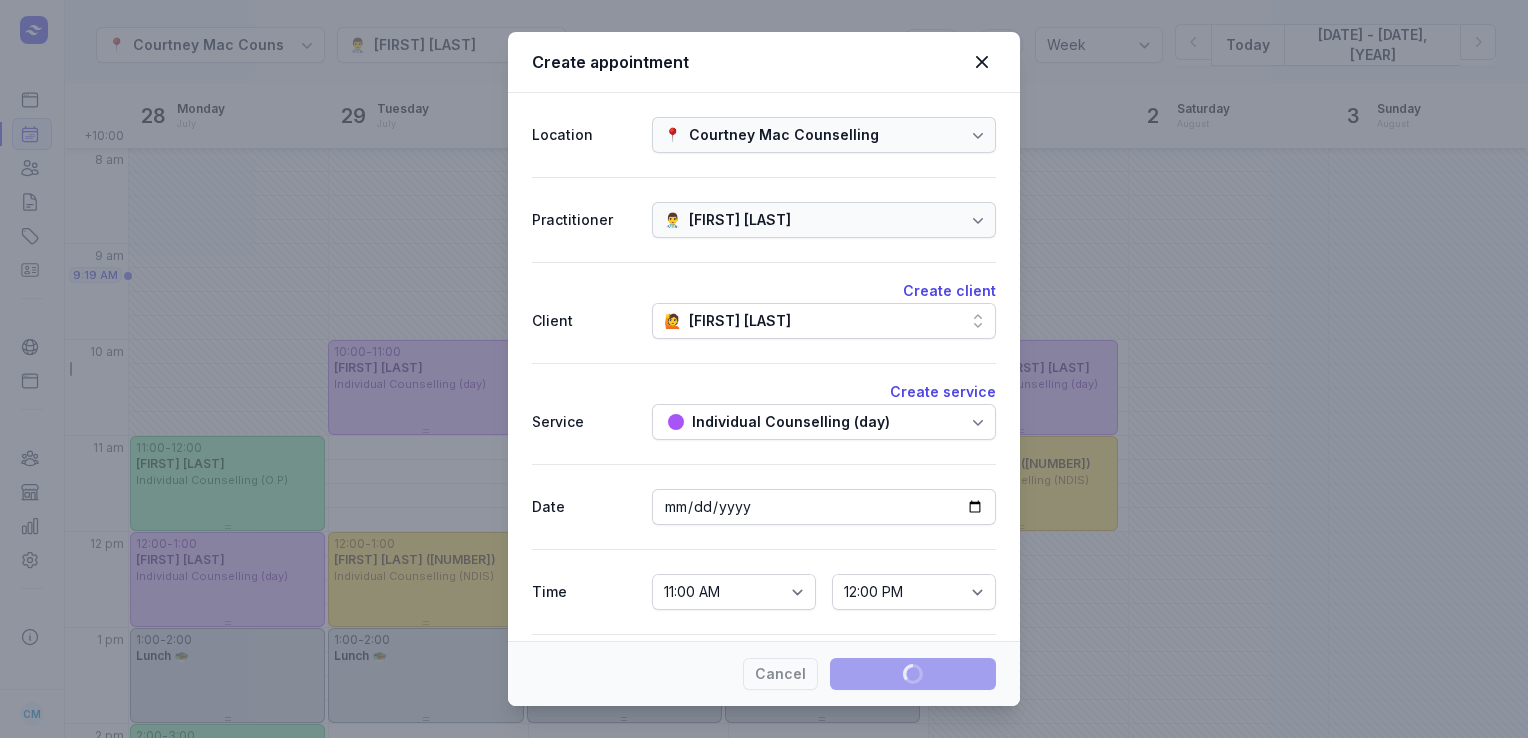 type 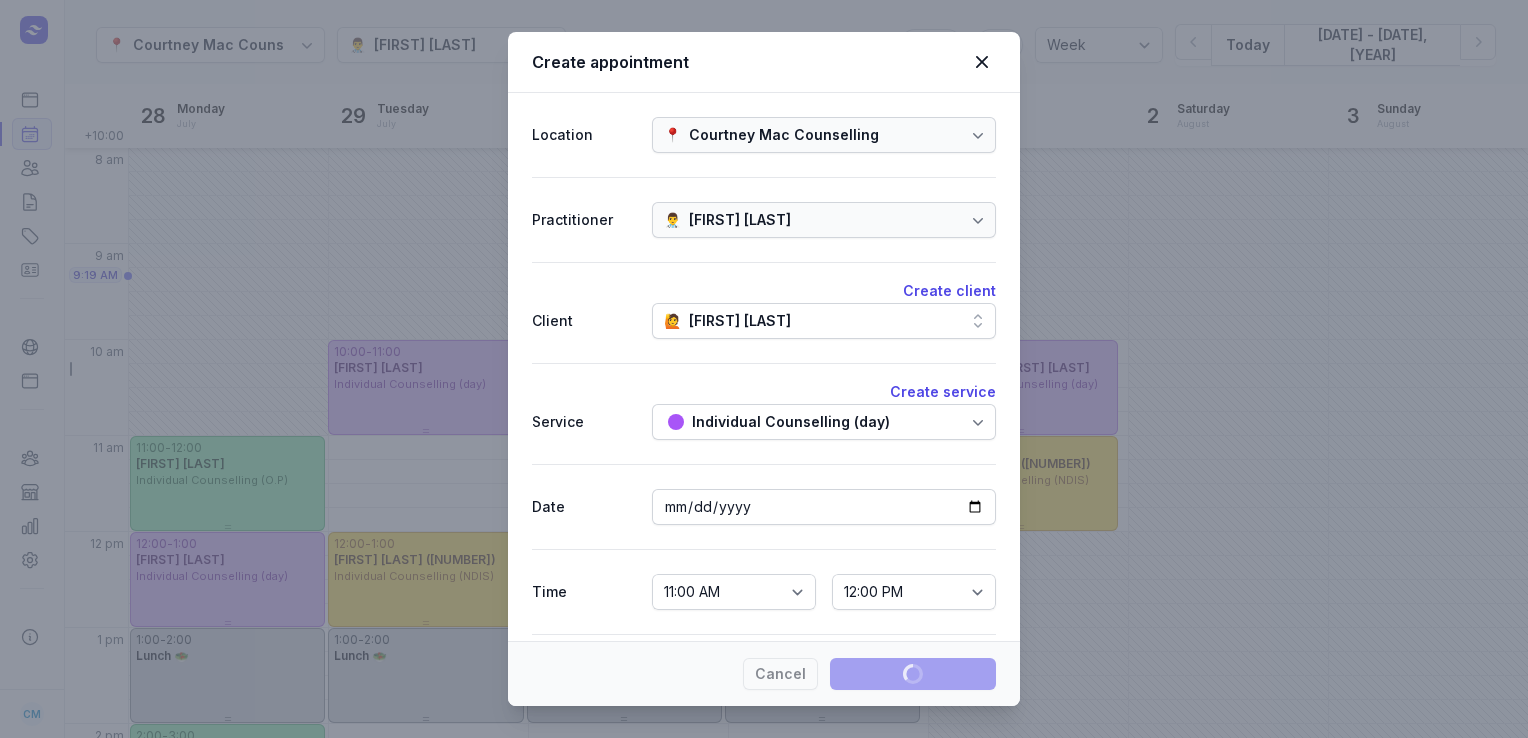 select 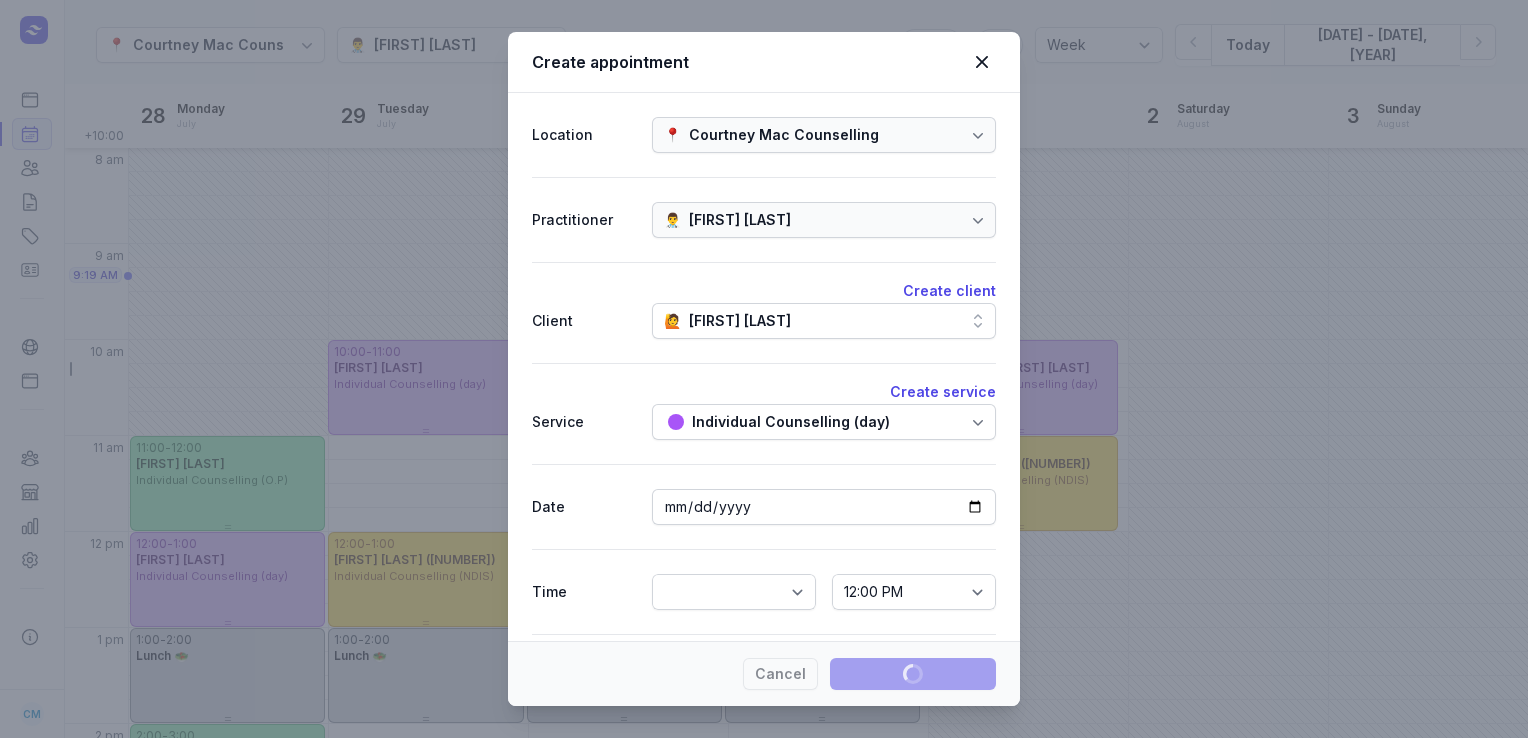 select 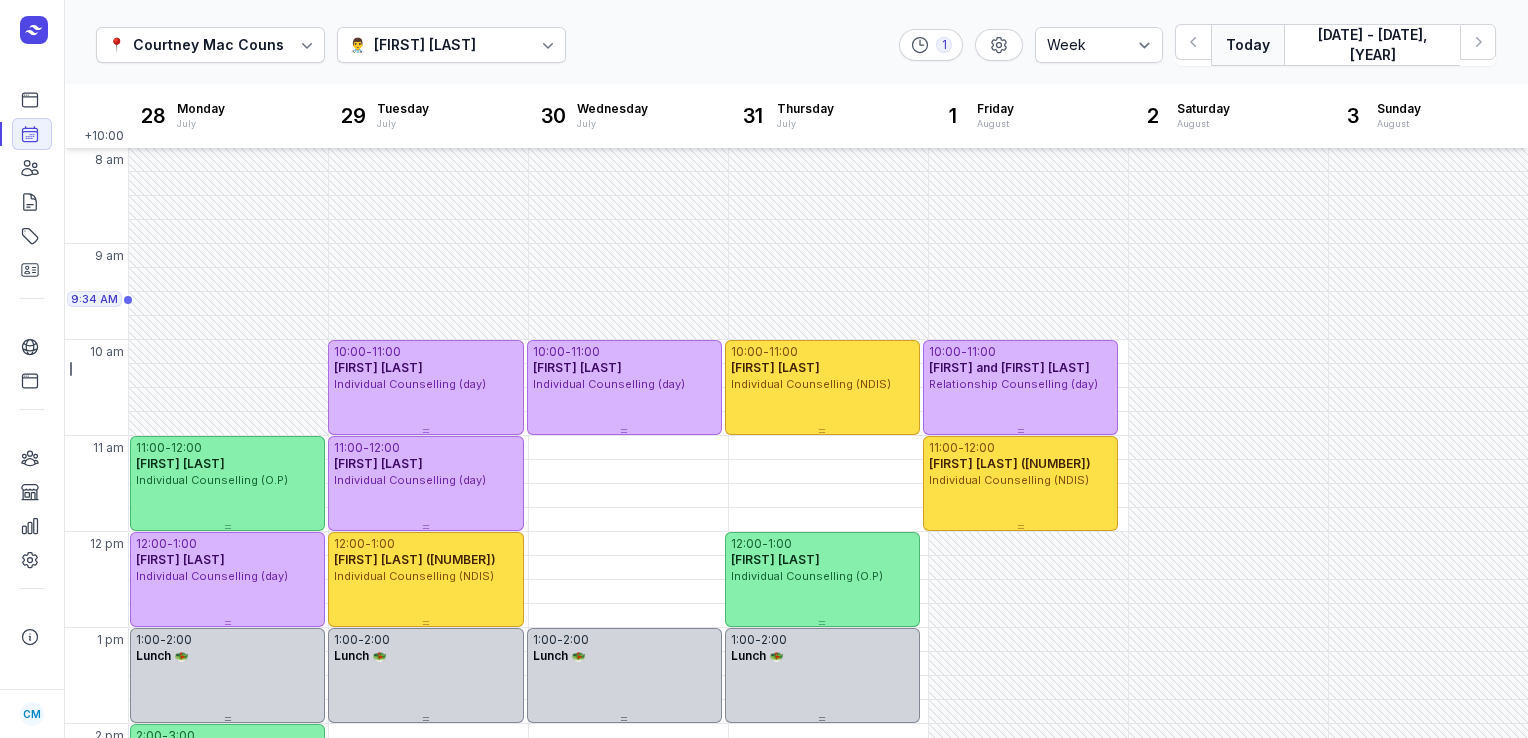 click on "Today" at bounding box center [1247, 45] 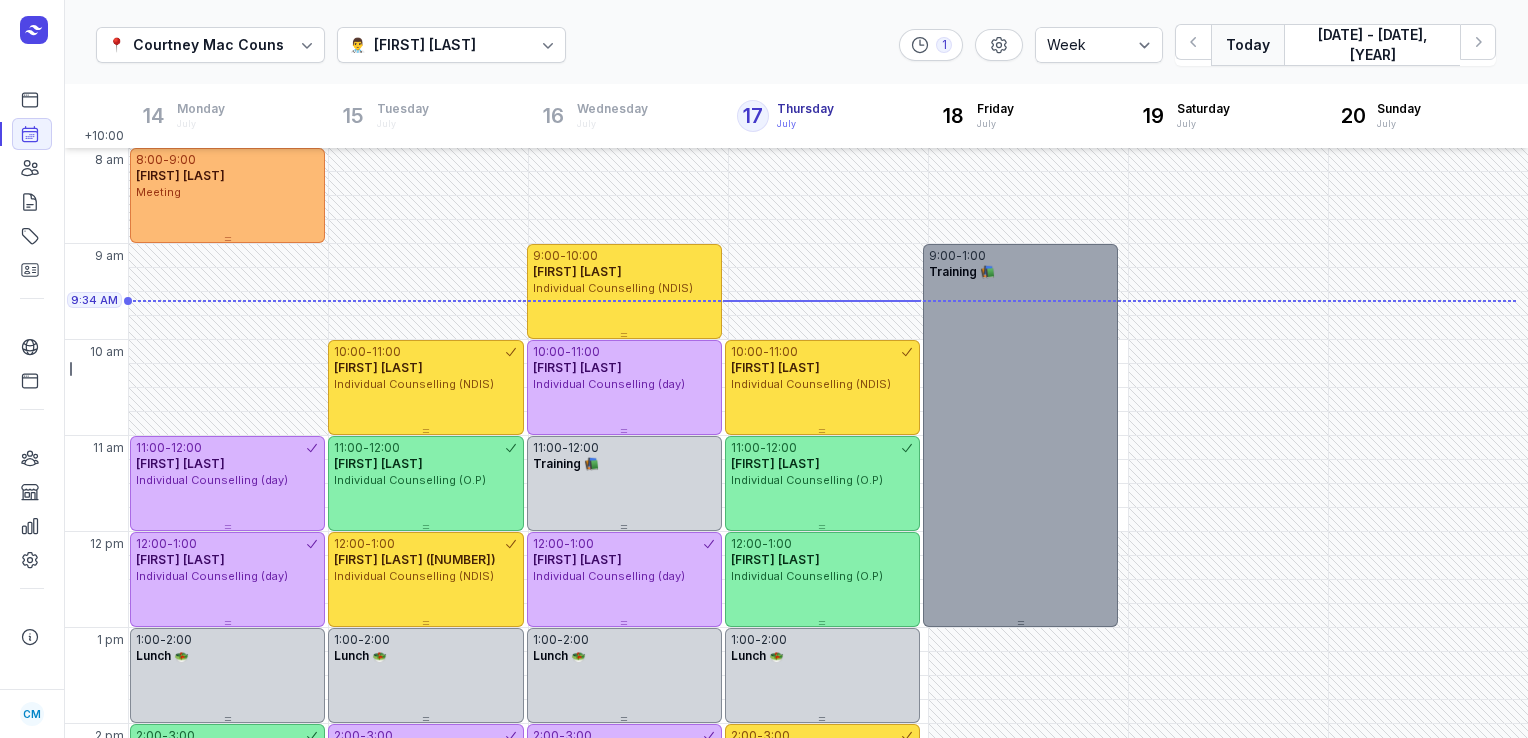 click on "[TIME] - [TIME] Training 📚" at bounding box center (1020, 435) 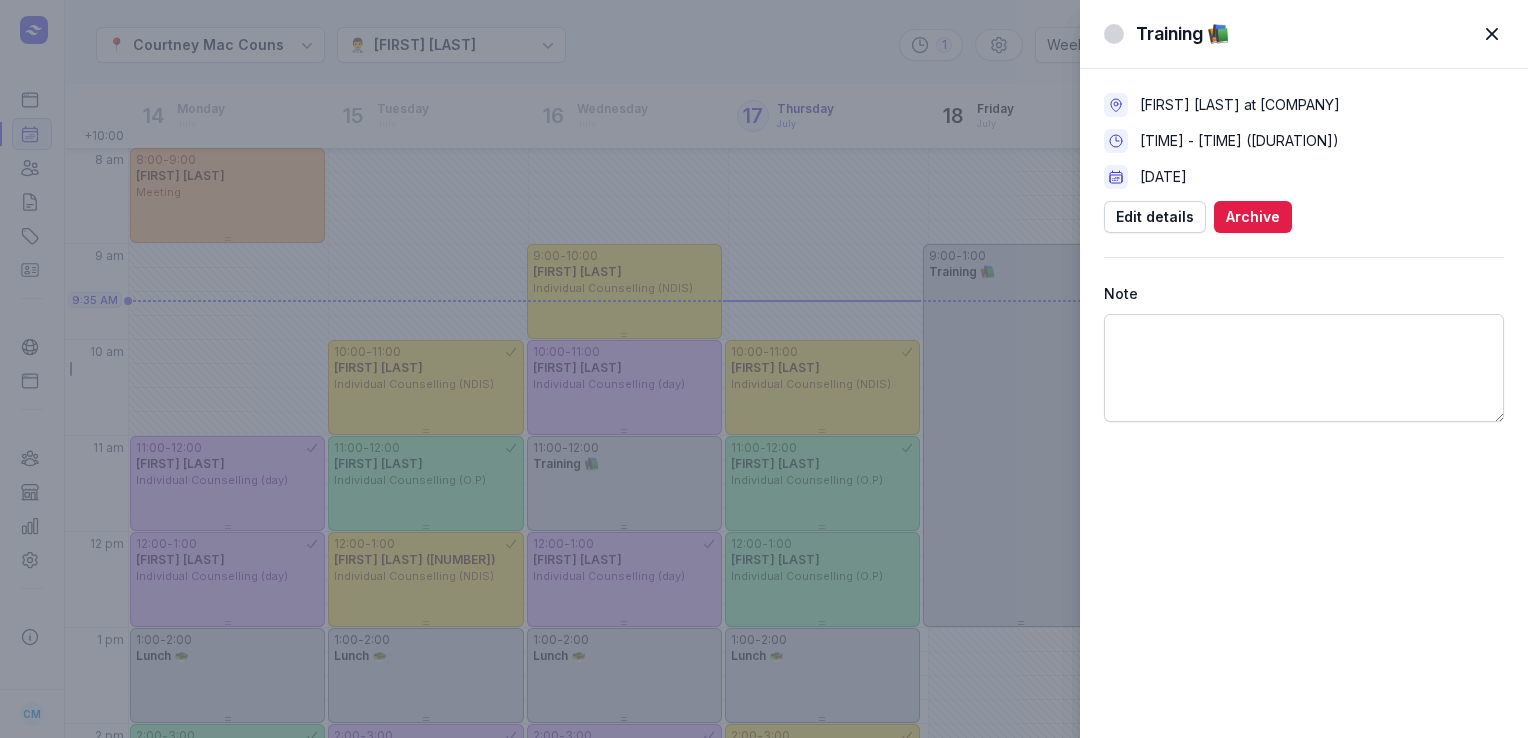 click on "Training 📚 Close panel [NAME] [LAST] at [COMPANY] [TIME] - [TIME] ([DURATION]) [DATE]  Edit details   Archive  Note" at bounding box center [764, 369] 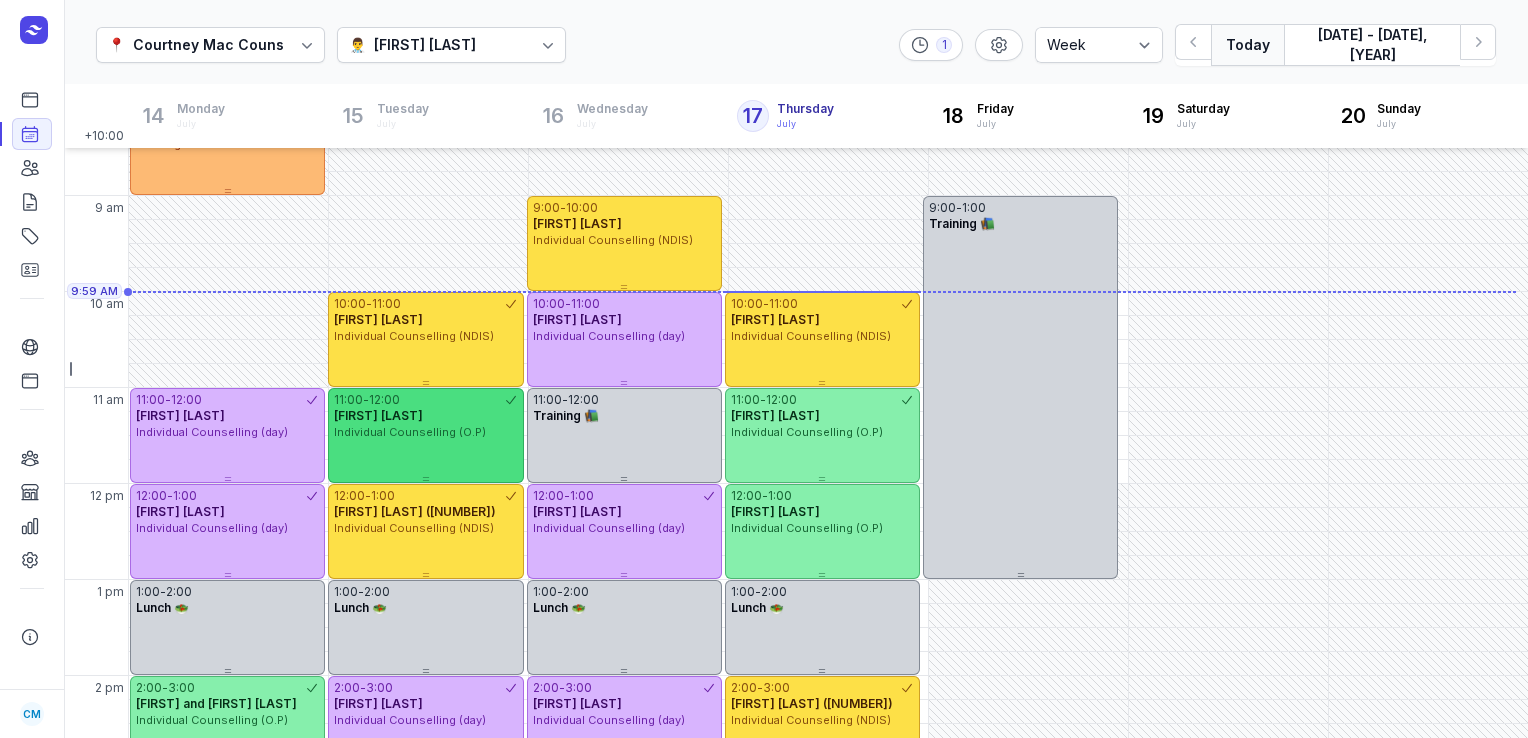 scroll, scrollTop: 50, scrollLeft: 0, axis: vertical 